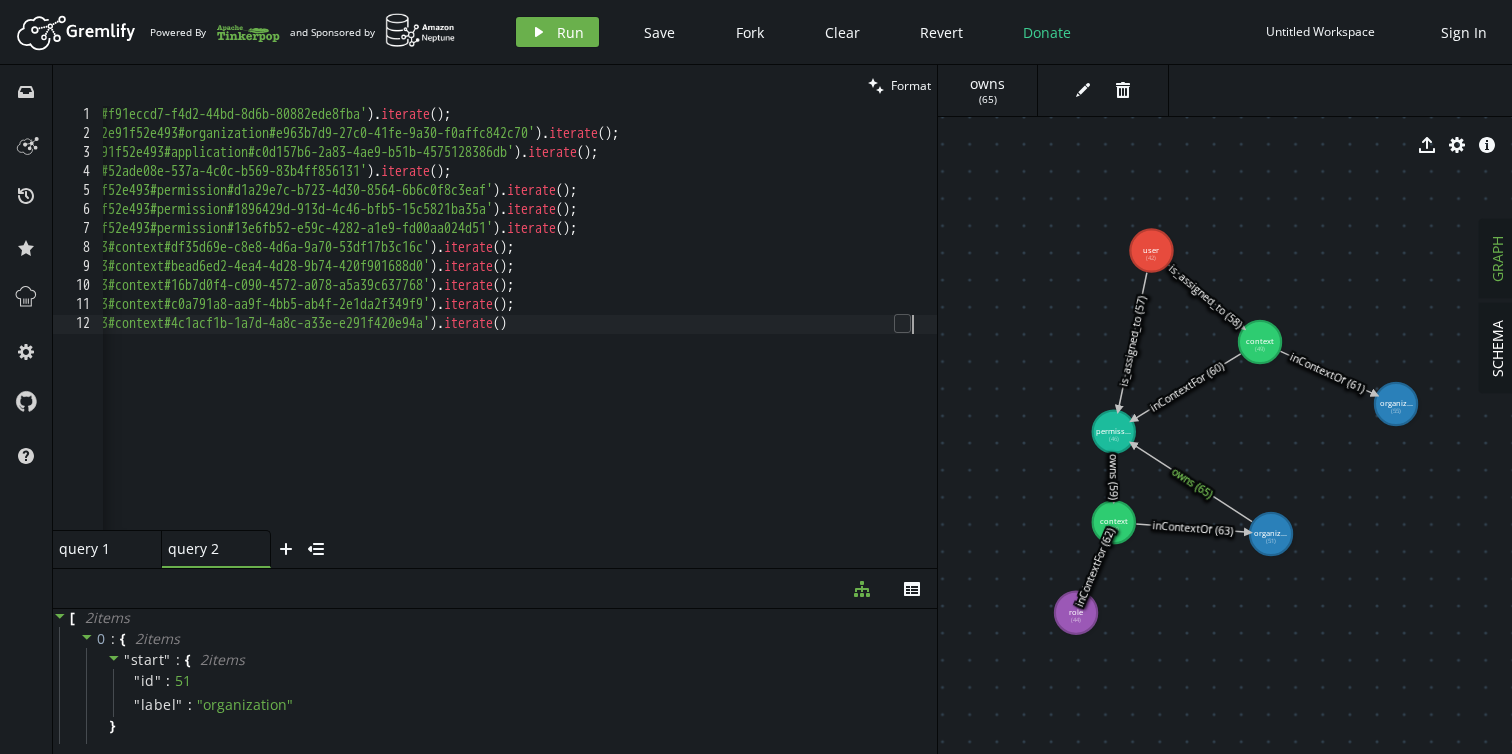 scroll, scrollTop: 0, scrollLeft: 0, axis: both 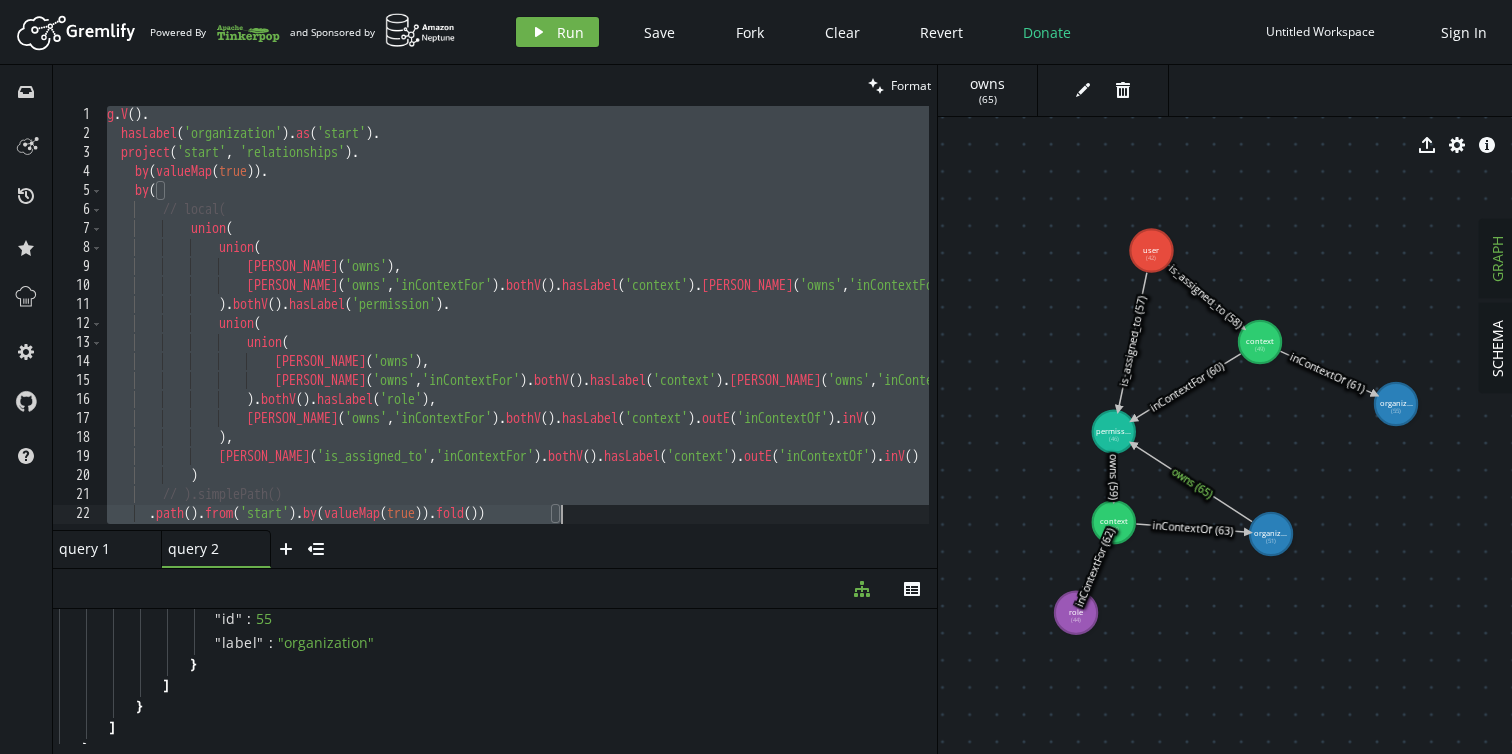 click on "g . V ( ) .    hasLabel ( 'organization' ) . as ( 'start' ) .    project ( 'start' ,   'relationships' ) .      by ( valueMap ( true )) .      by (           // local(                union (                     union (                          bothE ( 'owns' ) ,                          bothE ( 'owns' , 'inContextFor' ) . bothV ( ) . hasLabel ( 'context' ) . bothE ( 'owns' , 'inContextFor' )                     ) . bothV ( ) . hasLabel ( 'permission' ) .                     union (                          union (                               bothE ( 'owns' ) ,                               bothE ( 'owns' , 'inContextFor' ) . bothV ( ) . hasLabel ( 'context' ) . bothE ( 'owns' , 'inContextFor' )                          ) . bothV ( ) . hasLabel ( 'role' ) ,                          bothE ( 'owns' , 'inContextFor' ) . bothV ( ) . hasLabel ( 'context' ) . outE ( 'inContextOf' ) . inV ( )                     ) ,                     bothE ( 'is_assigned_to' , 'inContextFor' ) . bothV ( ) . hasLabel ( 'context' )" at bounding box center (565, 333) 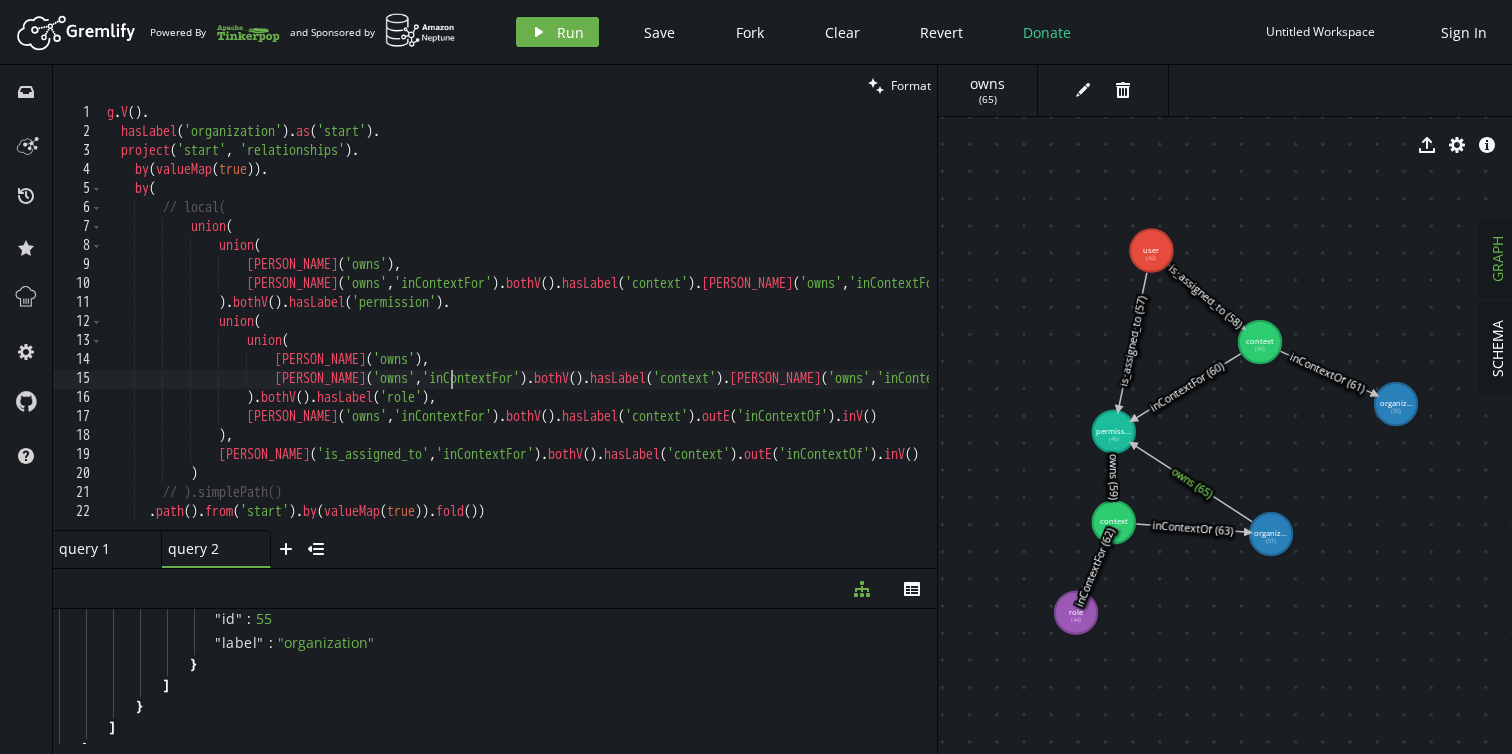 scroll, scrollTop: 2, scrollLeft: 0, axis: vertical 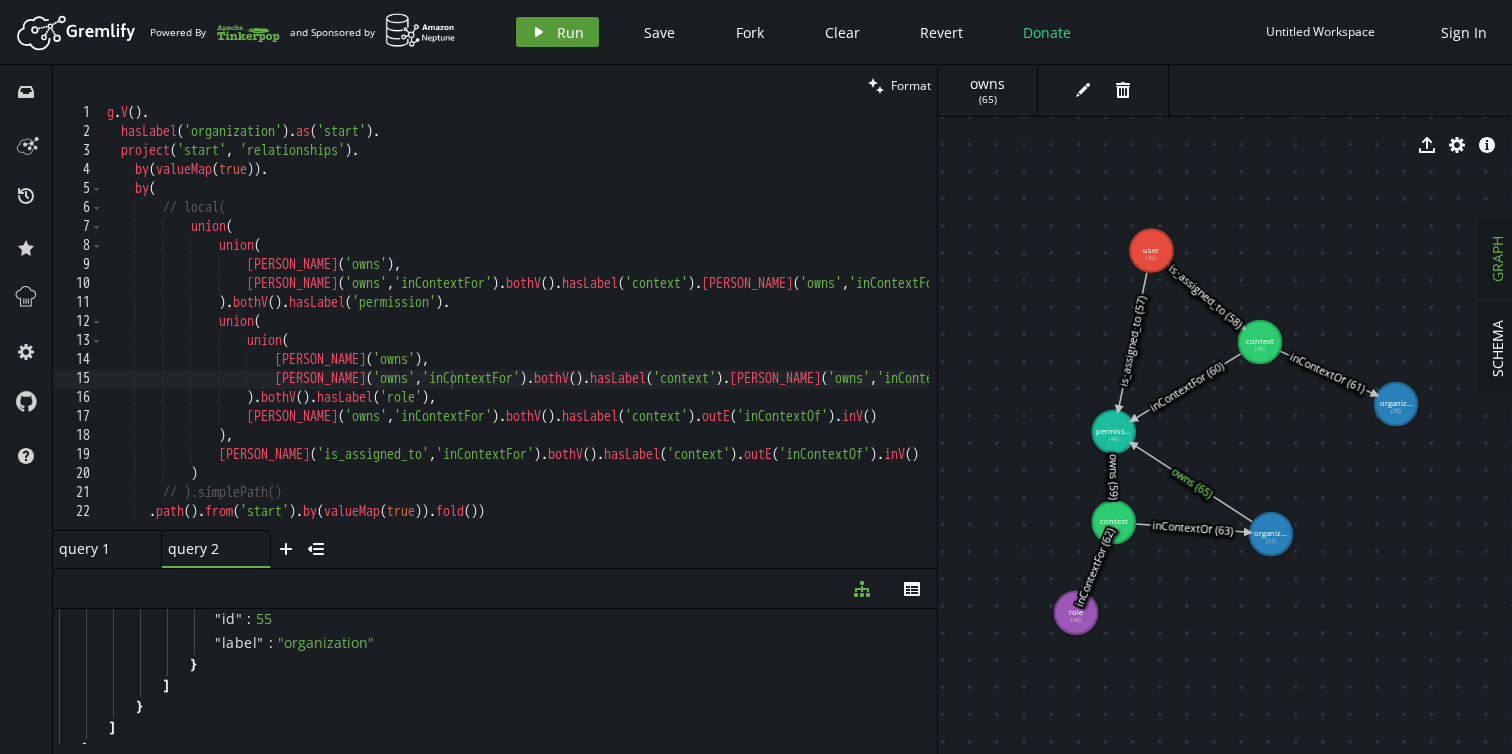 click on "play Run" at bounding box center (557, 32) 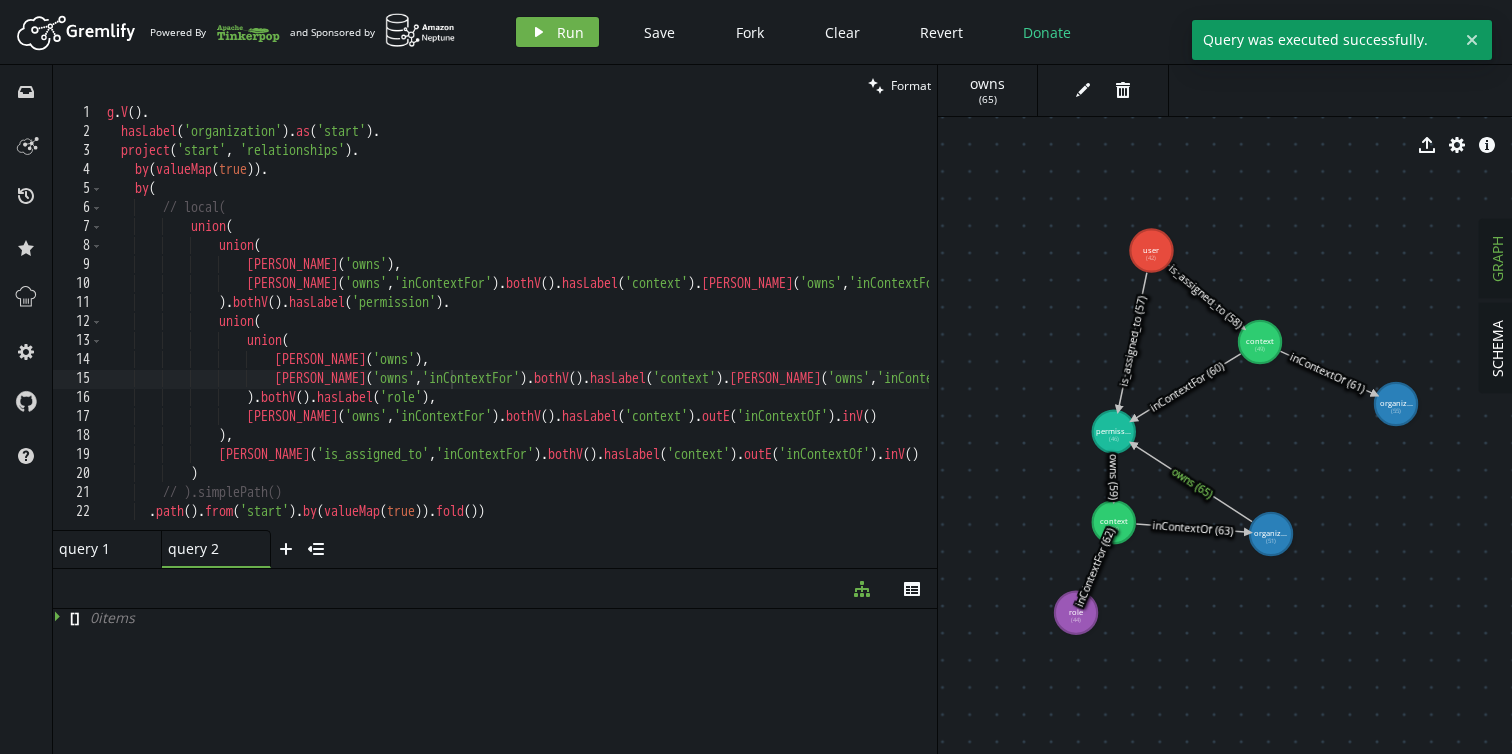 scroll, scrollTop: 0, scrollLeft: 0, axis: both 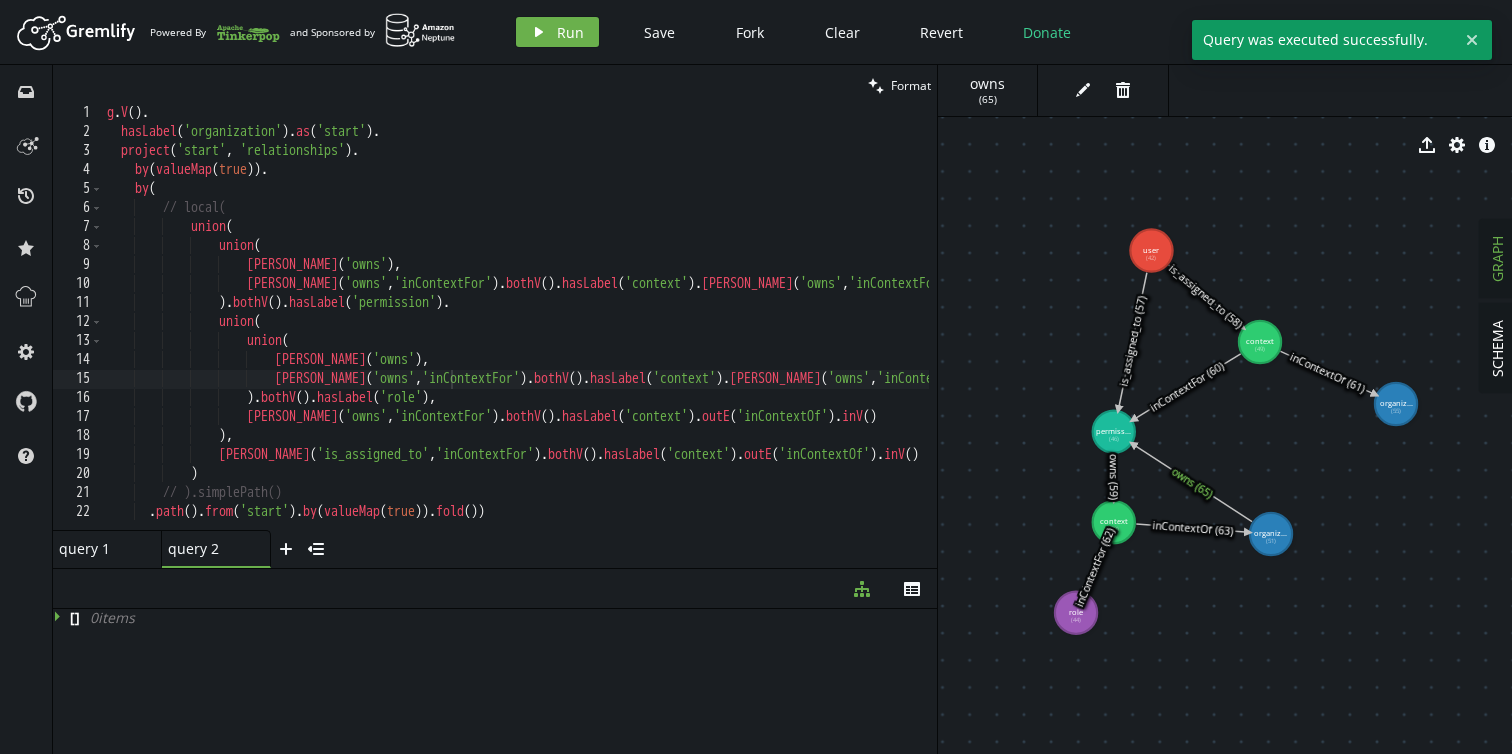 click on "query 1 small-cross" at bounding box center [107, 549] 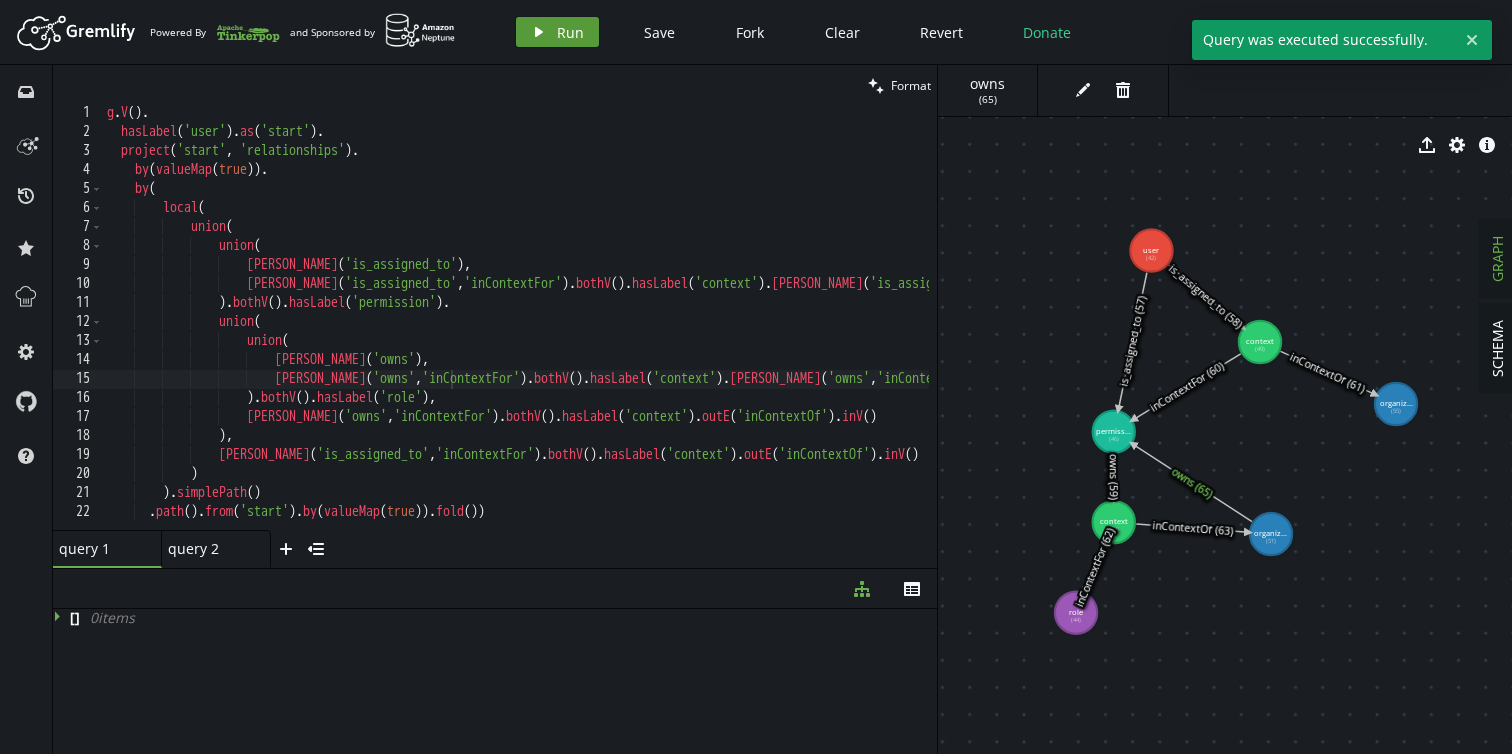 click on "Run" at bounding box center [570, 32] 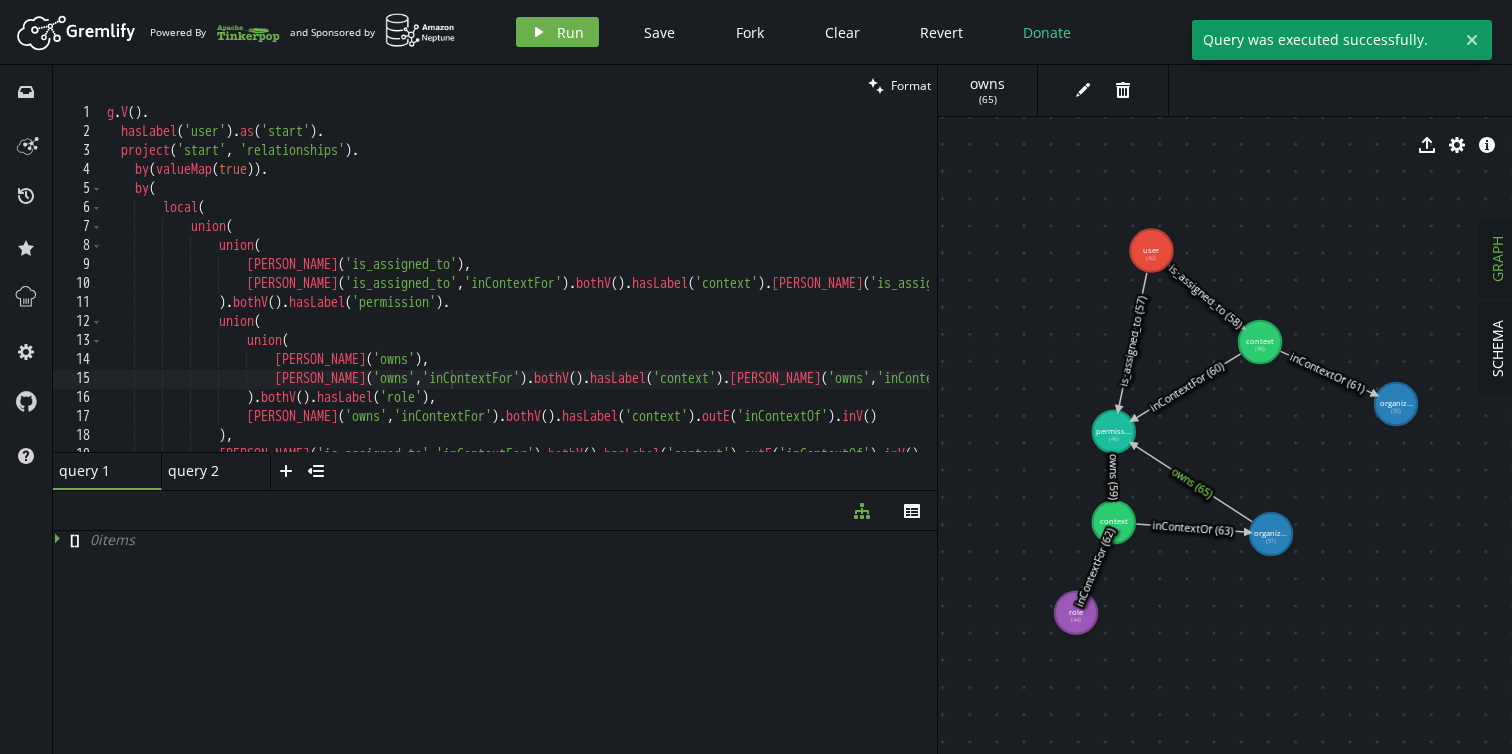 drag, startPoint x: 429, startPoint y: 567, endPoint x: 452, endPoint y: 489, distance: 81.32035 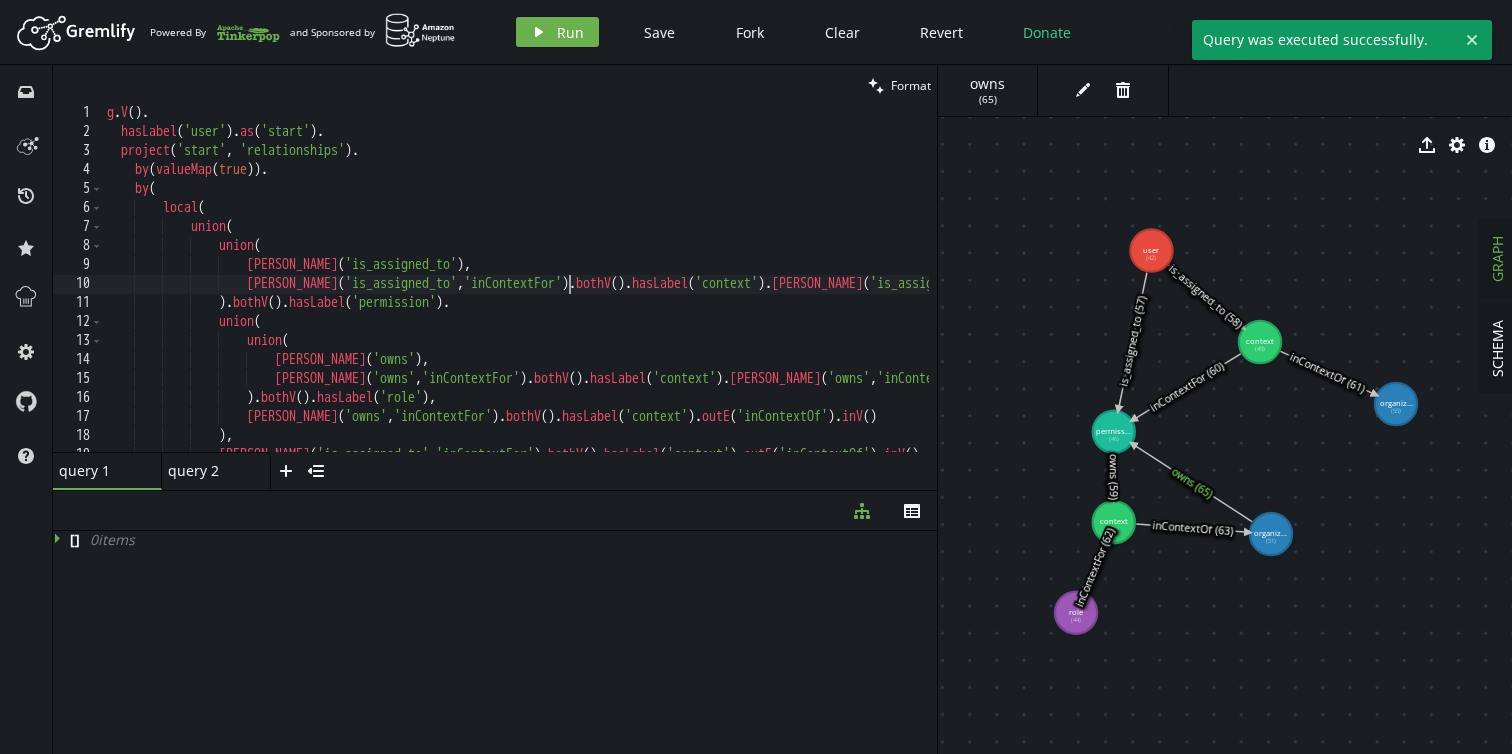 type on ").simplePath()
.path().from('start').by(valueMap(true)).fold())" 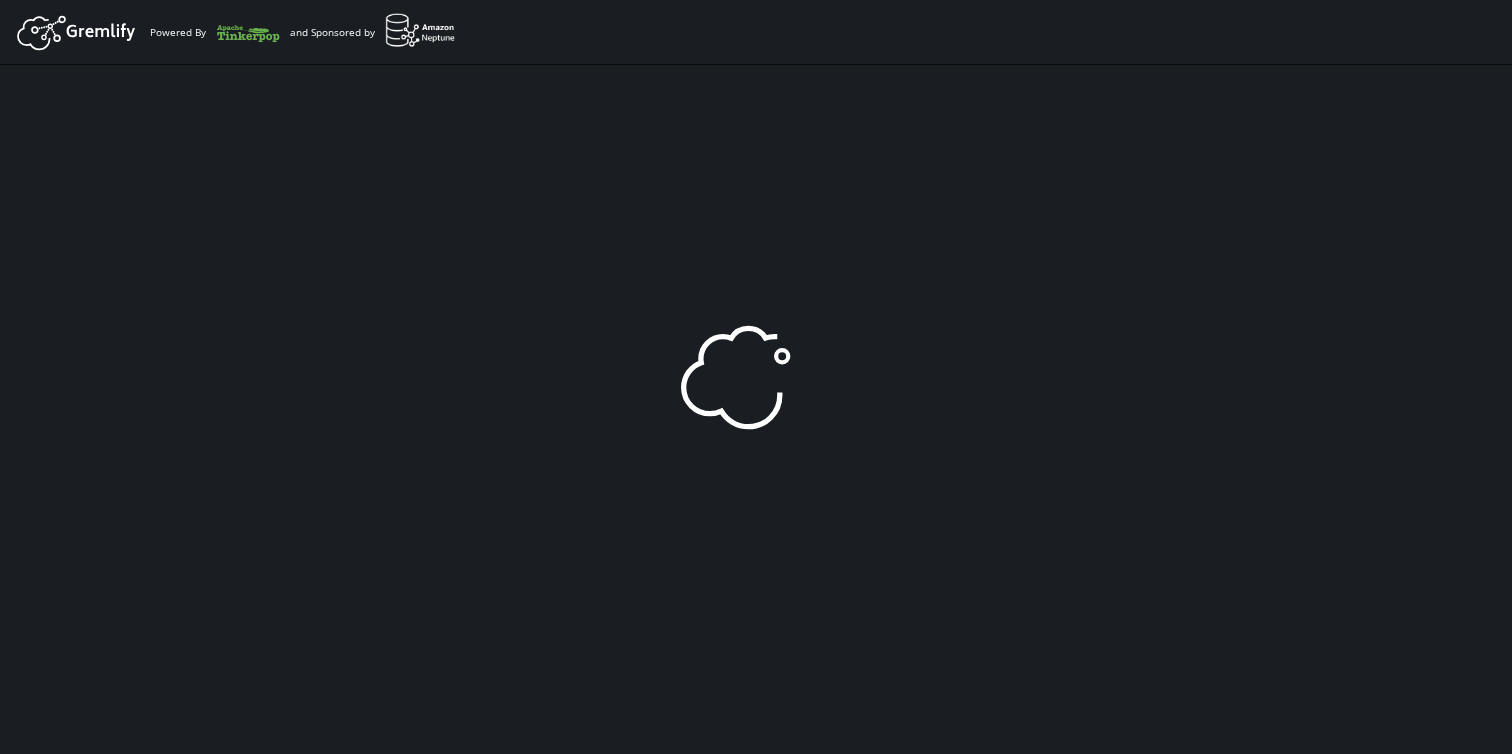 scroll, scrollTop: 0, scrollLeft: 0, axis: both 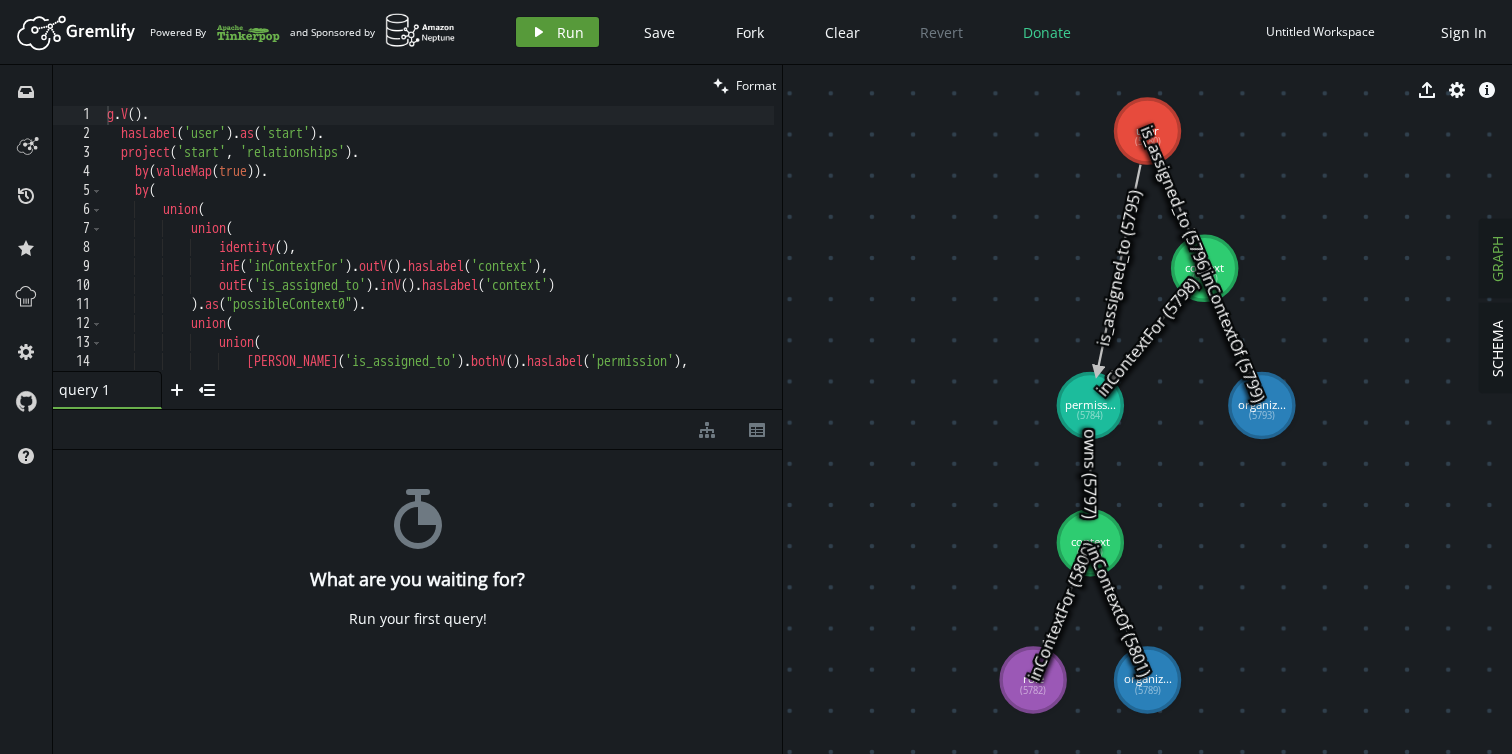 click on "play Run" at bounding box center [557, 32] 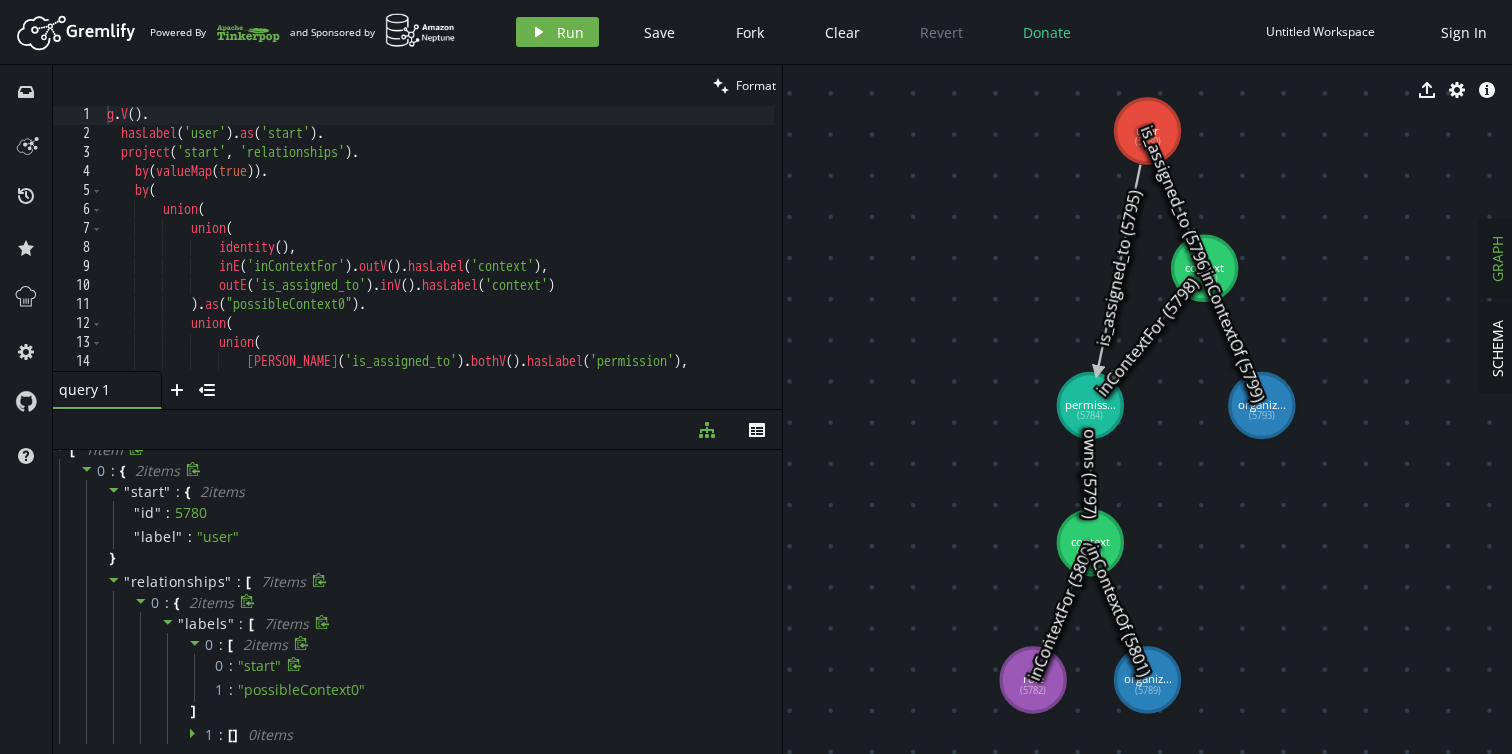 scroll, scrollTop: 0, scrollLeft: 0, axis: both 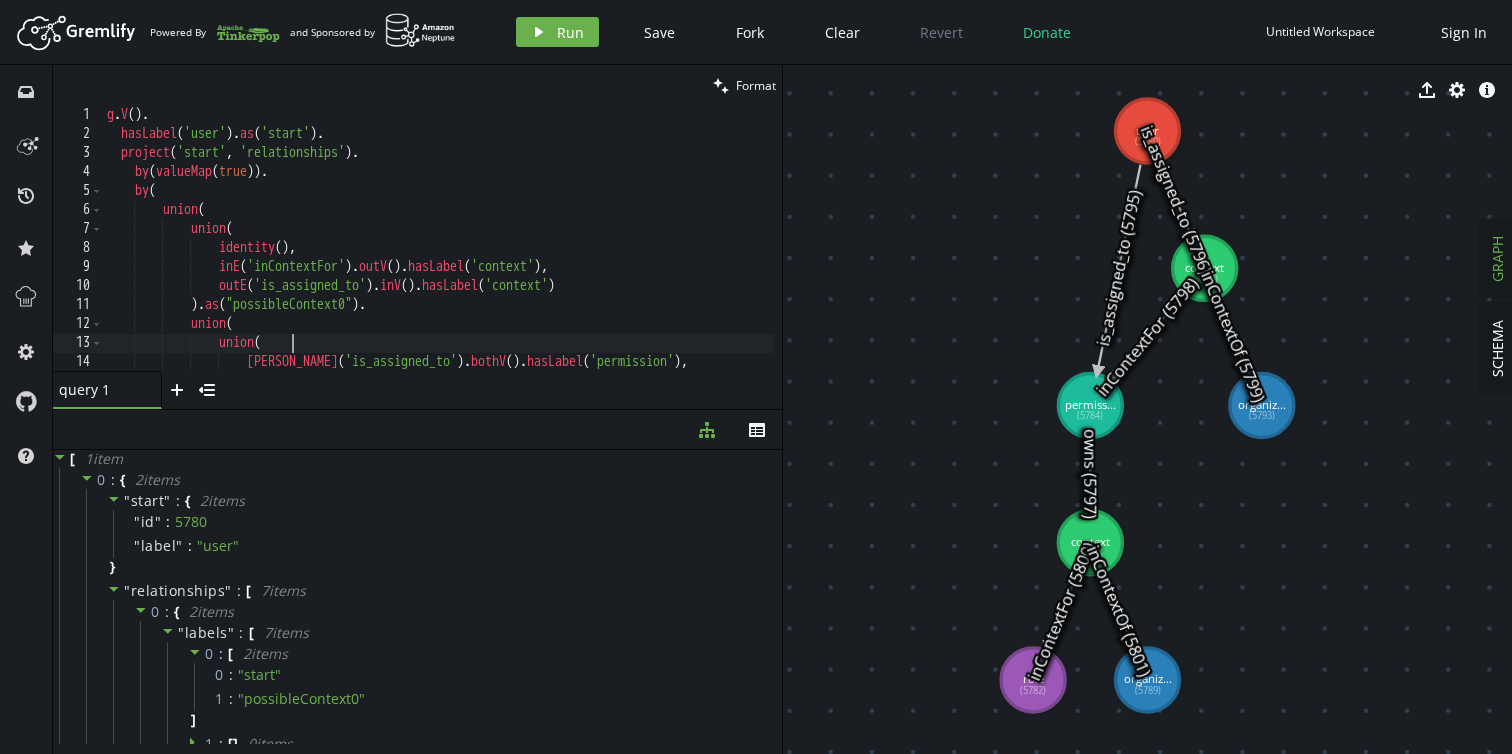 click on "g . V ( ) .    hasLabel ( 'user' ) . as ( 'start' ) .    project ( 'start' ,   'relationships' ) .      by ( valueMap ( true )) .      by (           union (                union (                     identity ( ) ,                     inE ( 'inContextFor' ) . outV ( ) . hasLabel ( 'context' ) ,                     outE ( 'is_assigned_to' ) . inV ( ) . hasLabel ( 'context' )                ) . as ( "possibleContext0" ) .                union (                     union (                          [PERSON_NAME] ( 'is_assigned_to' ) . bothV ( ) . hasLabel ( 'permission' ) ,                          outE ( 'inContextFor' ) . inV ( ) . hasLabel ( 'permission' )" at bounding box center (438, 258) 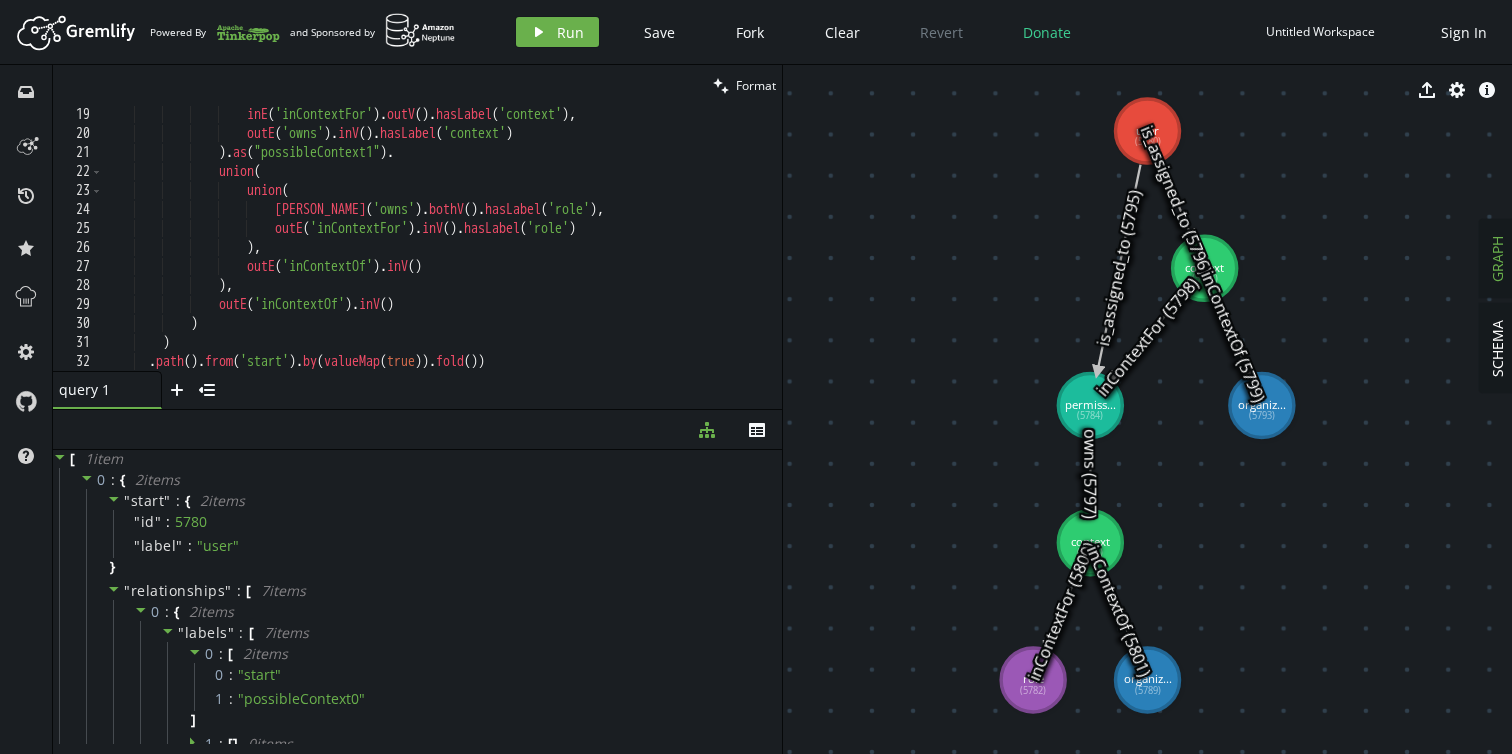 scroll, scrollTop: 342, scrollLeft: 0, axis: vertical 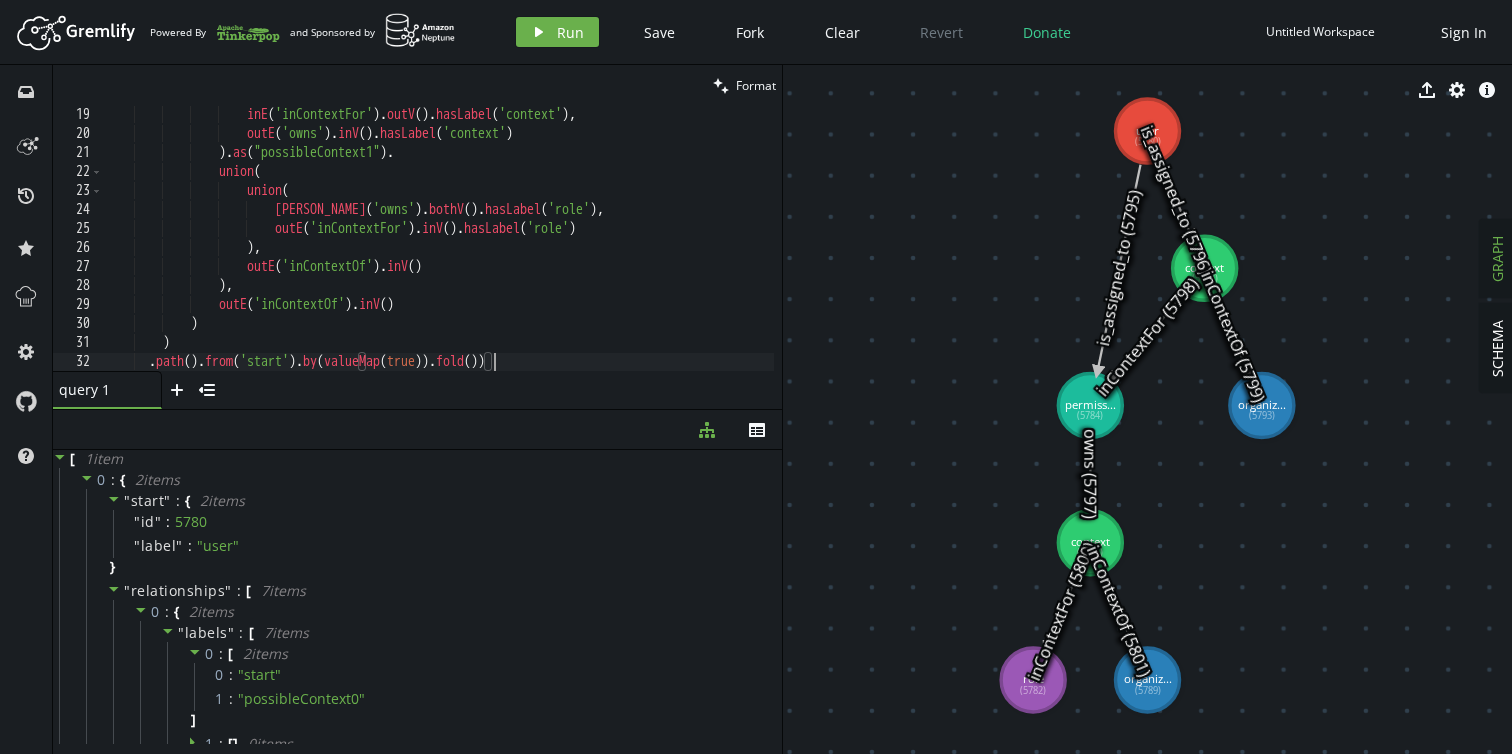 click on "inE ( 'inContextFor' ) . outV ( ) . hasLabel ( 'context' ) ,                          outE ( 'owns' ) . inV ( ) . hasLabel ( 'context' )                     ) . as ( "possibleContext1" ) .                     union (                          union (                               [PERSON_NAME] ( 'owns' ) . bothV ( ) . hasLabel ( 'role' ) ,                               outE ( 'inContextFor' ) . inV ( ) . hasLabel ( 'role' )                          ) ,                          outE ( 'inContextOf' ) . inV ( )                     ) ,                     outE ( 'inContextOf' ) . inV ( )                )           )         . path ( ) . from ( 'start' ) . by ( valueMap ( true )) . fold ( ))" at bounding box center (438, 258) 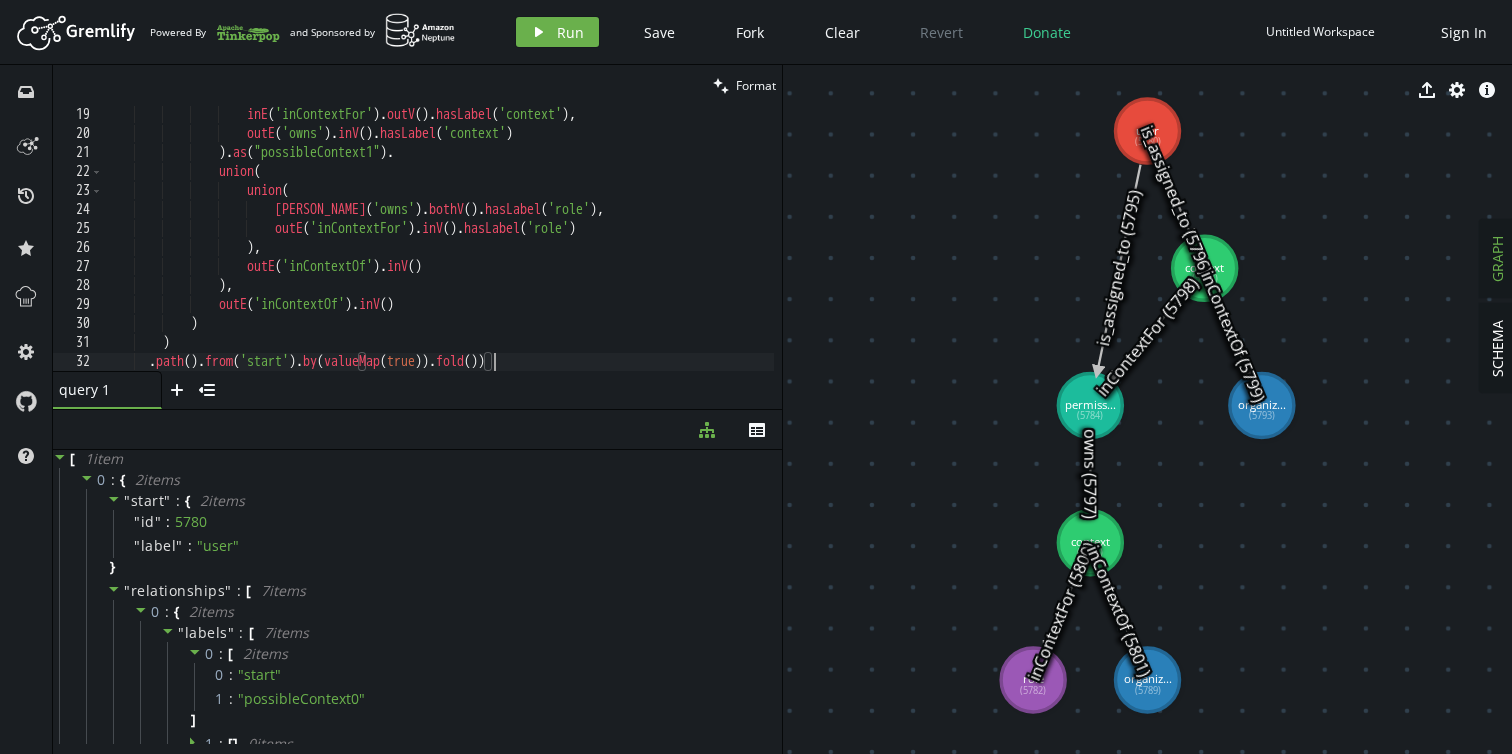click on "inE ( 'inContextFor' ) . outV ( ) . hasLabel ( 'context' ) ,                          outE ( 'owns' ) . inV ( ) . hasLabel ( 'context' )                     ) . as ( "possibleContext1" ) .                     union (                          union (                               [PERSON_NAME] ( 'owns' ) . bothV ( ) . hasLabel ( 'role' ) ,                               outE ( 'inContextFor' ) . inV ( ) . hasLabel ( 'role' )                          ) ,                          outE ( 'inContextOf' ) . inV ( )                     ) ,                     outE ( 'inContextOf' ) . inV ( )                )           )         . path ( ) . from ( 'start' ) . by ( valueMap ( true )) . fold ( ))" at bounding box center (438, 258) 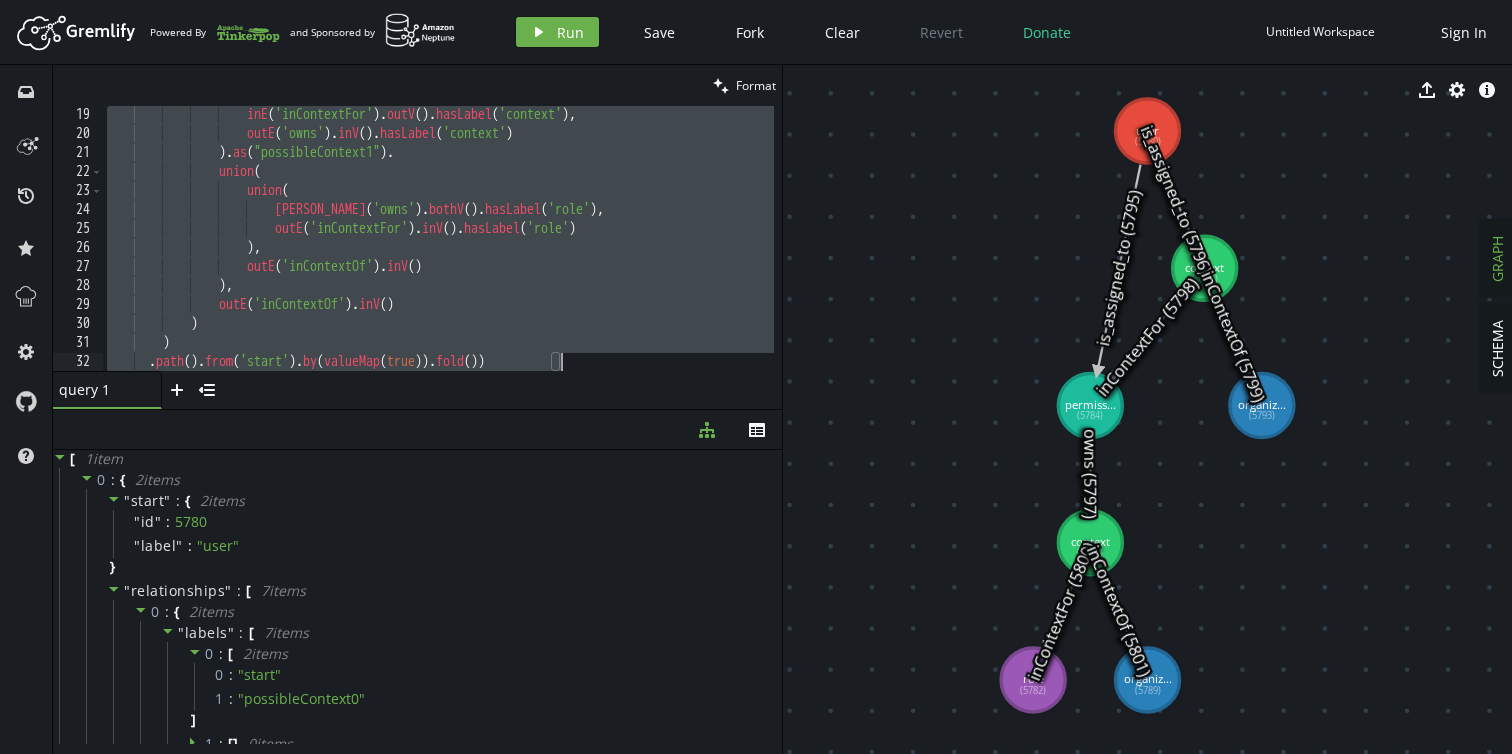 click on "inE ( 'inContextFor' ) . outV ( ) . hasLabel ( 'context' ) ,                          outE ( 'owns' ) . inV ( ) . hasLabel ( 'context' )                     ) . as ( "possibleContext1" ) .                     union (                          union (                               [PERSON_NAME] ( 'owns' ) . bothV ( ) . hasLabel ( 'role' ) ,                               outE ( 'inContextFor' ) . inV ( ) . hasLabel ( 'role' )                          ) ,                          outE ( 'inContextOf' ) . inV ( )                     ) ,                     outE ( 'inContextOf' ) . inV ( )                )           )         . path ( ) . from ( 'start' ) . by ( valueMap ( true )) . fold ( ))" at bounding box center (438, 258) 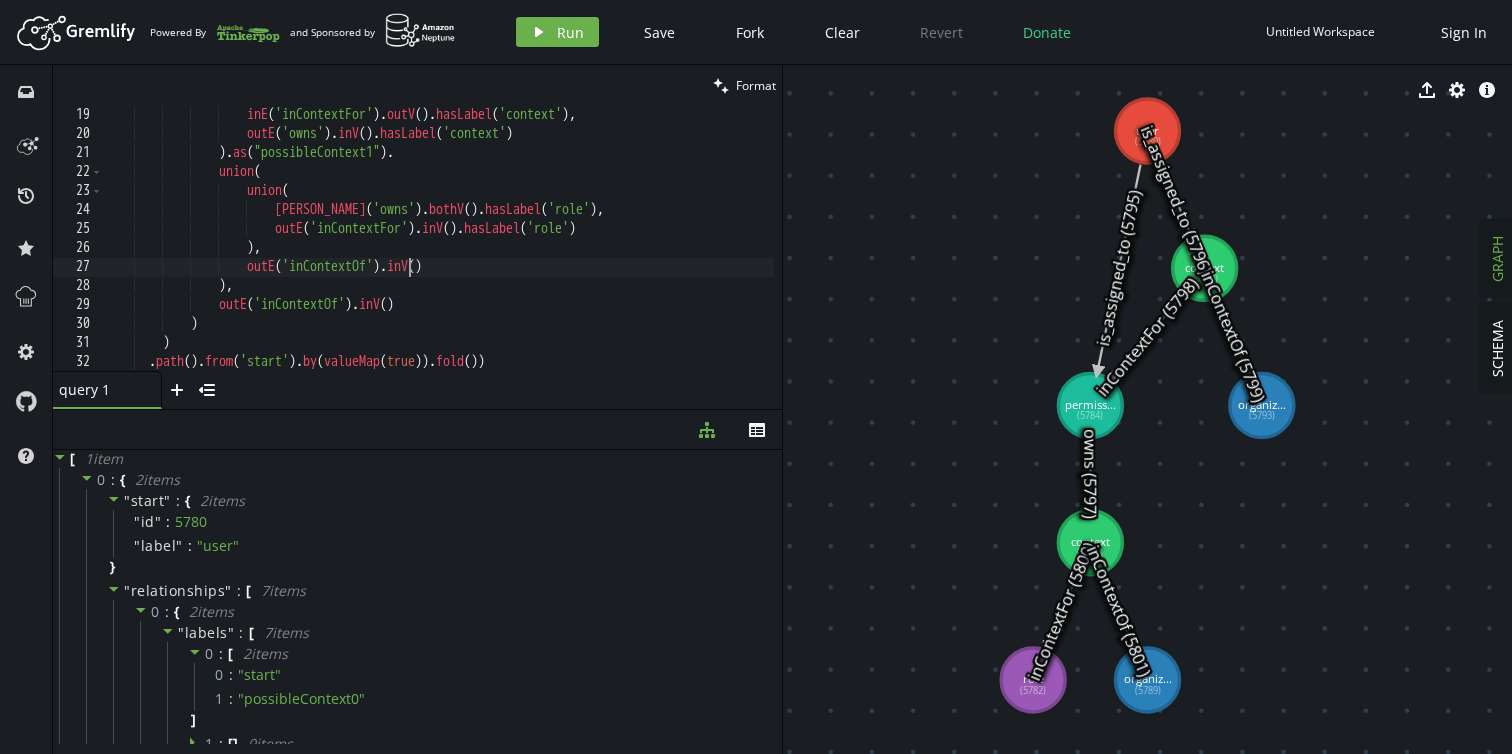 click on "inE ( 'inContextFor' ) . outV ( ) . hasLabel ( 'context' ) ,                          outE ( 'owns' ) . inV ( ) . hasLabel ( 'context' )                     ) . as ( "possibleContext1" ) .                     union (                          union (                               [PERSON_NAME] ( 'owns' ) . bothV ( ) . hasLabel ( 'role' ) ,                               outE ( 'inContextFor' ) . inV ( ) . hasLabel ( 'role' )                          ) ,                          outE ( 'inContextOf' ) . inV ( )                     ) ,                     outE ( 'inContextOf' ) . inV ( )                )           )         . path ( ) . from ( 'start' ) . by ( valueMap ( true )) . fold ( ))" at bounding box center [438, 258] 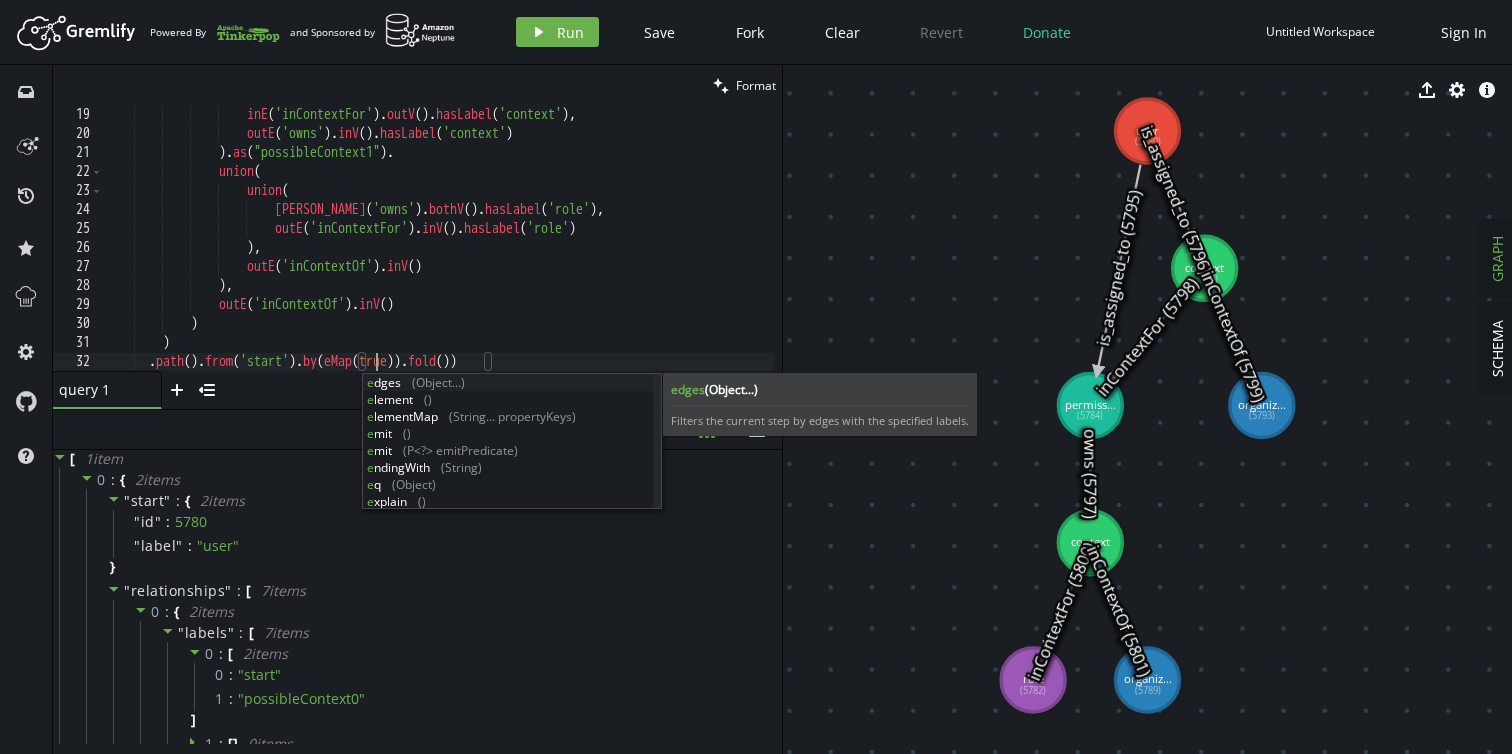 scroll, scrollTop: 0, scrollLeft: 276, axis: horizontal 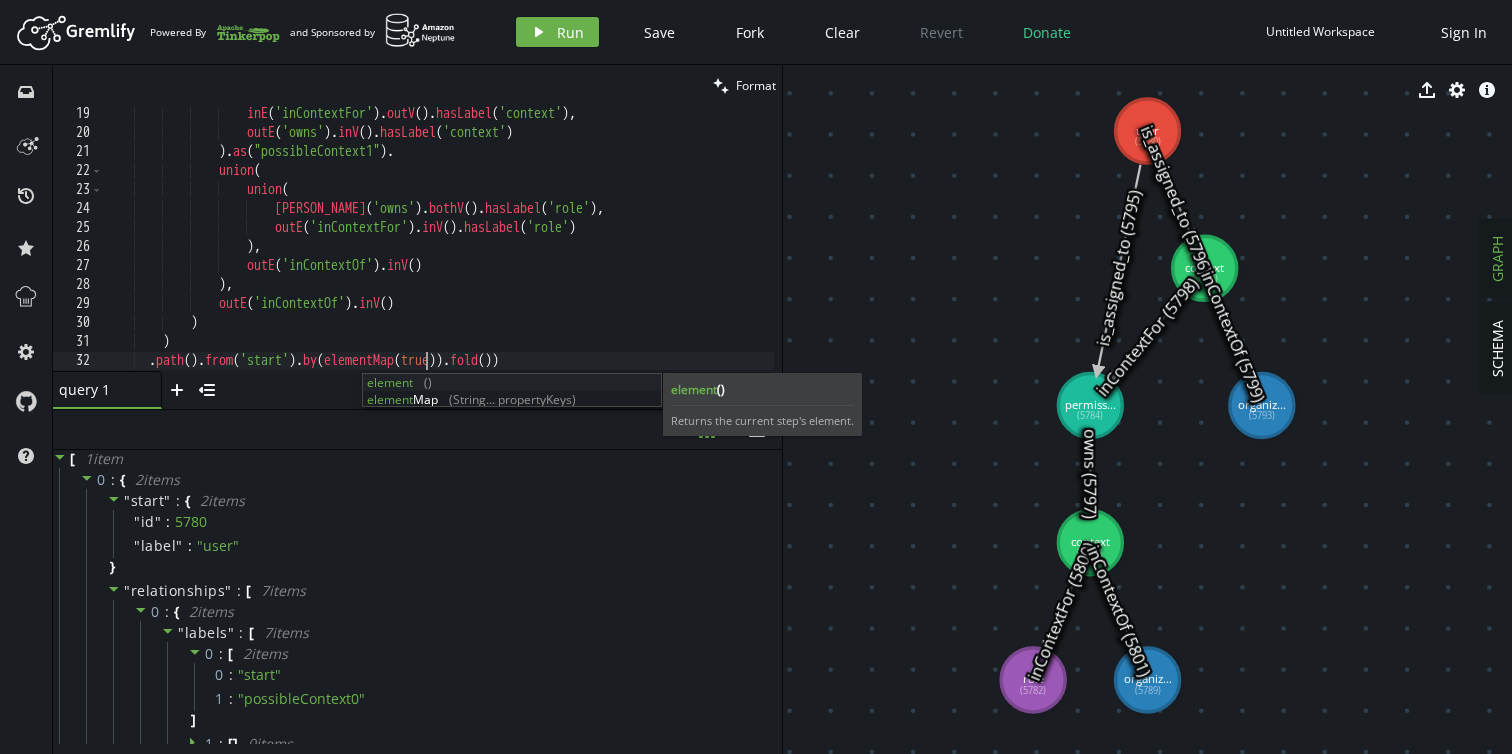 click on "inE ( 'inContextFor' ) . outV ( ) . hasLabel ( 'context' ) ,                          outE ( 'owns' ) . inV ( ) . hasLabel ( 'context' )                     ) . as ( "possibleContext1" ) .                     union (                          union (                               [PERSON_NAME] ( 'owns' ) . bothV ( ) . hasLabel ( 'role' ) ,                               outE ( 'inContextFor' ) . inV ( ) . hasLabel ( 'role' )                          ) ,                          outE ( 'inContextOf' ) . inV ( )                     ) ,                     outE ( 'inContextOf' ) . inV ( )                )           )         . path ( ) . from ( 'start' ) . by ( elementMap ( true )) . fold ( ))" at bounding box center (438, 257) 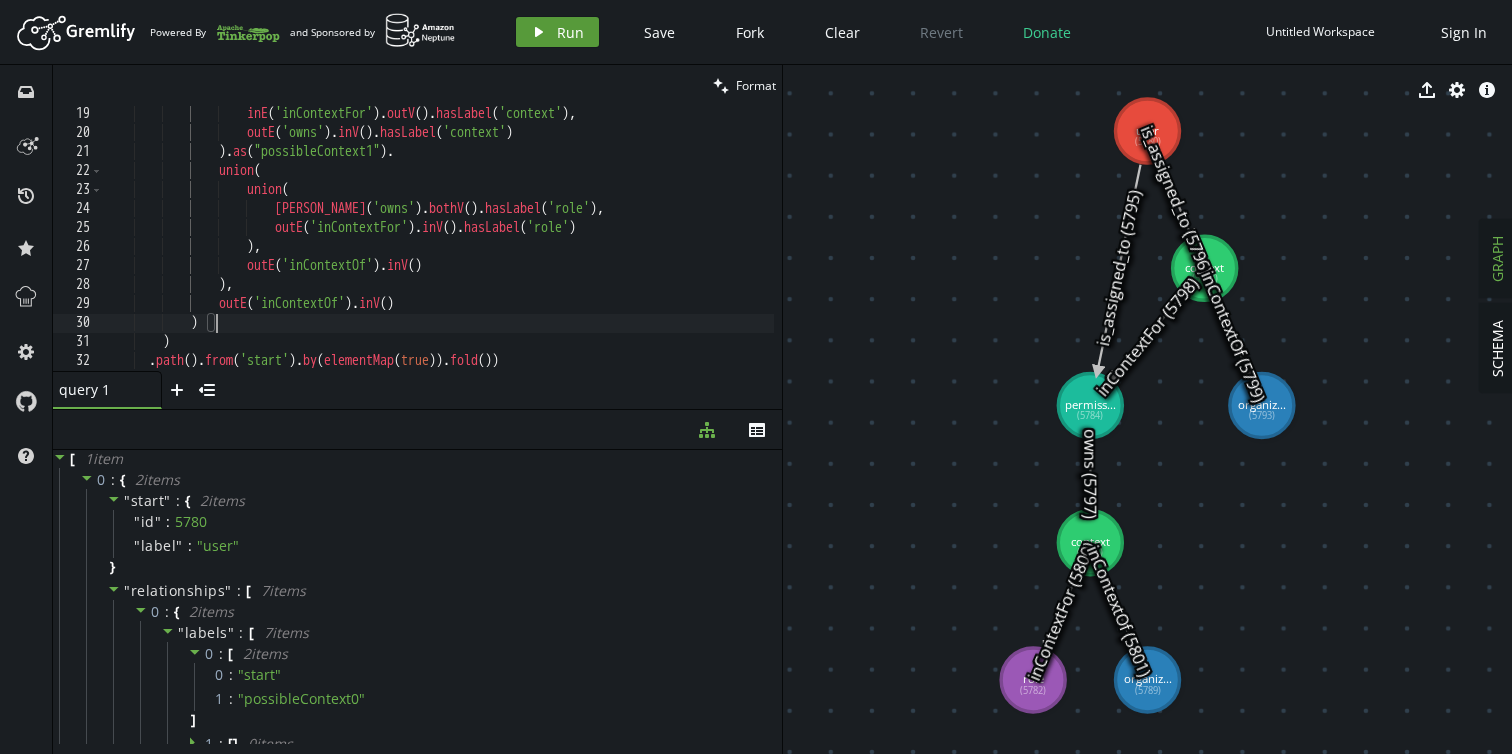 click on "play Run" at bounding box center [557, 32] 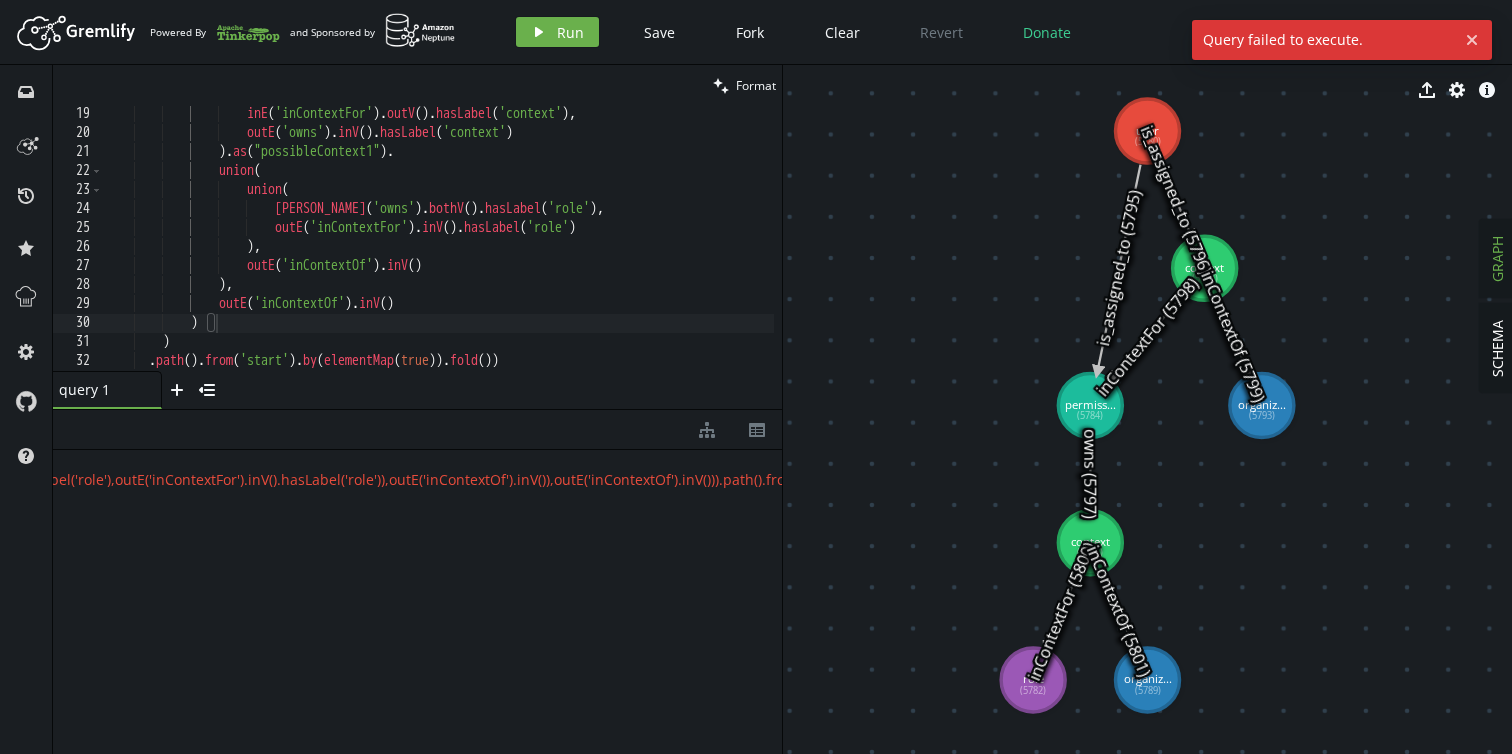 scroll, scrollTop: 0, scrollLeft: 3715, axis: horizontal 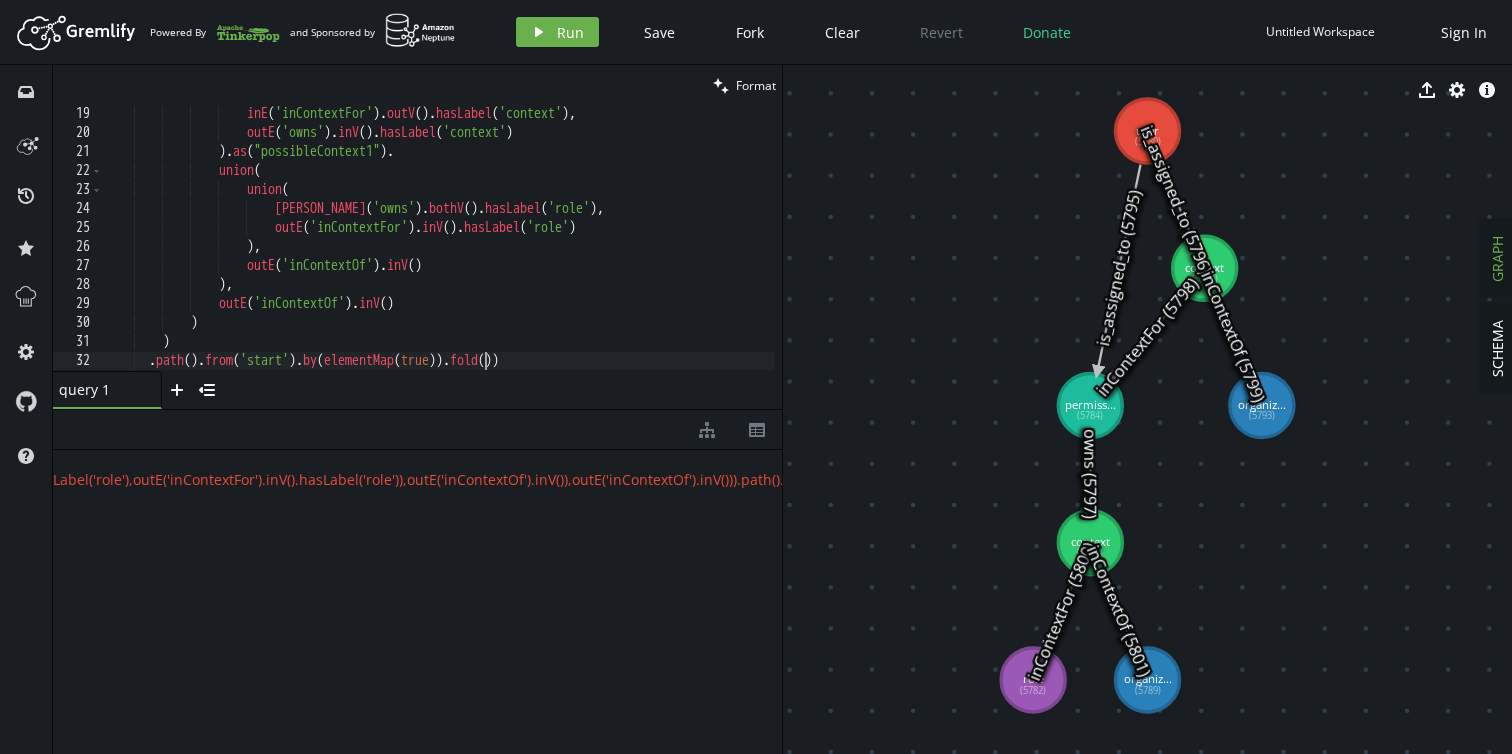 click on "inE ( 'inContextFor' ) . outV ( ) . hasLabel ( 'context' ) ,                          outE ( 'owns' ) . inV ( ) . hasLabel ( 'context' )                     ) . as ( "possibleContext1" ) .                     union (                          union (                               [PERSON_NAME] ( 'owns' ) . bothV ( ) . hasLabel ( 'role' ) ,                               outE ( 'inContextFor' ) . inV ( ) . hasLabel ( 'role' )                          ) ,                          outE ( 'inContextOf' ) . inV ( )                     ) ,                     outE ( 'inContextOf' ) . inV ( )                )           )         . path ( ) . from ( 'start' ) . by ( elementMap ( true )) . fold ( ))" at bounding box center (438, 257) 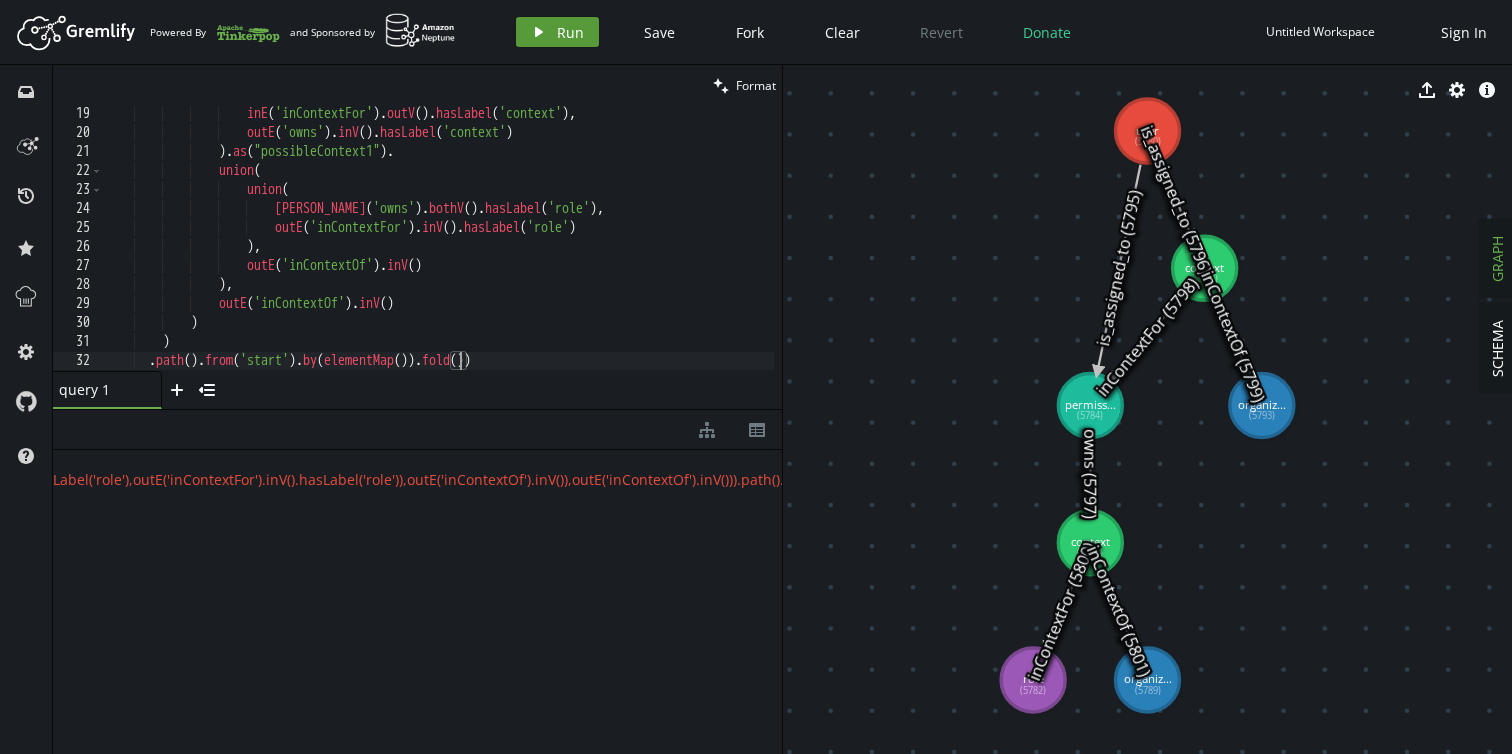 click on "Run" at bounding box center (570, 32) 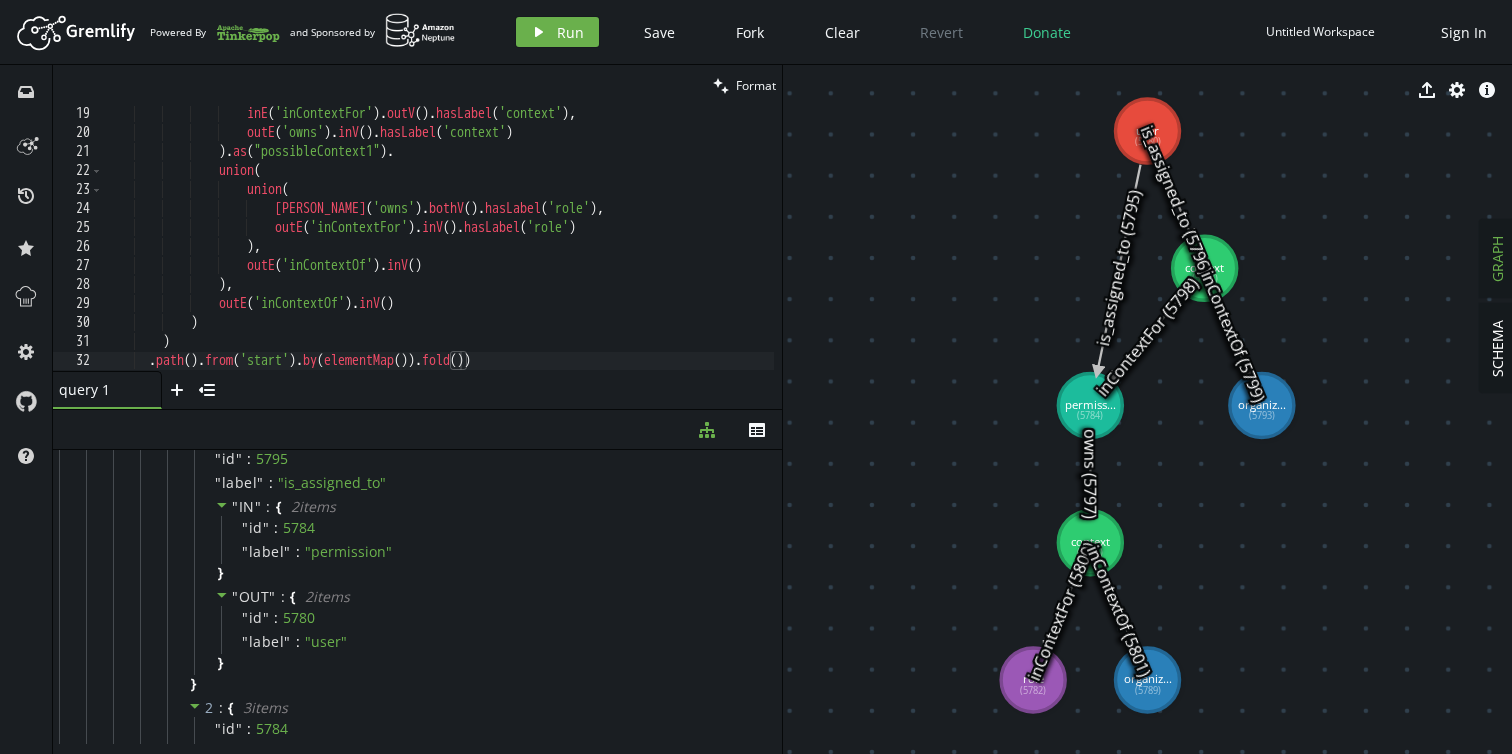 scroll, scrollTop: 2236, scrollLeft: 0, axis: vertical 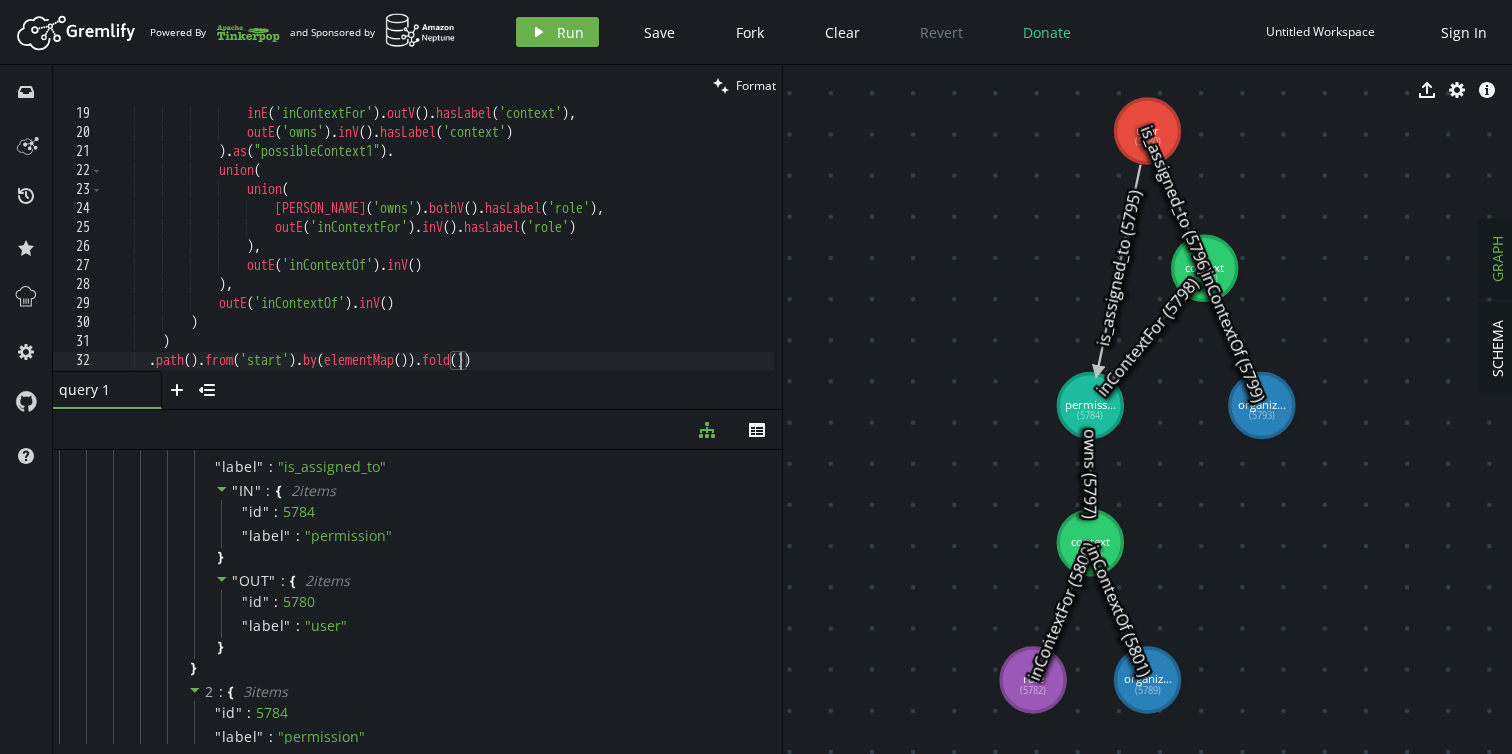 click on "inE ( 'inContextFor' ) . outV ( ) . hasLabel ( 'context' ) ,                          outE ( 'owns' ) . inV ( ) . hasLabel ( 'context' )                     ) . as ( "possibleContext1" ) .                     union (                          union (                               [PERSON_NAME] ( 'owns' ) . bothV ( ) . hasLabel ( 'role' ) ,                               outE ( 'inContextFor' ) . inV ( ) . hasLabel ( 'role' )                          ) ,                          outE ( 'inContextOf' ) . inV ( )                     ) ,                     outE ( 'inContextOf' ) . inV ( )                )           )         . path ( ) . from ( 'start' ) . by ( elementMap ( )) . fold ( ))" at bounding box center [438, 257] 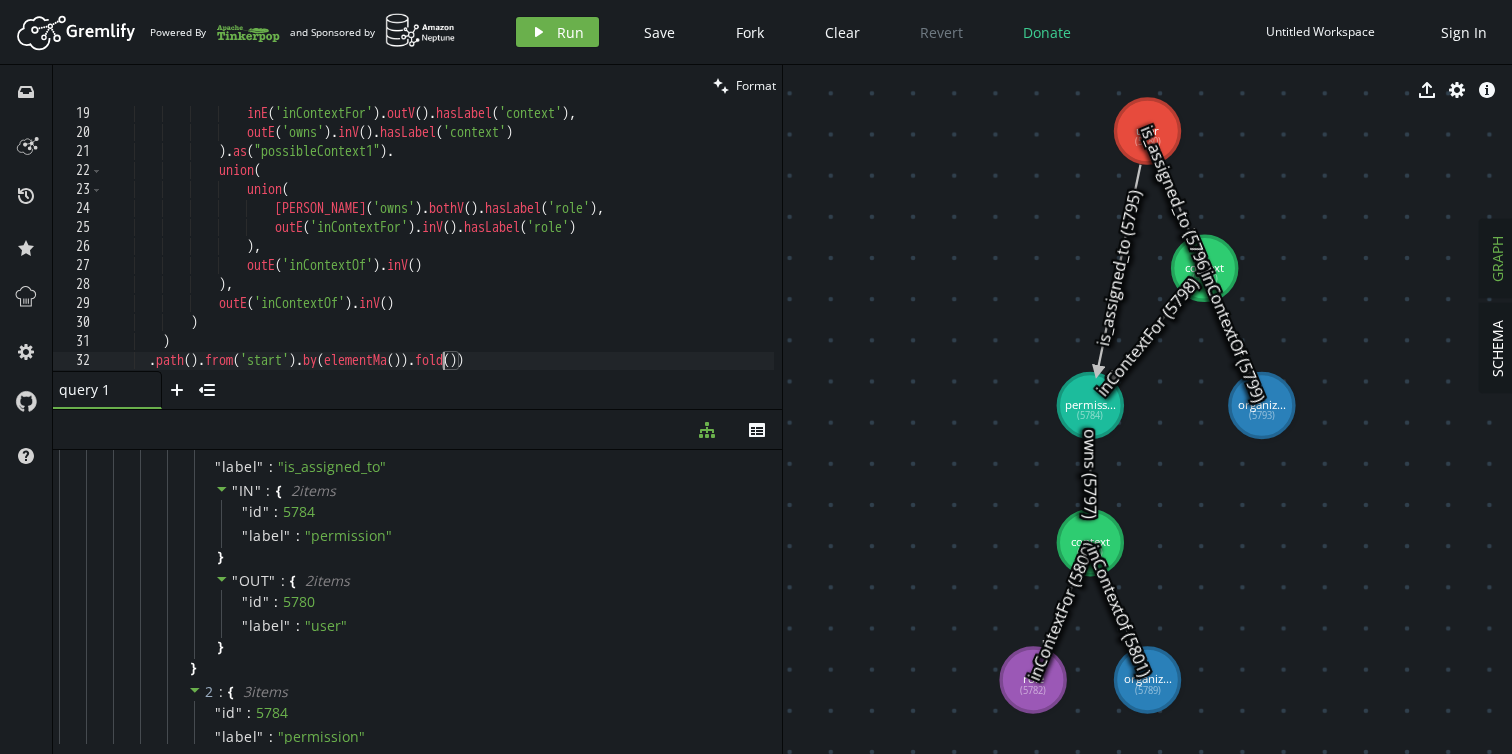 scroll, scrollTop: 0, scrollLeft: 344, axis: horizontal 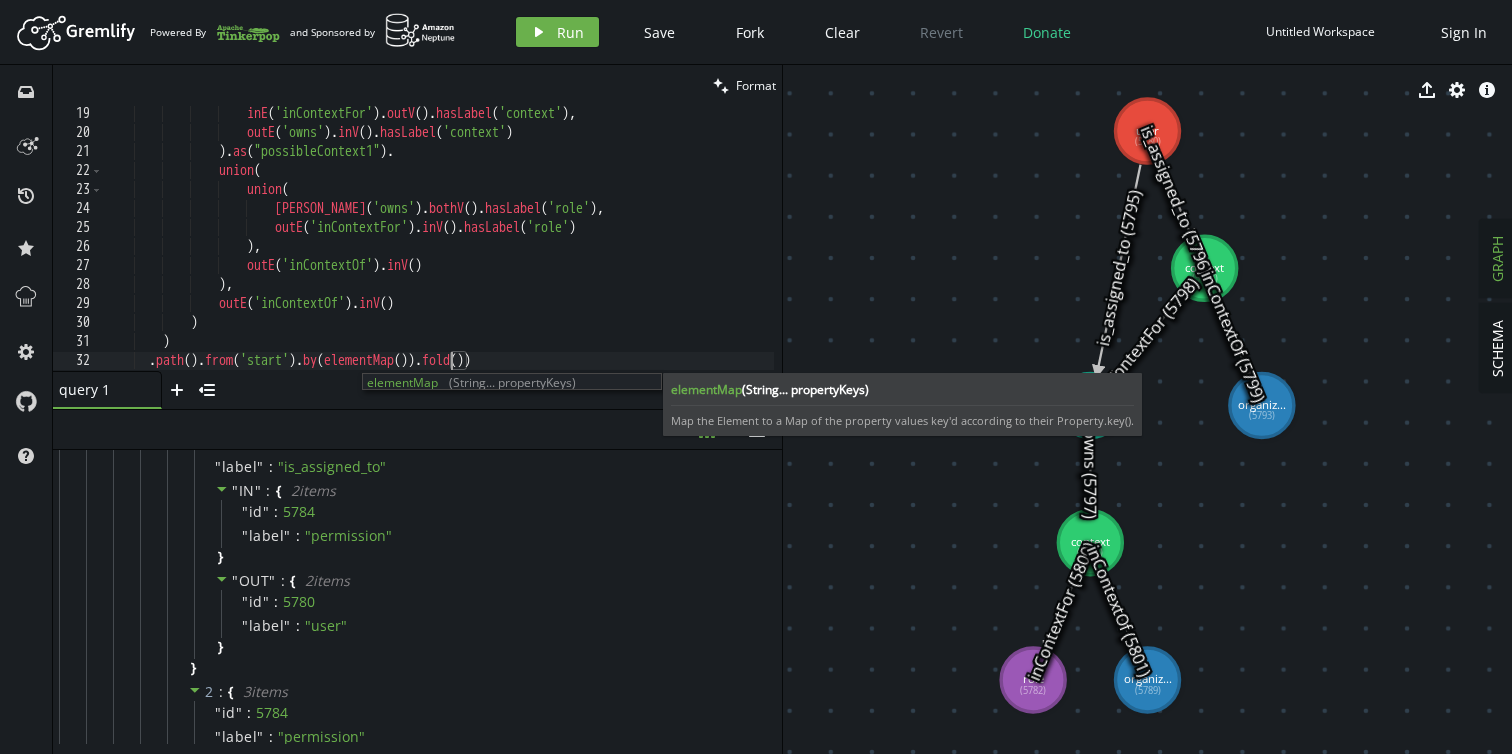 click on "inE ( 'inContextFor' ) . outV ( ) . hasLabel ( 'context' ) ,                          outE ( 'owns' ) . inV ( ) . hasLabel ( 'context' )                     ) . as ( "possibleContext1" ) .                     union (                          union (                               [PERSON_NAME] ( 'owns' ) . bothV ( ) . hasLabel ( 'role' ) ,                               outE ( 'inContextFor' ) . inV ( ) . hasLabel ( 'role' )                          ) ,                          outE ( 'inContextOf' ) . inV ( )                     ) ,                     outE ( 'inContextOf' ) . inV ( )                )           )         . path ( ) . from ( 'start' ) . by ( elementMap ( )) . fold ( ))" at bounding box center [438, 257] 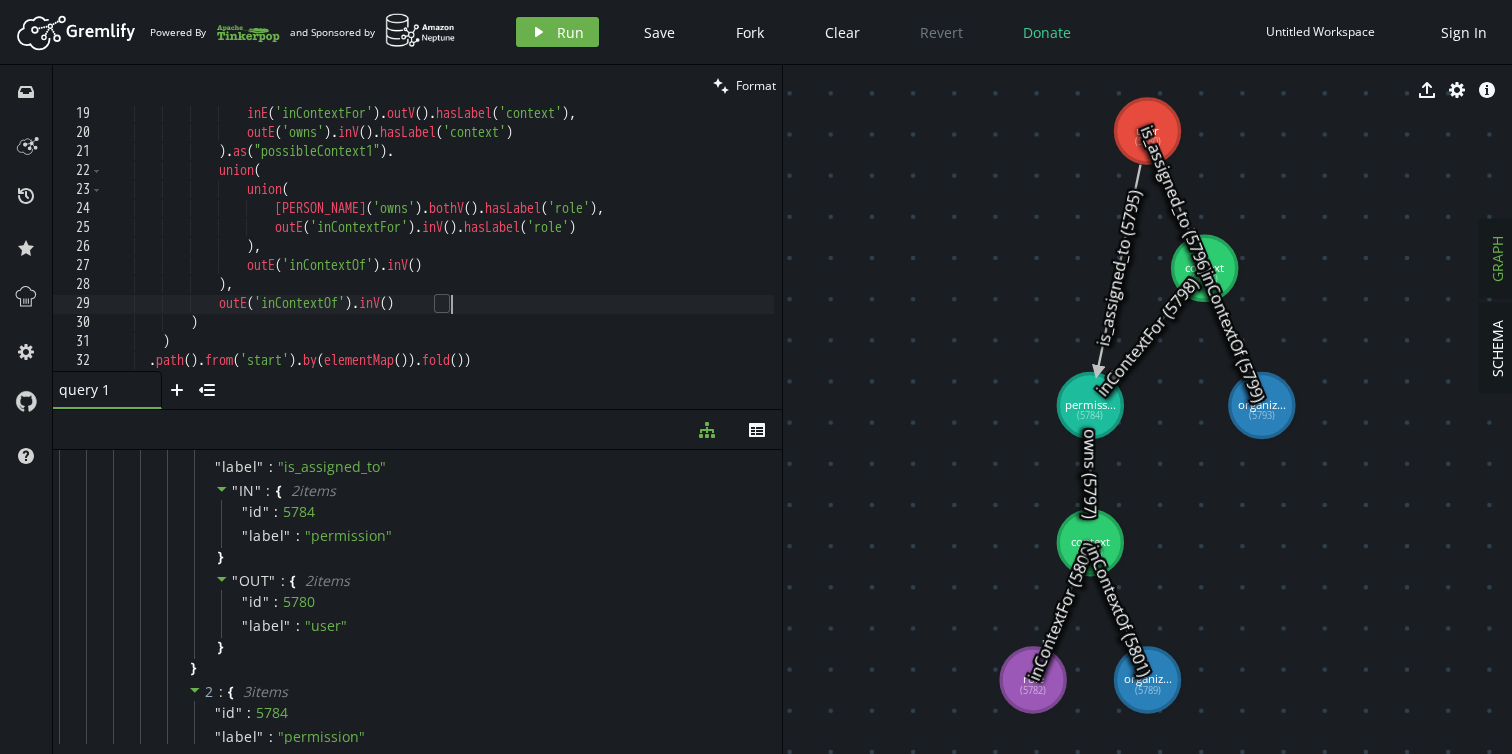 scroll, scrollTop: 0, scrollLeft: 343, axis: horizontal 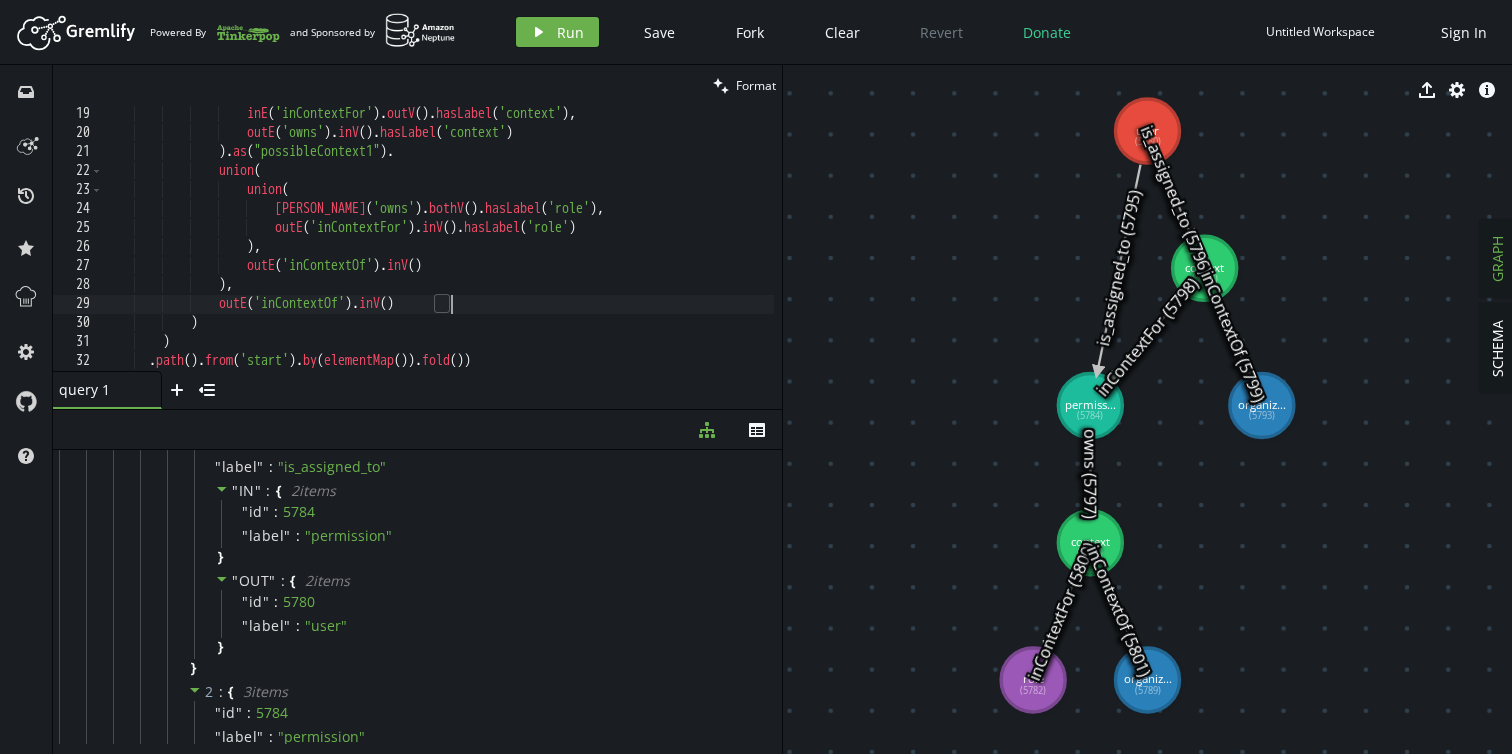 click on "inE ( 'inContextFor' ) . outV ( ) . hasLabel ( 'context' ) ,                          outE ( 'owns' ) . inV ( ) . hasLabel ( 'context' )                     ) . as ( "possibleContext1" ) .                     union (                          union (                               [PERSON_NAME] ( 'owns' ) . bothV ( ) . hasLabel ( 'role' ) ,                               outE ( 'inContextFor' ) . inV ( ) . hasLabel ( 'role' )                          ) ,                          outE ( 'inContextOf' ) . inV ( )                     ) ,                     outE ( 'inContextOf' ) . inV ( )                )           )         . path ( ) . from ( 'start' ) . by ( elementMap ( )) . fold ( ))" at bounding box center (438, 257) 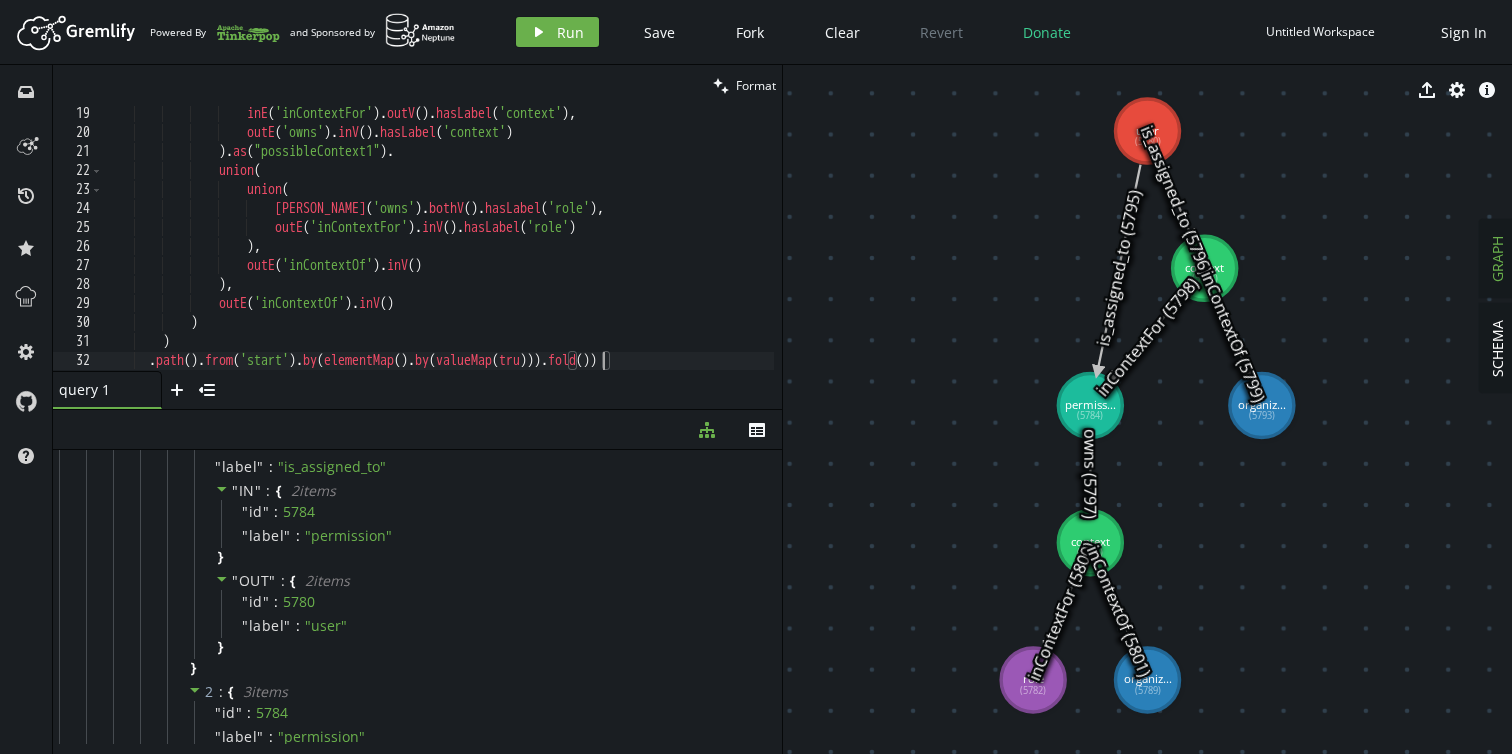 scroll, scrollTop: 0, scrollLeft: 503, axis: horizontal 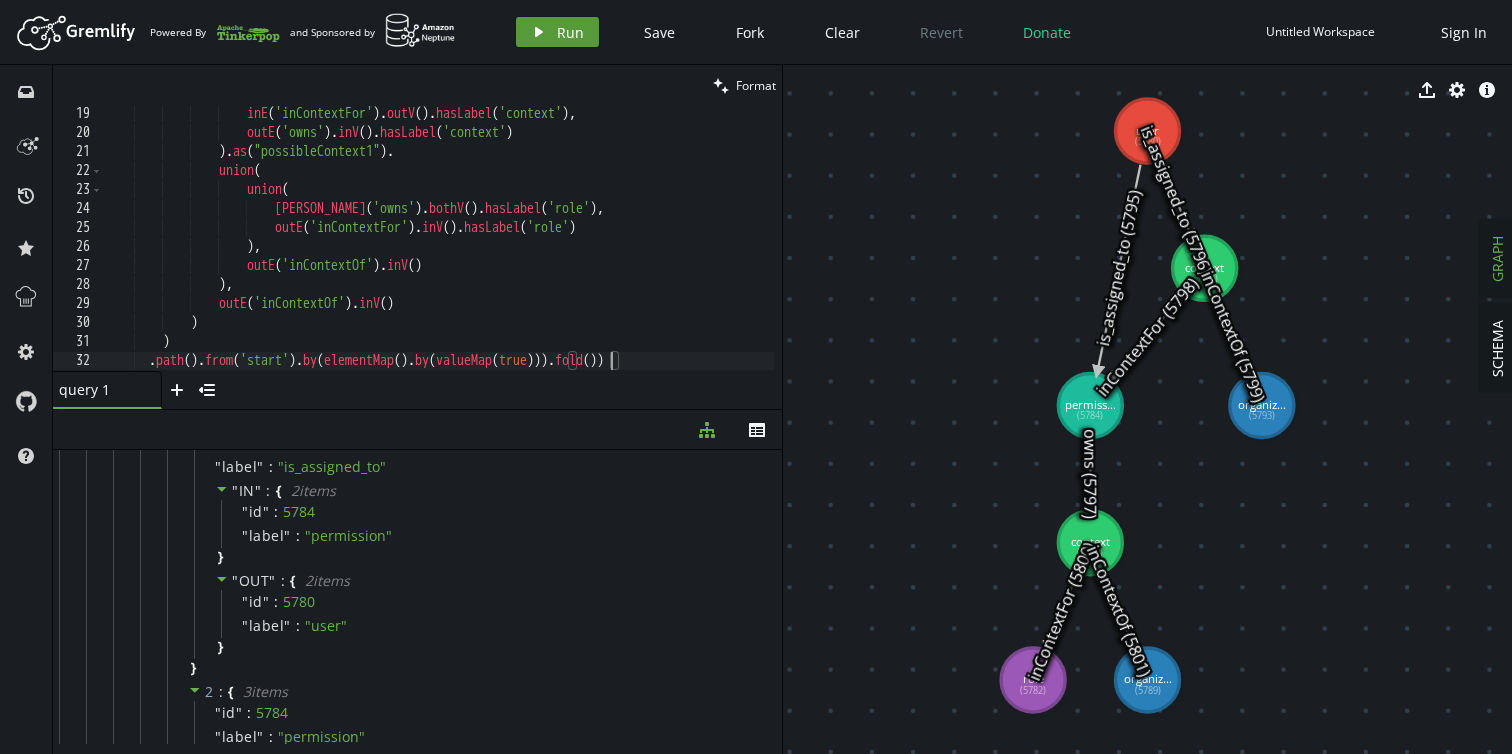 click on "Run" at bounding box center [570, 32] 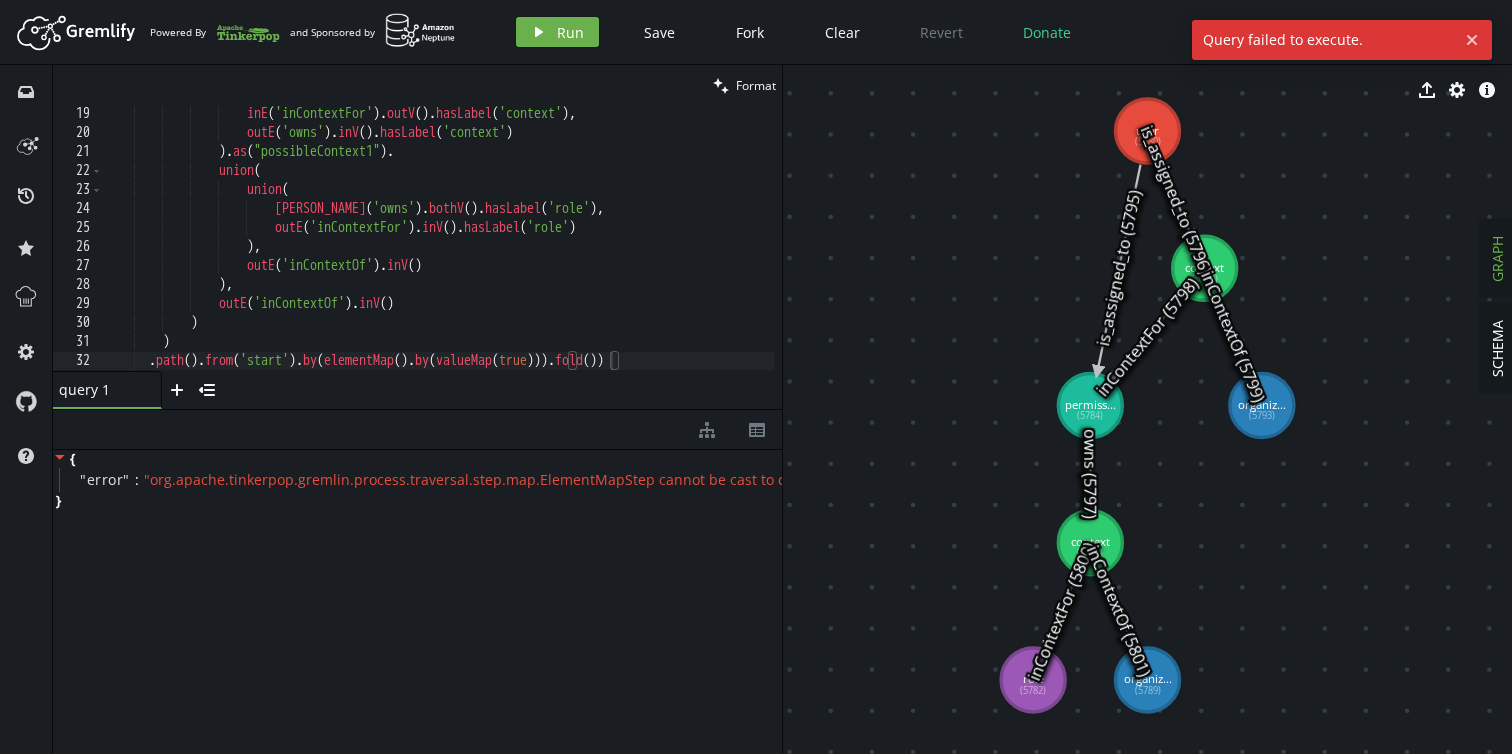 scroll, scrollTop: 0, scrollLeft: 0, axis: both 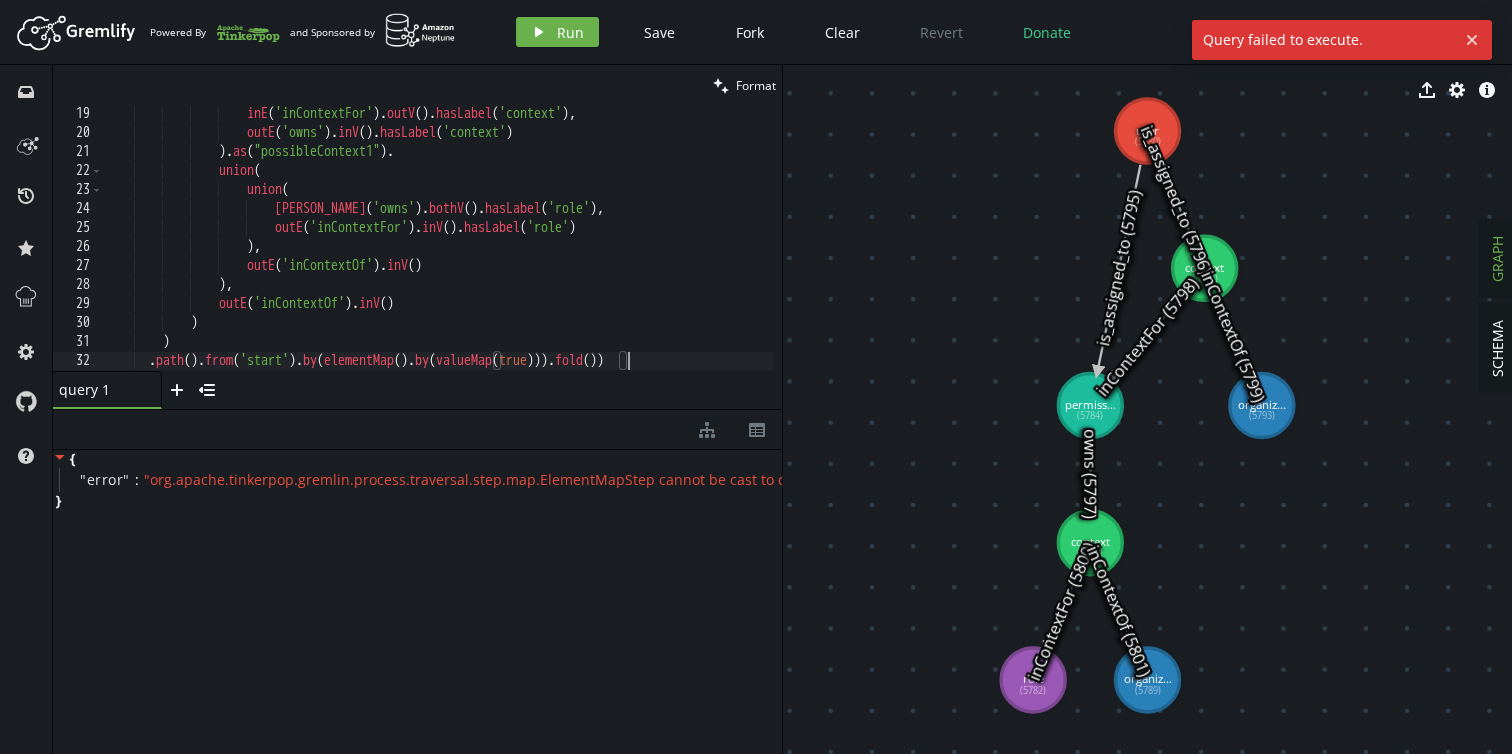 click on "inE ( 'inContextFor' ) . outV ( ) . hasLabel ( 'context' ) ,                          outE ( 'owns' ) . inV ( ) . hasLabel ( 'context' )                     ) . as ( "possibleContext1" ) .                     union (                          union (                               [PERSON_NAME] ( 'owns' ) . bothV ( ) . hasLabel ( 'role' ) ,                               outE ( 'inContextFor' ) . inV ( ) . hasLabel ( 'role' )                          ) ,                          outE ( 'inContextOf' ) . inV ( )                     ) ,                     outE ( 'inContextOf' ) . inV ( )                )           )         . path ( ) . from ( 'start' ) . by ( elementMap ( ) . by ( valueMap ( true ))) . fold ( ))" at bounding box center (438, 257) 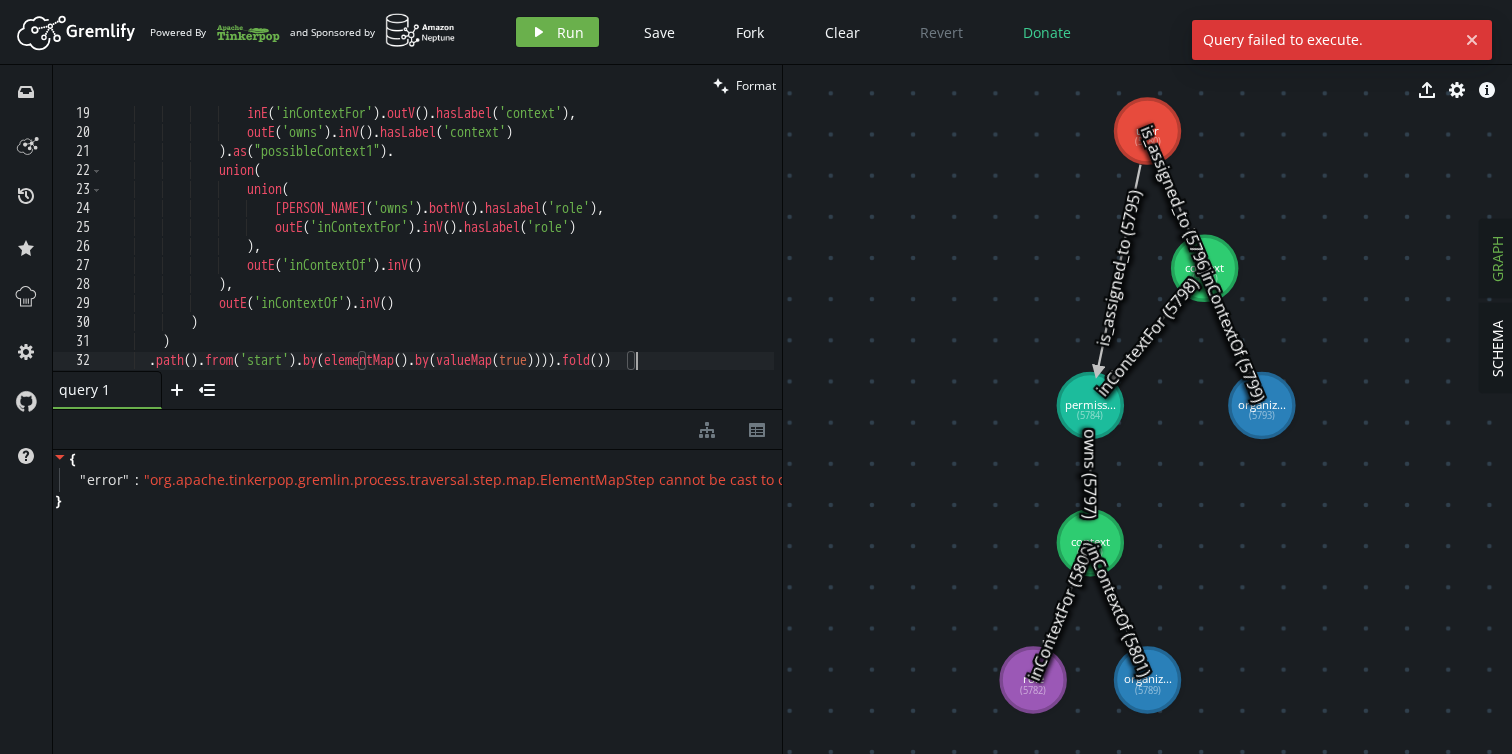 scroll, scrollTop: 0, scrollLeft: 529, axis: horizontal 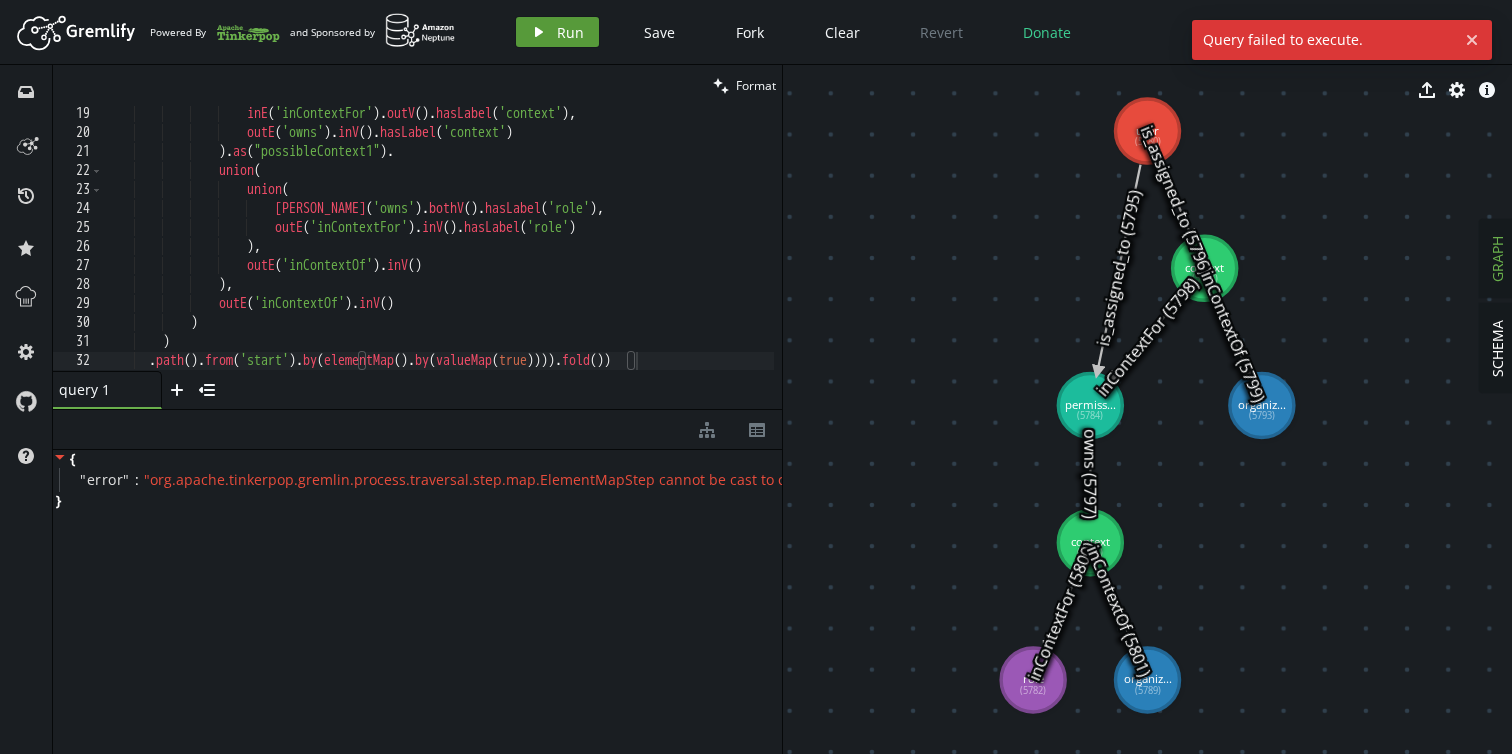 click on "play Run" at bounding box center [557, 32] 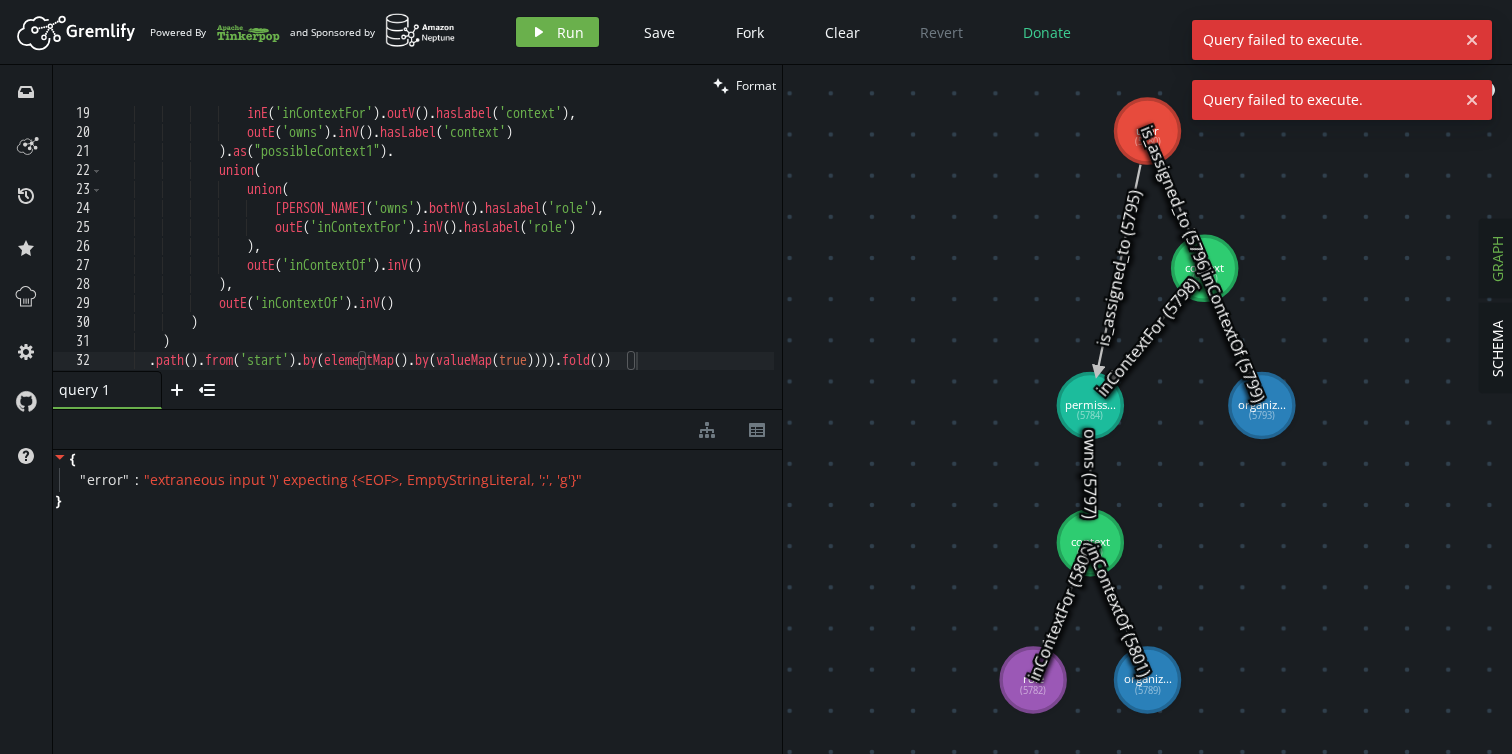 click on "inE ( 'inContextFor' ) . outV ( ) . hasLabel ( 'context' ) ,                          outE ( 'owns' ) . inV ( ) . hasLabel ( 'context' )                     ) . as ( "possibleContext1" ) .                     union (                          union (                               [PERSON_NAME] ( 'owns' ) . bothV ( ) . hasLabel ( 'role' ) ,                               outE ( 'inContextFor' ) . inV ( ) . hasLabel ( 'role' )                          ) ,                          outE ( 'inContextOf' ) . inV ( )                     ) ,                     outE ( 'inContextOf' ) . inV ( )                )           )         . path ( ) . from ( 'start' ) . by ( elementMap ( ) . by ( valueMap ( true )))) . fold ( ))" at bounding box center [438, 257] 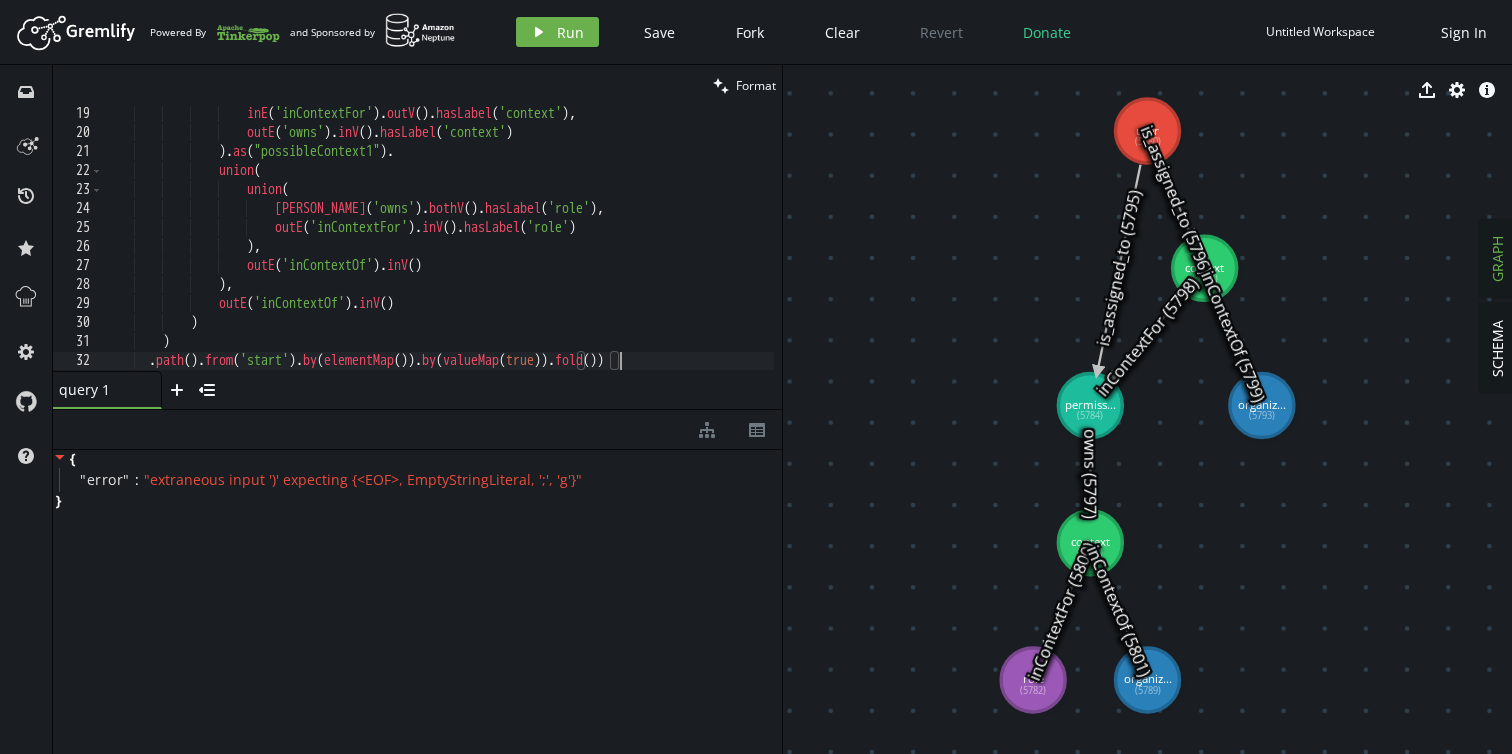 scroll, scrollTop: 0, scrollLeft: 512, axis: horizontal 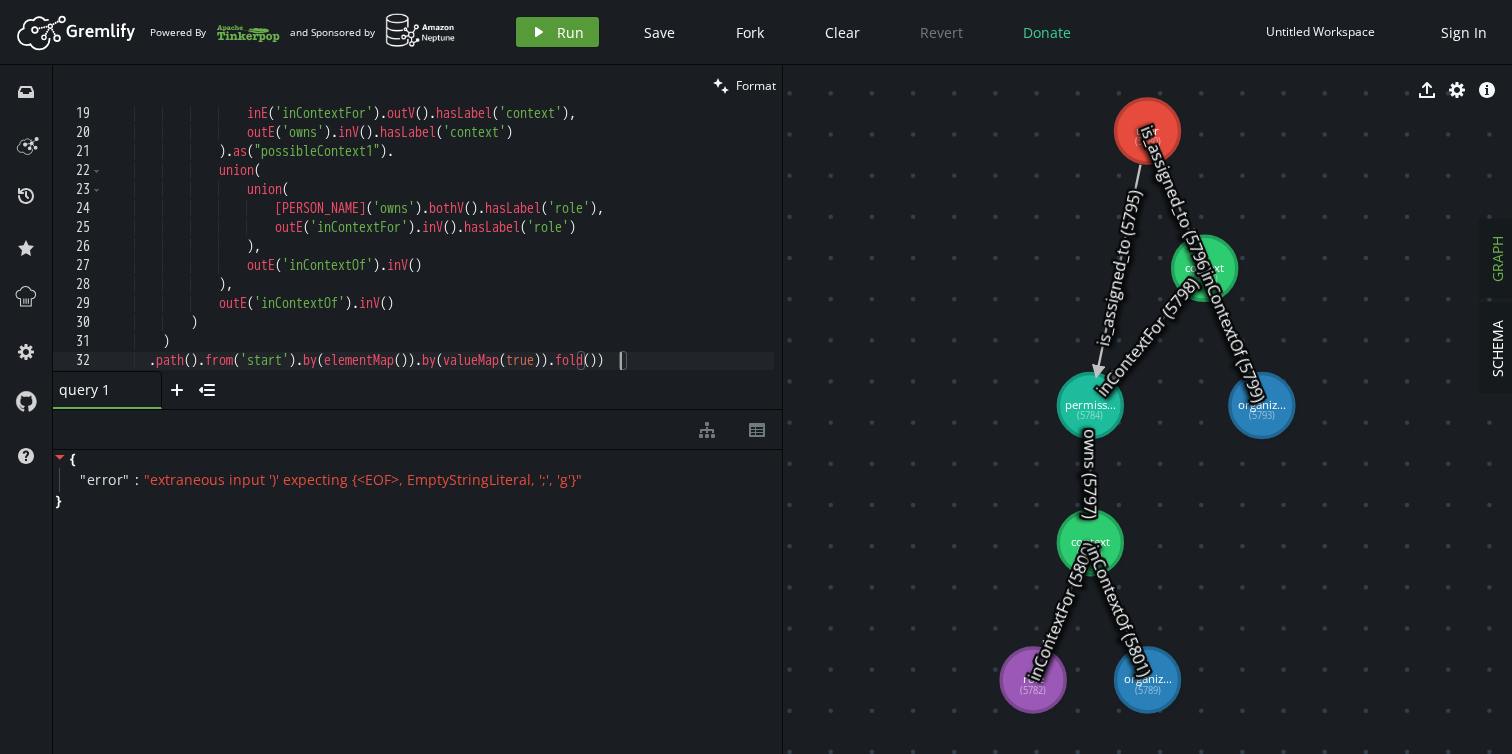 click on "Run" at bounding box center (570, 32) 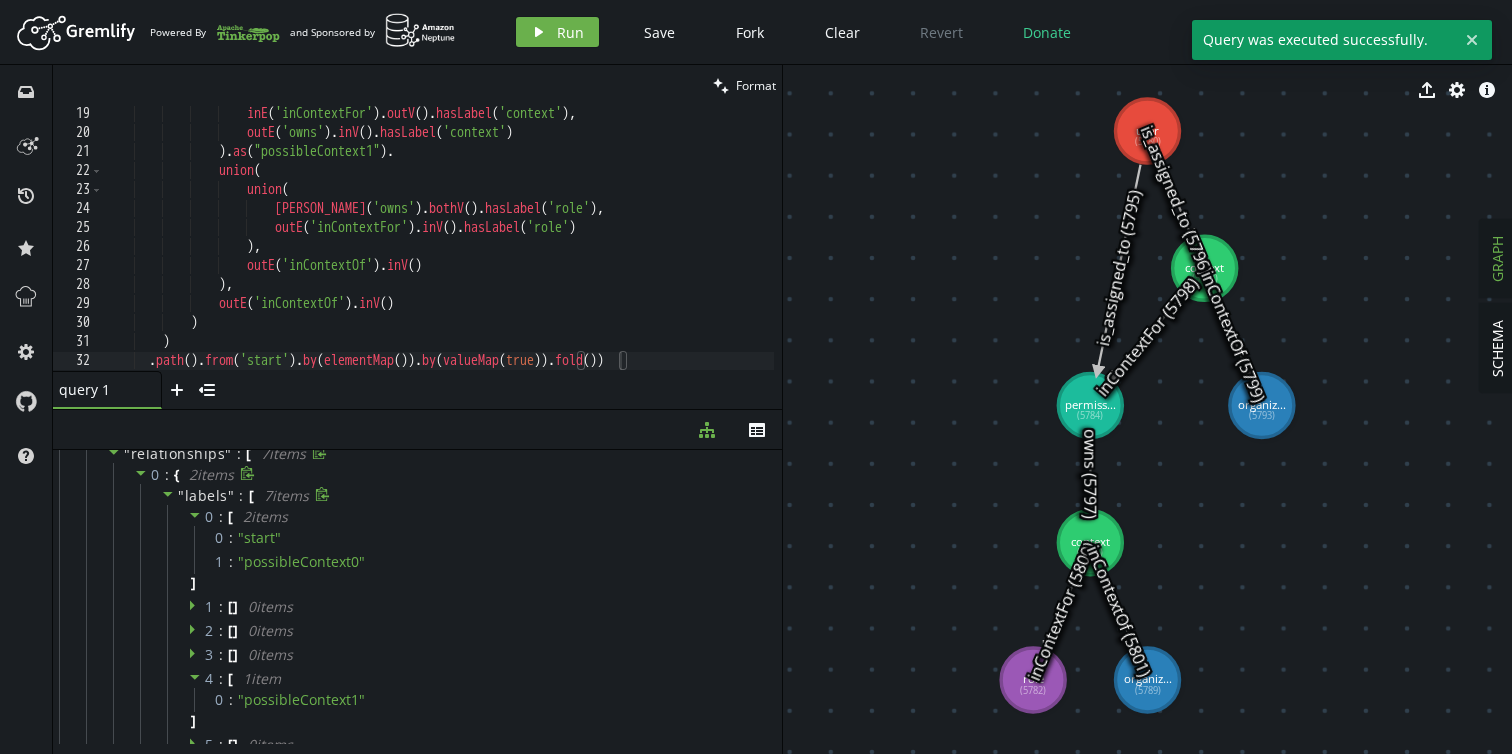 scroll, scrollTop: 117, scrollLeft: 0, axis: vertical 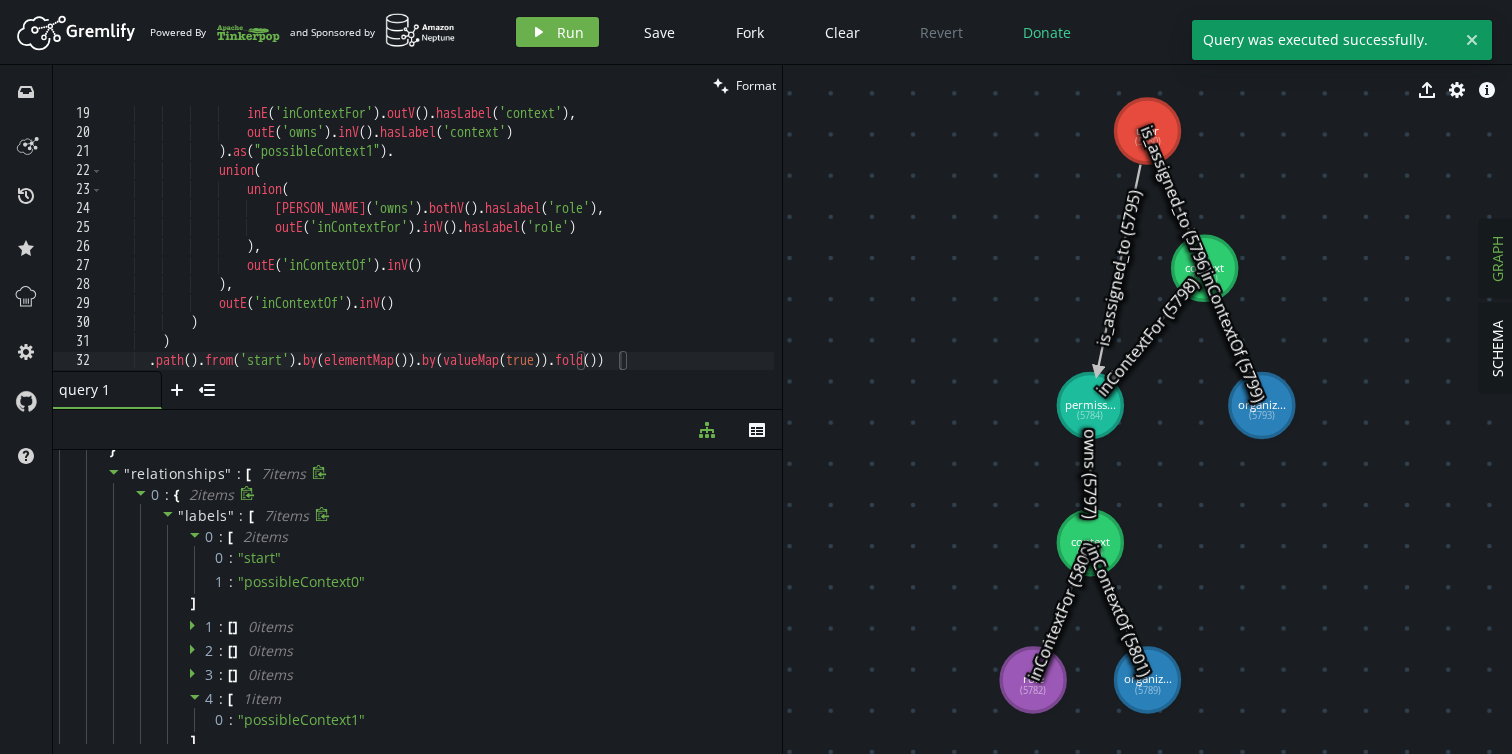 click 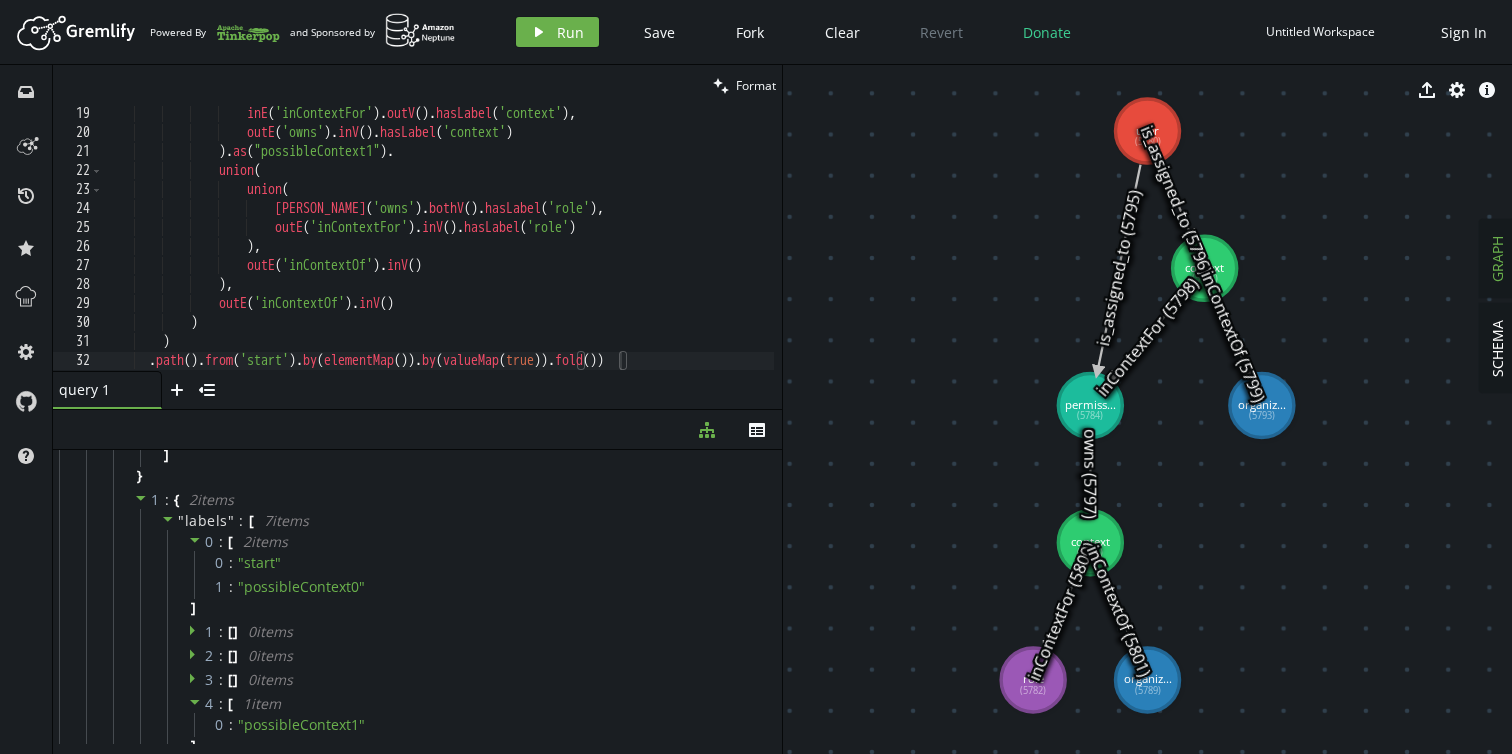 scroll, scrollTop: 855, scrollLeft: 0, axis: vertical 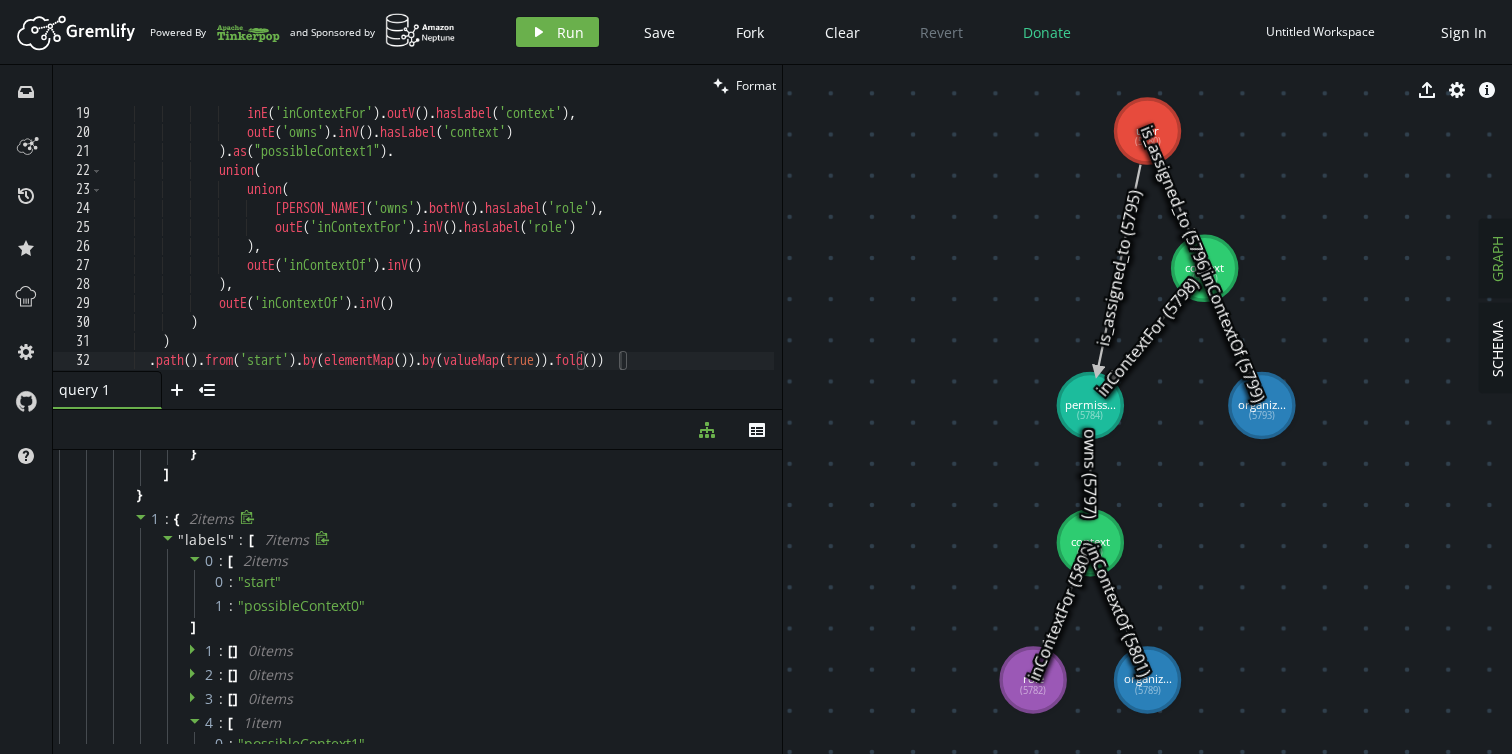 click 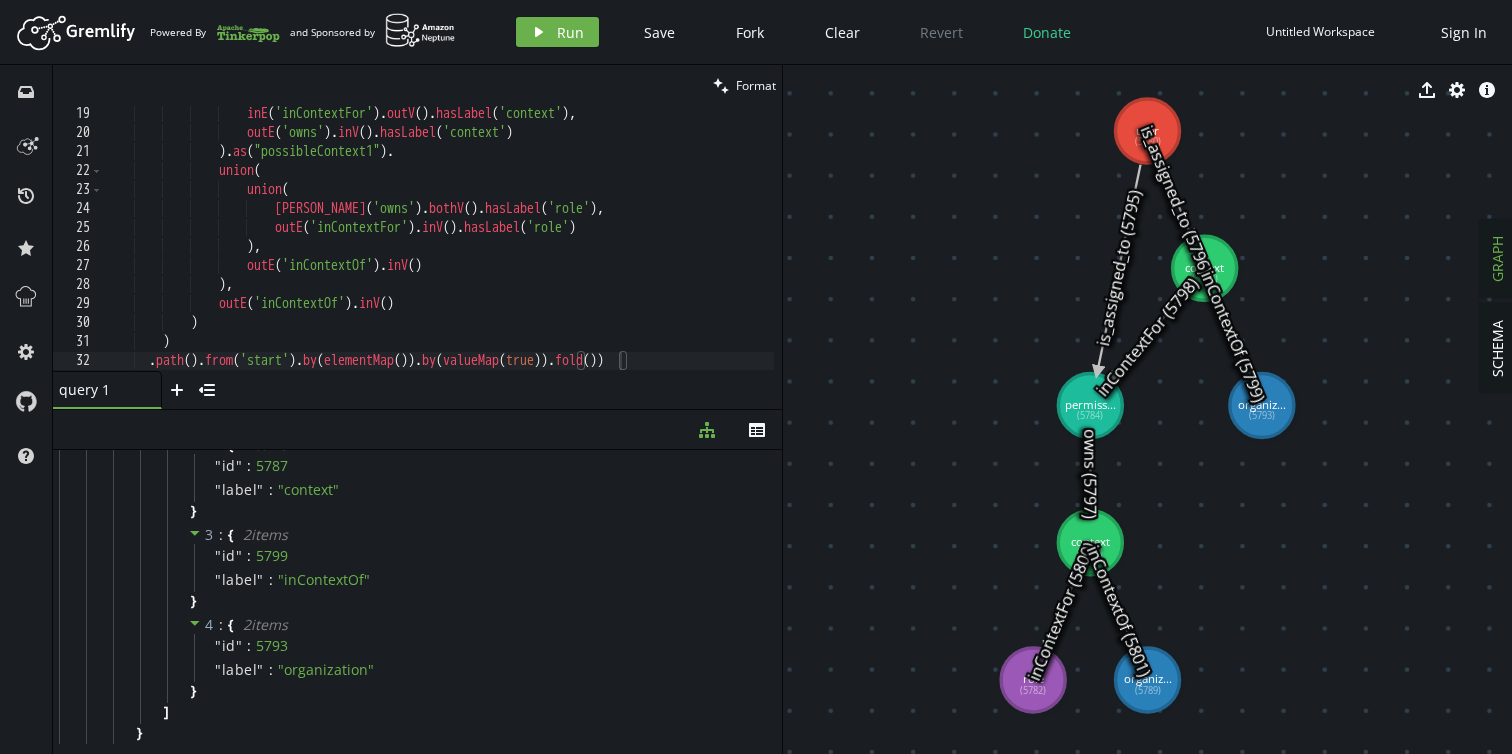 scroll, scrollTop: 7182, scrollLeft: 0, axis: vertical 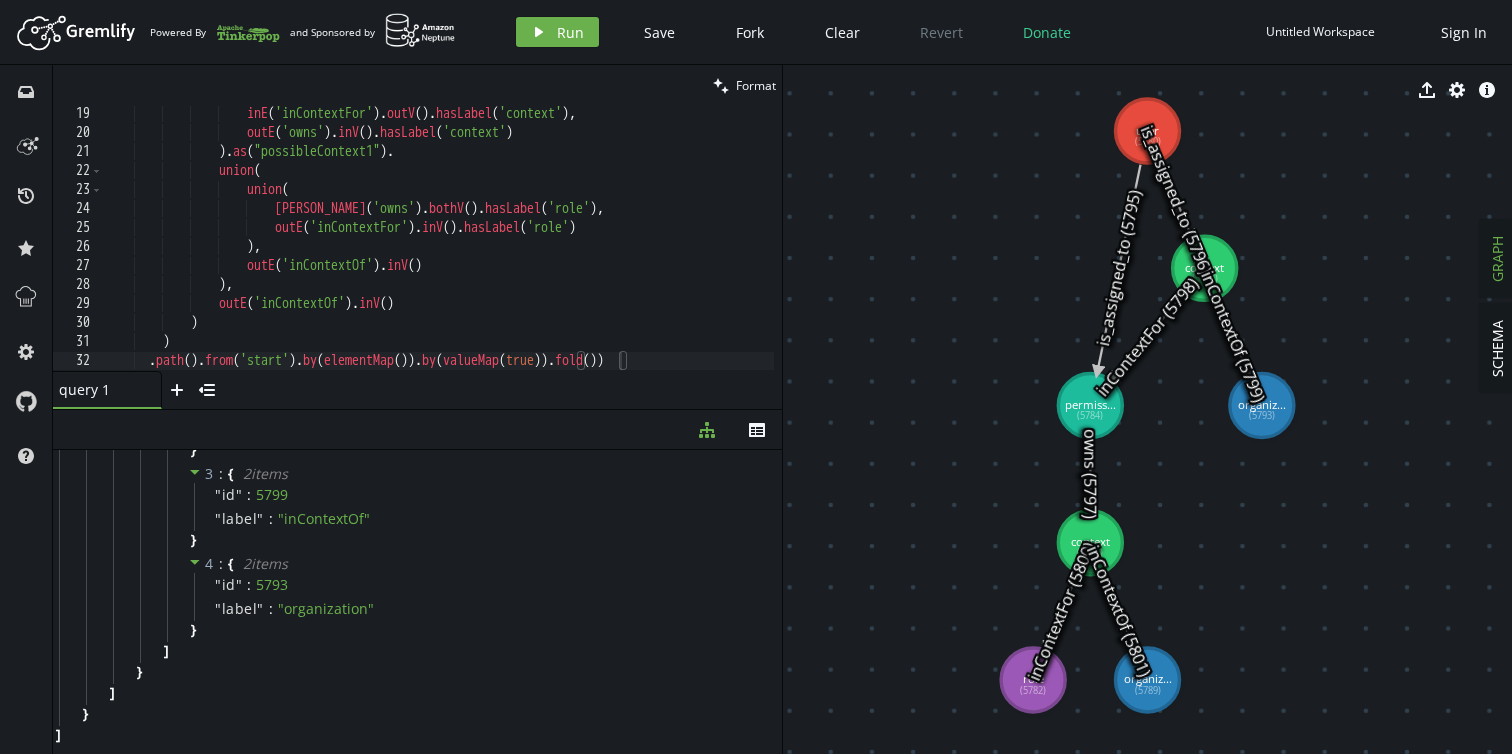 click on "inE ( 'inContextFor' ) . outV ( ) . hasLabel ( 'context' ) ,                          outE ( 'owns' ) . inV ( ) . hasLabel ( 'context' )                     ) . as ( "possibleContext1" ) .                     union (                          union (                               [PERSON_NAME] ( 'owns' ) . bothV ( ) . hasLabel ( 'role' ) ,                               outE ( 'inContextFor' ) . inV ( ) . hasLabel ( 'role' )                          ) ,                          outE ( 'inContextOf' ) . inV ( )                     ) ,                     outE ( 'inContextOf' ) . inV ( )                )           )         . path ( ) . from ( 'start' ) . by ( elementMap ( )) . by ( valueMap ( true )) . fold ( ))" at bounding box center [438, 257] 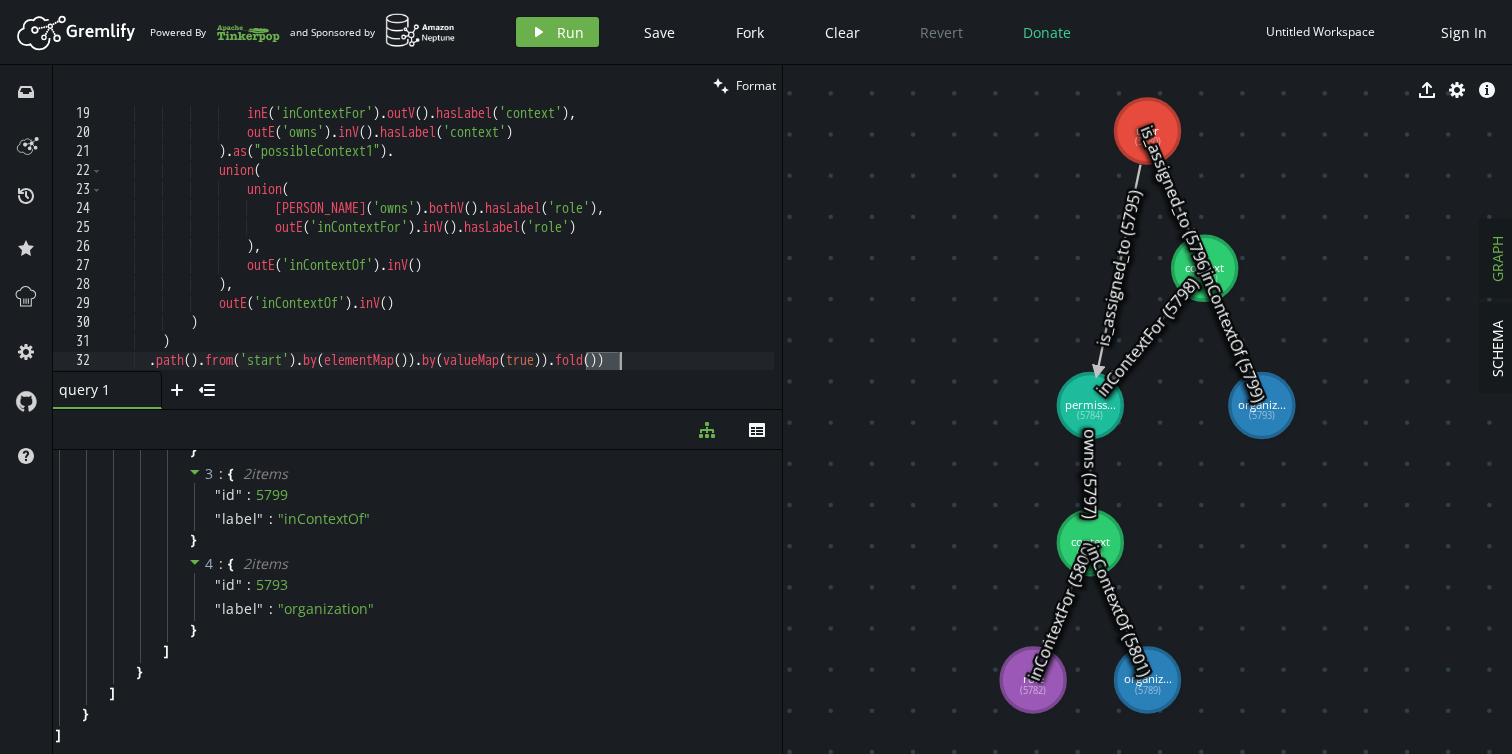 click on "inE ( 'inContextFor' ) . outV ( ) . hasLabel ( 'context' ) ,                          outE ( 'owns' ) . inV ( ) . hasLabel ( 'context' )                     ) . as ( "possibleContext1" ) .                     union (                          union (                               [PERSON_NAME] ( 'owns' ) . bothV ( ) . hasLabel ( 'role' ) ,                               outE ( 'inContextFor' ) . inV ( ) . hasLabel ( 'role' )                          ) ,                          outE ( 'inContextOf' ) . inV ( )                     ) ,                     outE ( 'inContextOf' ) . inV ( )                )           )         . path ( ) . from ( 'start' ) . by ( elementMap ( )) . by ( valueMap ( true )) . fold ( ))" at bounding box center [438, 257] 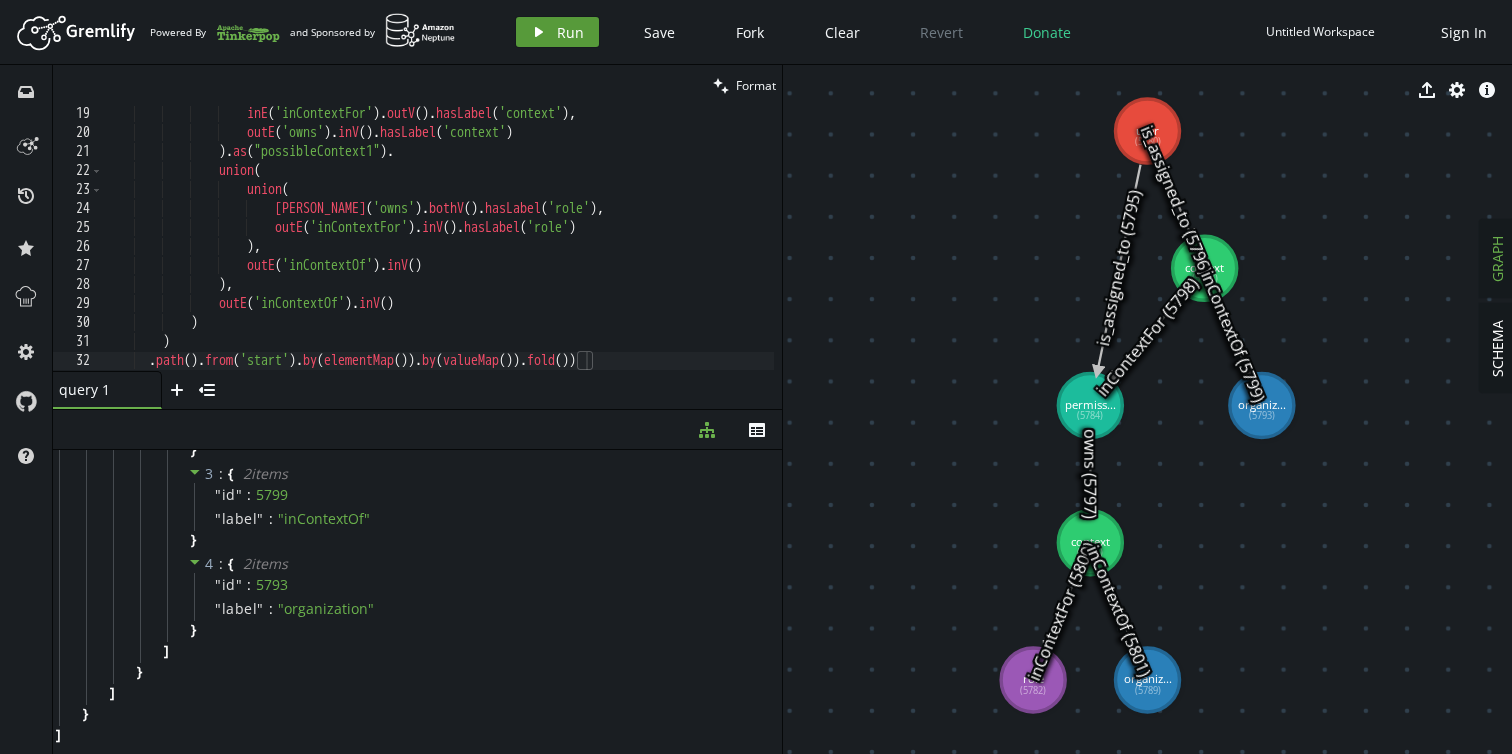 click on "Run" at bounding box center [570, 32] 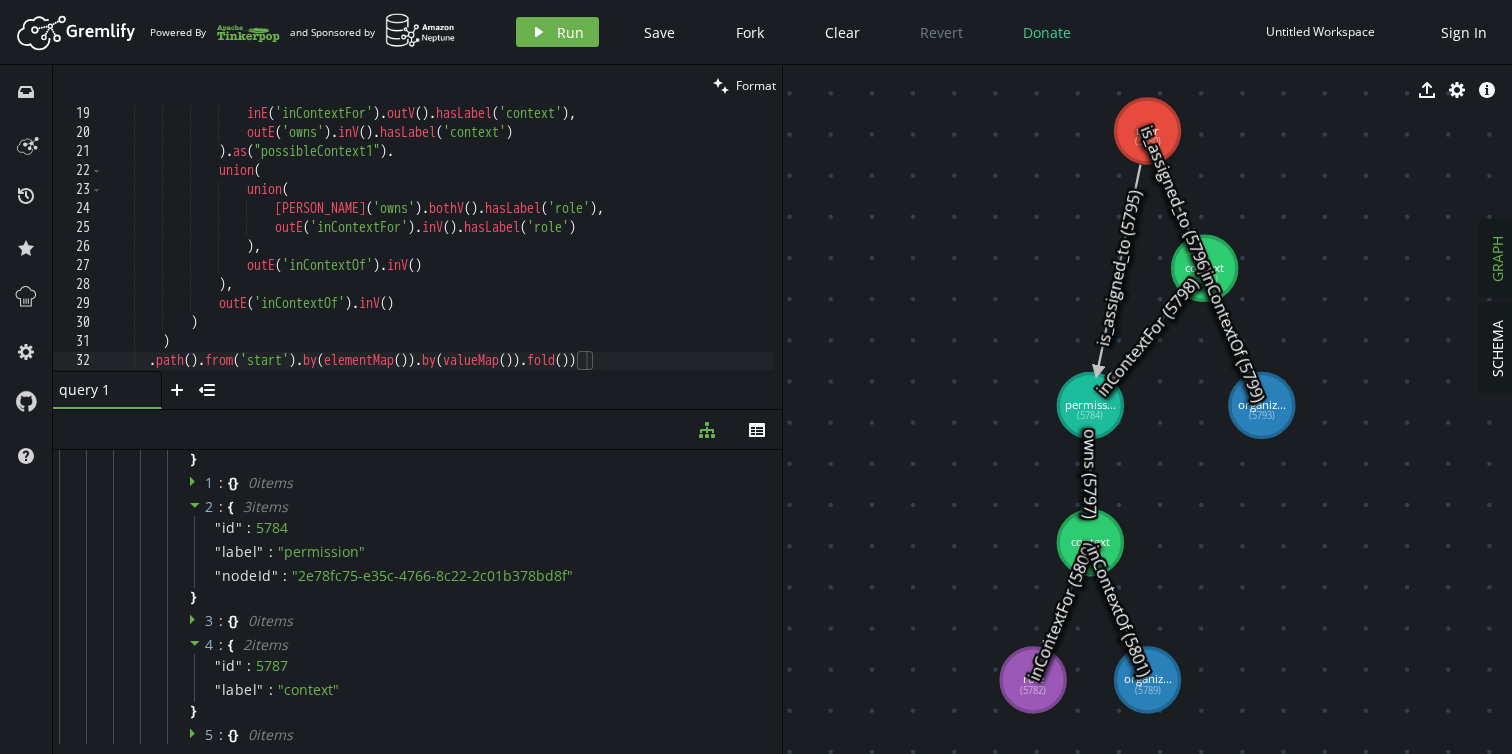 scroll, scrollTop: 299, scrollLeft: 0, axis: vertical 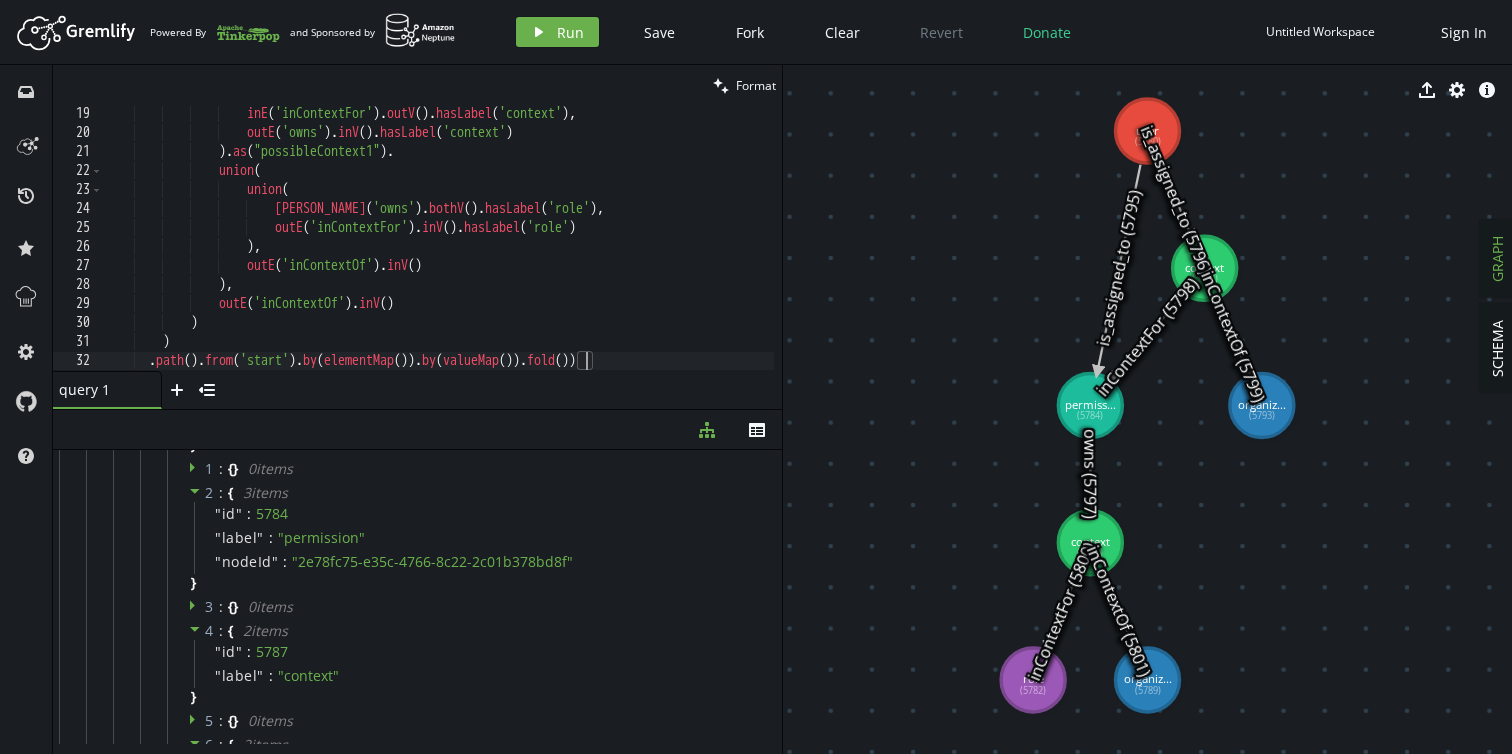 click on "inE ( 'inContextFor' ) . outV ( ) . hasLabel ( 'context' ) ,                          outE ( 'owns' ) . inV ( ) . hasLabel ( 'context' )                     ) . as ( "possibleContext1" ) .                     union (                          union (                               [PERSON_NAME] ( 'owns' ) . bothV ( ) . hasLabel ( 'role' ) ,                               outE ( 'inContextFor' ) . inV ( ) . hasLabel ( 'role' )                          ) ,                          outE ( 'inContextOf' ) . inV ( )                     ) ,                     outE ( 'inContextOf' ) . inV ( )                )           )         . path ( ) . from ( 'start' ) . by ( elementMap ( )) . by ( valueMap ( )) . fold ( ))" at bounding box center (438, 257) 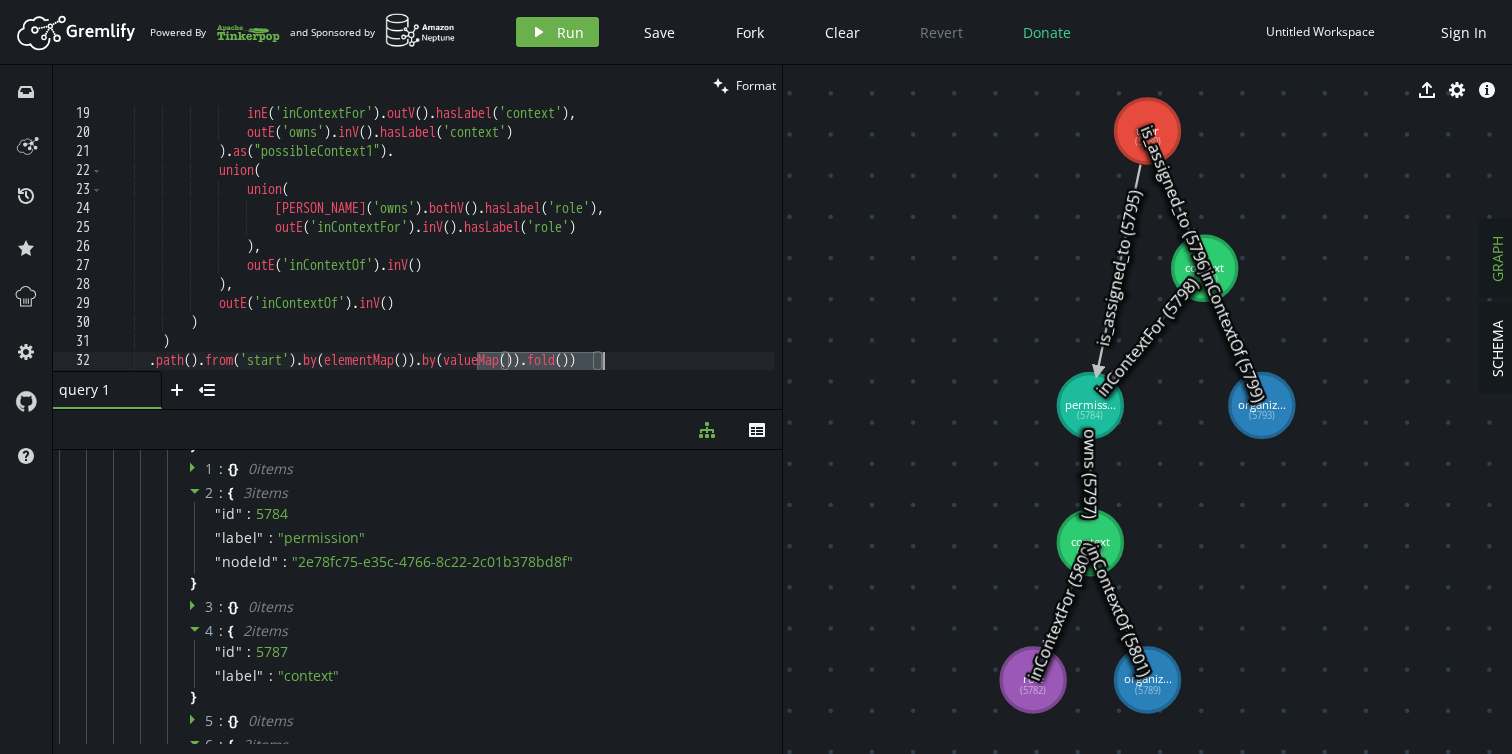 scroll, scrollTop: 0, scrollLeft: 436, axis: horizontal 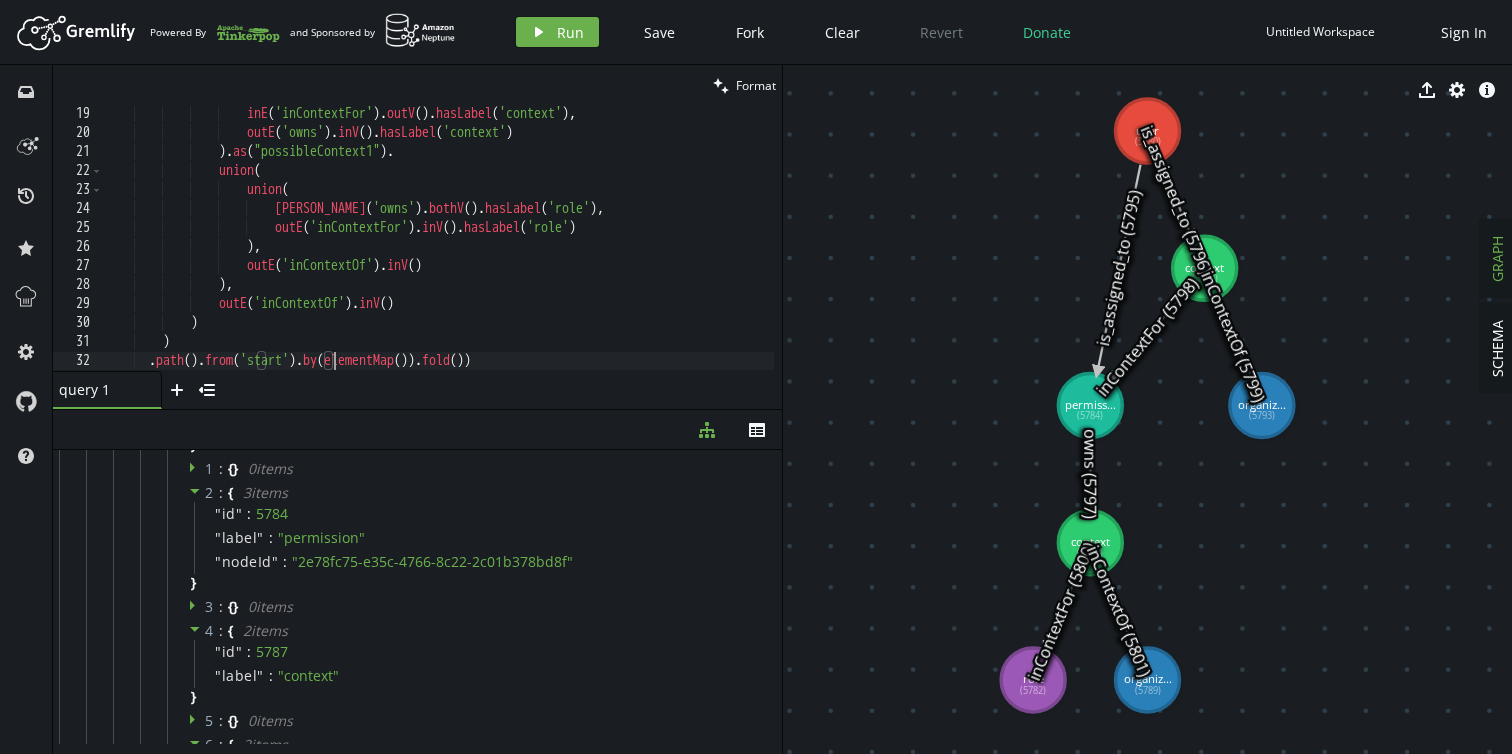 paste on "valueMap()).by(" 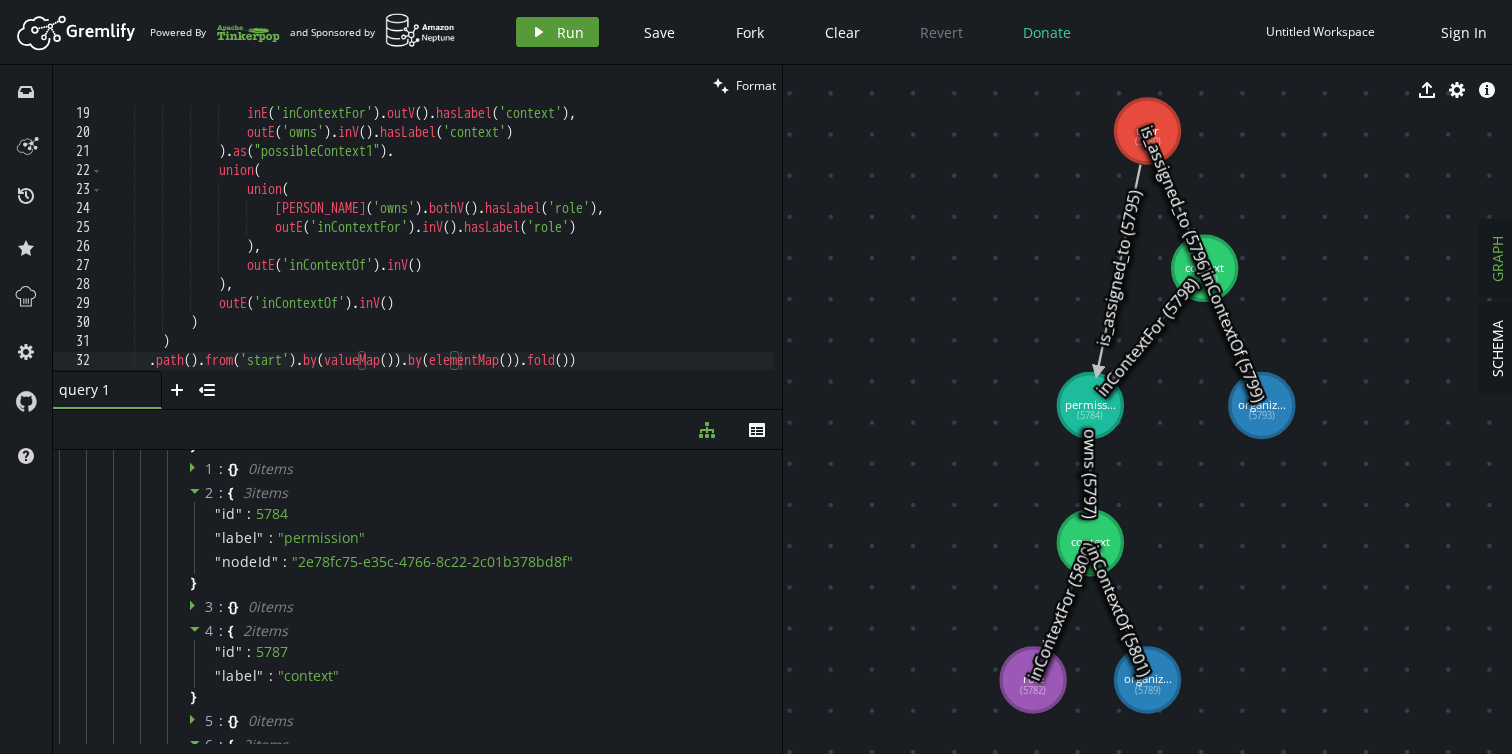 click on "Run" at bounding box center (570, 32) 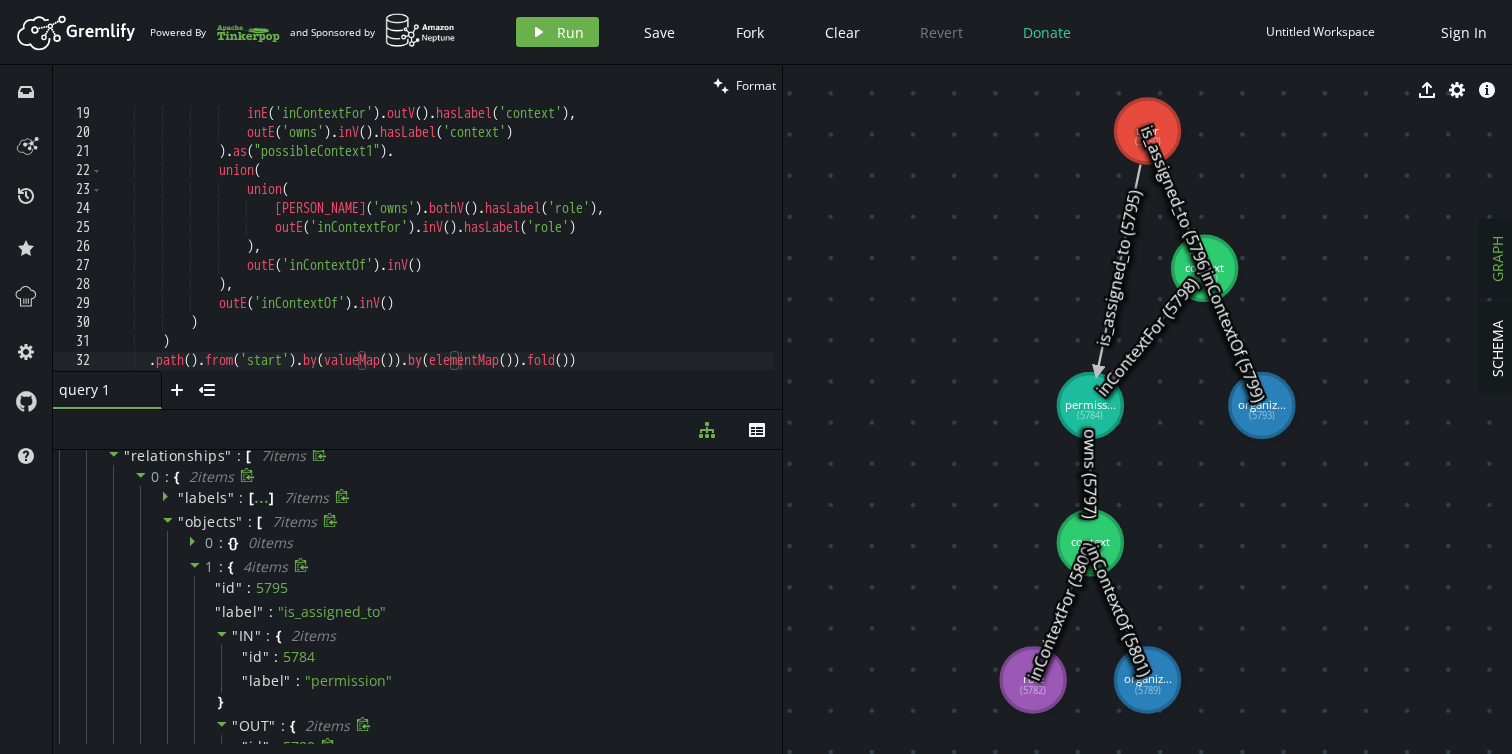 scroll, scrollTop: 138, scrollLeft: 0, axis: vertical 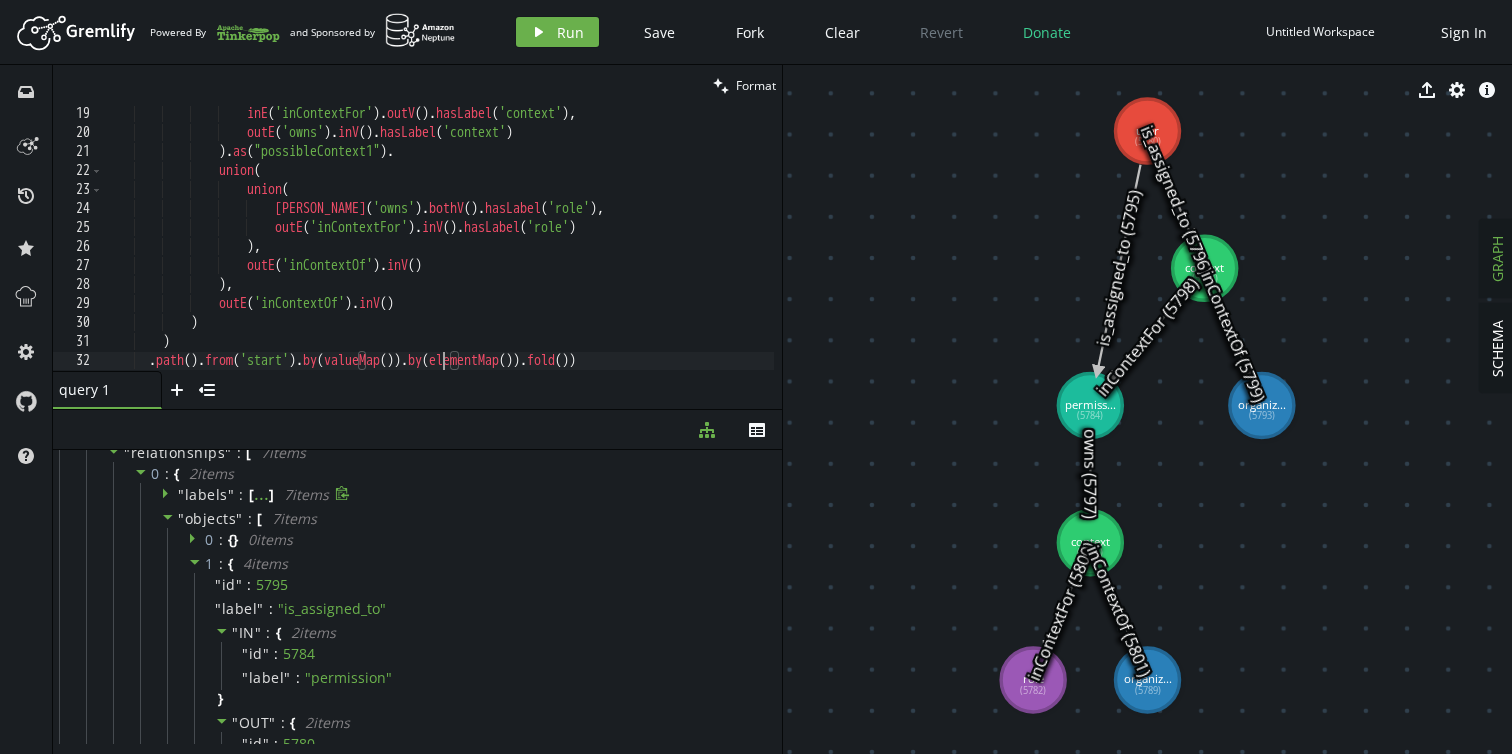 click on "inE ( 'inContextFor' ) . outV ( ) . hasLabel ( 'context' ) ,                          outE ( 'owns' ) . inV ( ) . hasLabel ( 'context' )                     ) . as ( "possibleContext1" ) .                     union (                          union (                               [PERSON_NAME] ( 'owns' ) . bothV ( ) . hasLabel ( 'role' ) ,                               outE ( 'inContextFor' ) . inV ( ) . hasLabel ( 'role' )                          ) ,                          outE ( 'inContextOf' ) . inV ( )                     ) ,                     outE ( 'inContextOf' ) . inV ( )                )           )         . path ( ) . from ( 'start' ) . by ( valueMap ( )) . by ( elementMap ( )) . fold ( ))" at bounding box center (438, 257) 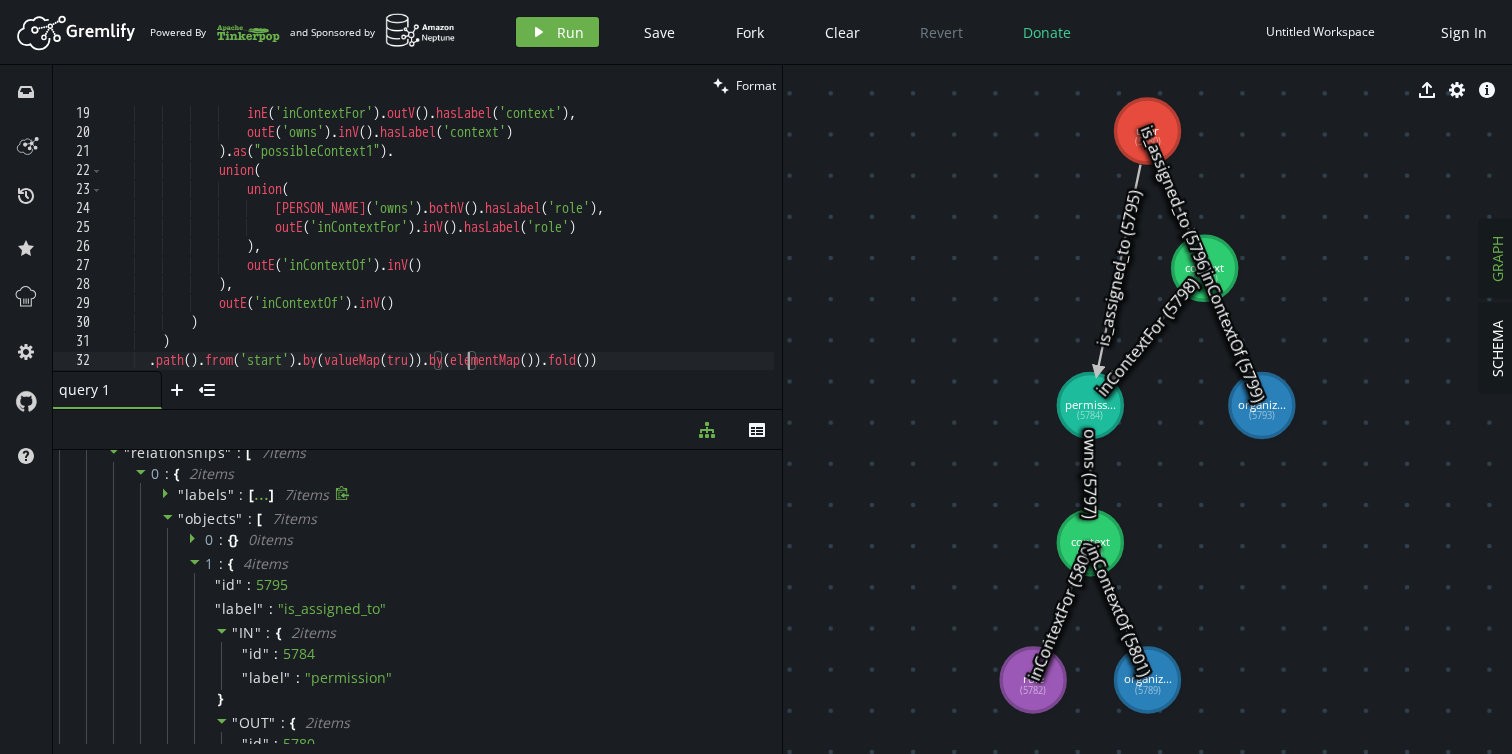 scroll, scrollTop: 0, scrollLeft: 369, axis: horizontal 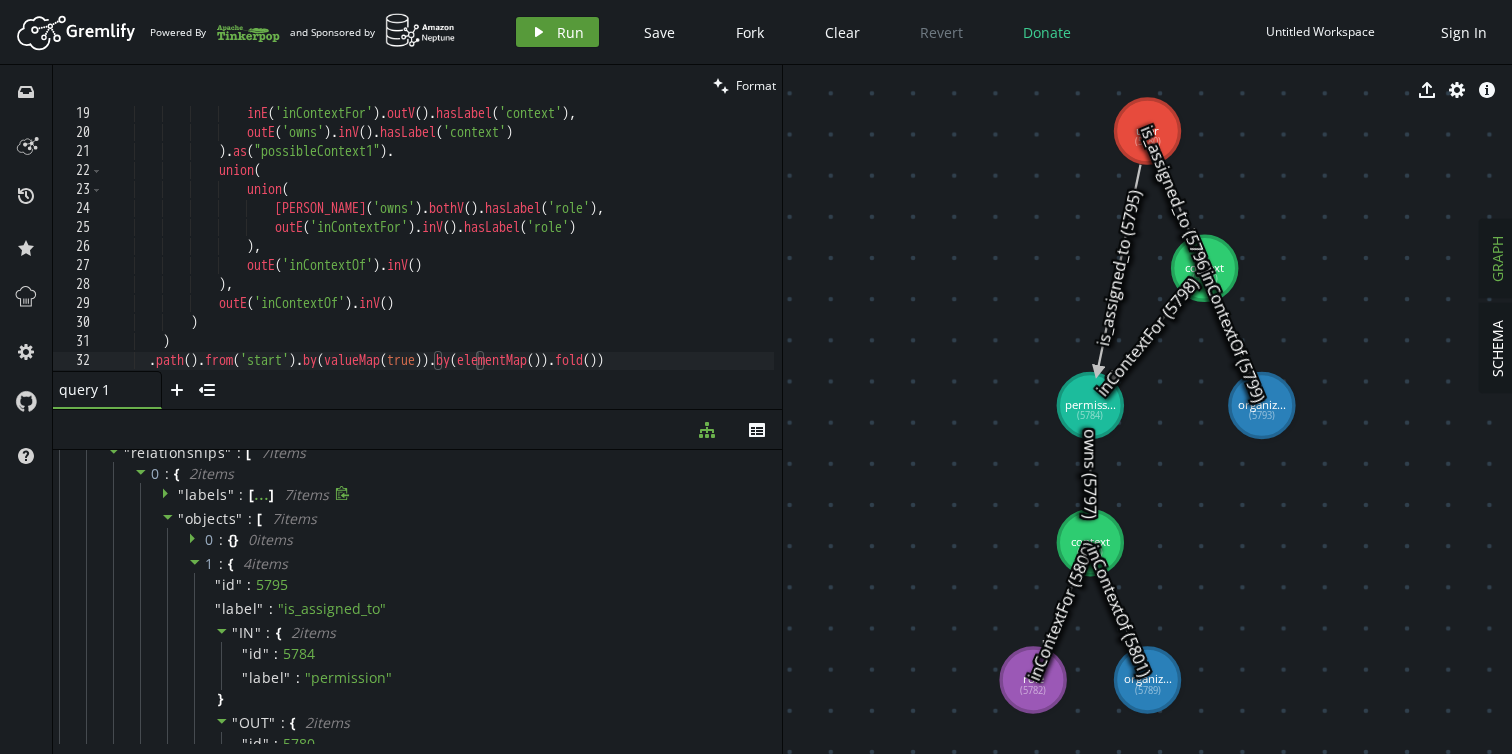 click on "Run" at bounding box center (570, 32) 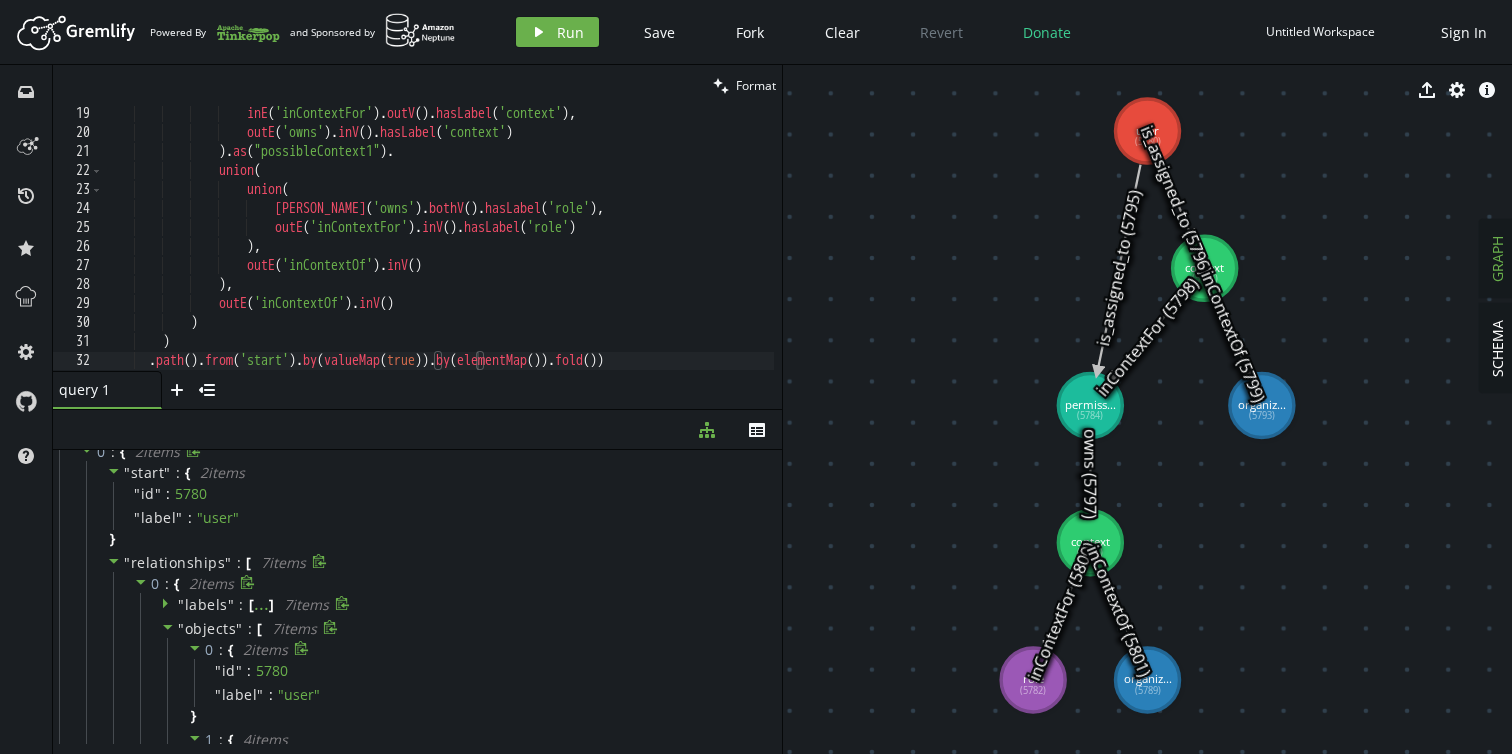 scroll, scrollTop: 0, scrollLeft: 0, axis: both 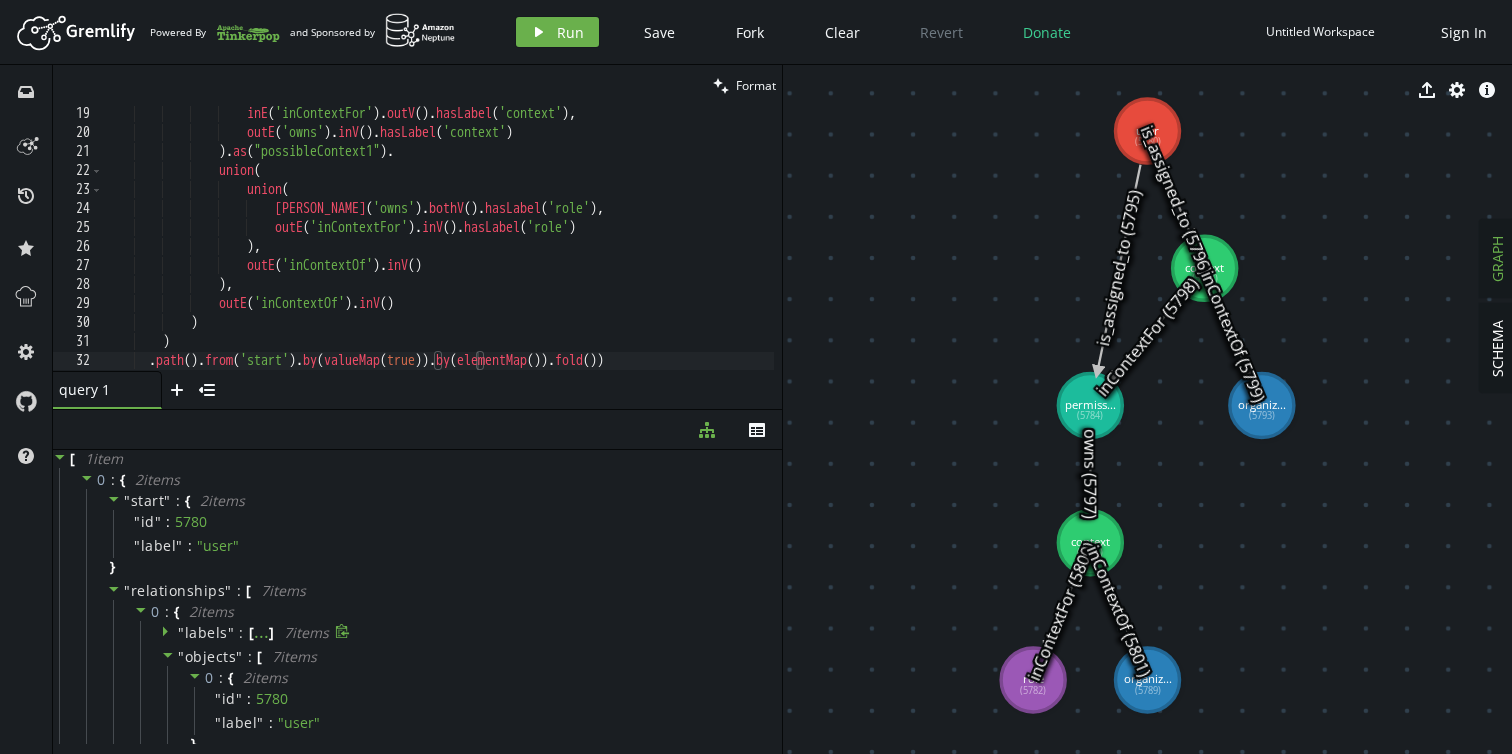 click on "inE ( 'inContextFor' ) . outV ( ) . hasLabel ( 'context' ) ,                          outE ( 'owns' ) . inV ( ) . hasLabel ( 'context' )                     ) . as ( "possibleContext1" ) .                     union (                          union (                               [PERSON_NAME] ( 'owns' ) . bothV ( ) . hasLabel ( 'role' ) ,                               outE ( 'inContextFor' ) . inV ( ) . hasLabel ( 'role' )                          ) ,                          outE ( 'inContextOf' ) . inV ( )                     ) ,                     outE ( 'inContextOf' ) . inV ( )                )           )         . path ( ) . from ( 'start' ) . by ( valueMap ( true )) . by ( elementMap ( )) . fold ( ))" at bounding box center (438, 257) 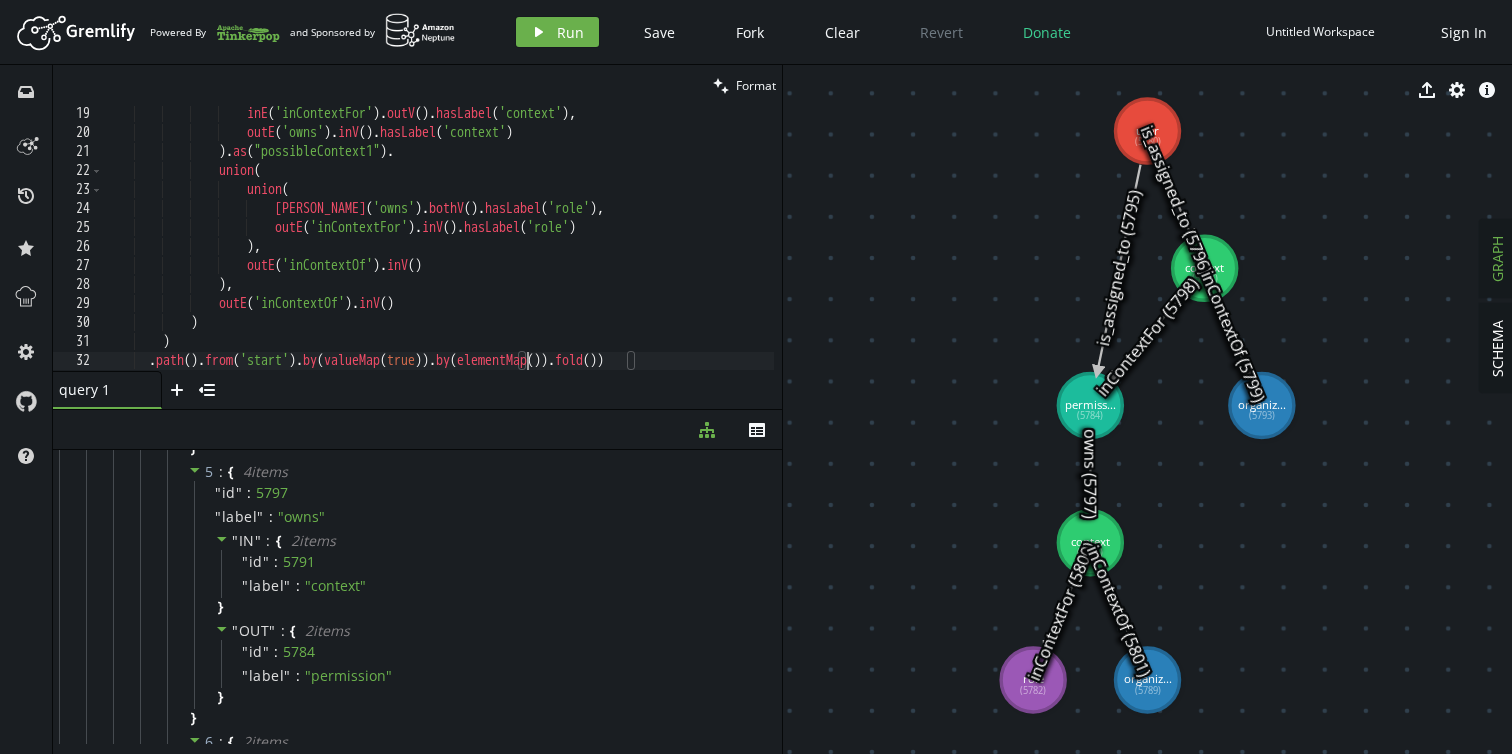 scroll, scrollTop: 8109, scrollLeft: 0, axis: vertical 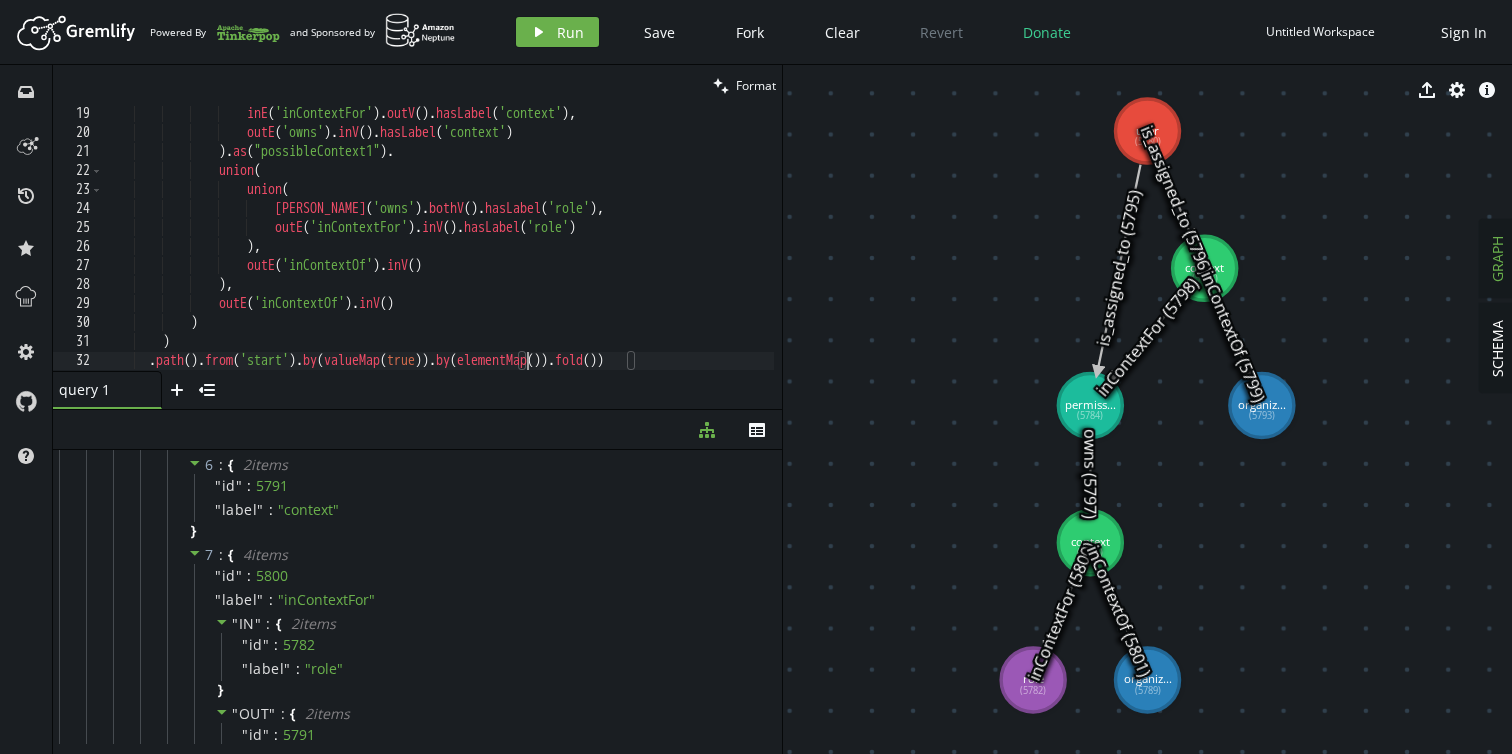 click on "inE ( 'inContextFor' ) . outV ( ) . hasLabel ( 'context' ) ,                          outE ( 'owns' ) . inV ( ) . hasLabel ( 'context' )                     ) . as ( "possibleContext1" ) .                     union (                          union (                               [PERSON_NAME] ( 'owns' ) . bothV ( ) . hasLabel ( 'role' ) ,                               outE ( 'inContextFor' ) . inV ( ) . hasLabel ( 'role' )                          ) ,                          outE ( 'inContextOf' ) . inV ( )                     ) ,                     outE ( 'inContextOf' ) . inV ( )                )           )         . path ( ) . from ( 'start' ) . by ( valueMap ( true )) . by ( elementMap ( )) . fold ( ))" at bounding box center (438, 257) 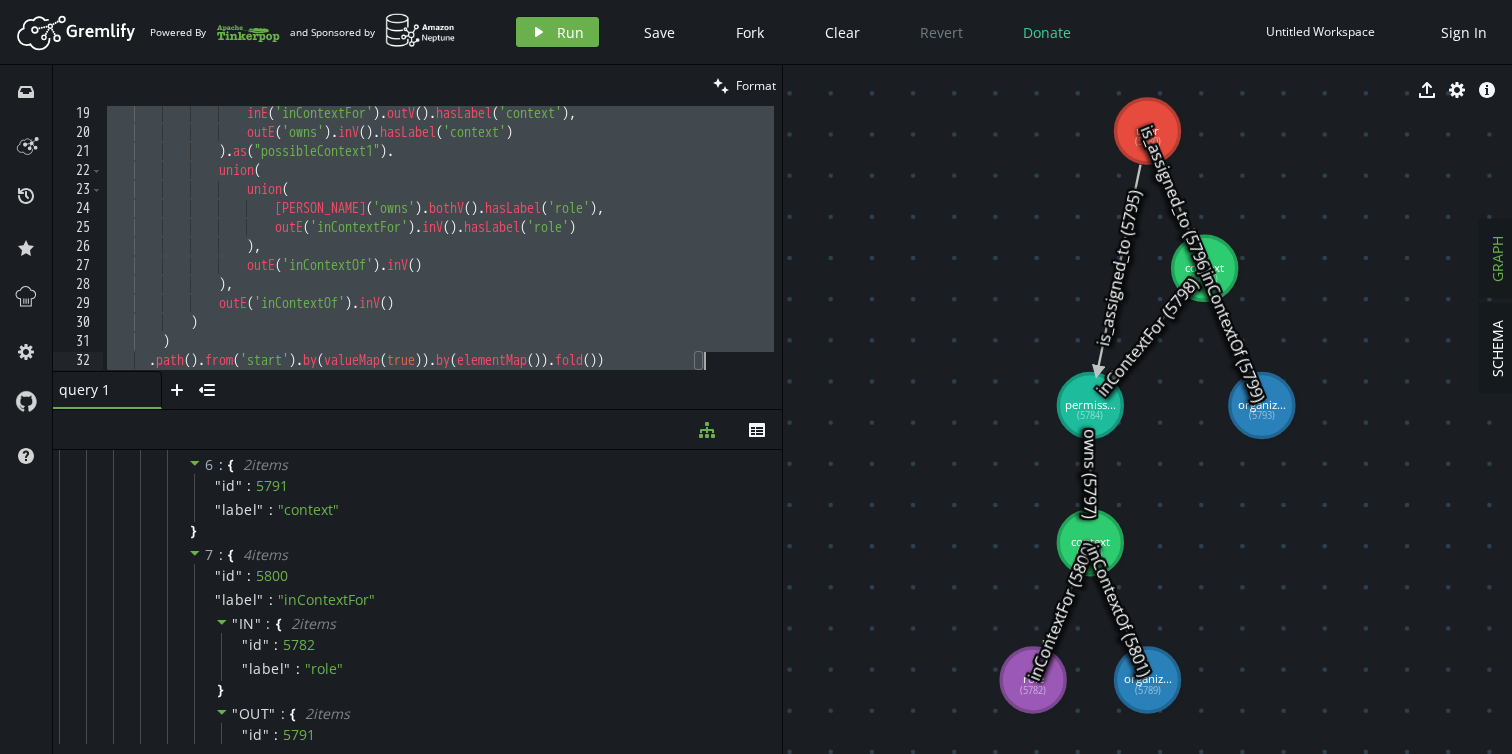 paste on "g.addV('dmv2-77a20694-e028-4bf4-923d-c2e91f52e493::organization').property('externalId','or1').property('nodeType','organization').property('nodeId','81766900-53e5-4cdd-b4a2-aec13e75c23a').property(id,'dmv2-77a20694-e028-4bf4-923d-c2e91f52e493#organization#81766900-53e5-4cdd-b4a2-aec13e75c23a').iterate(" 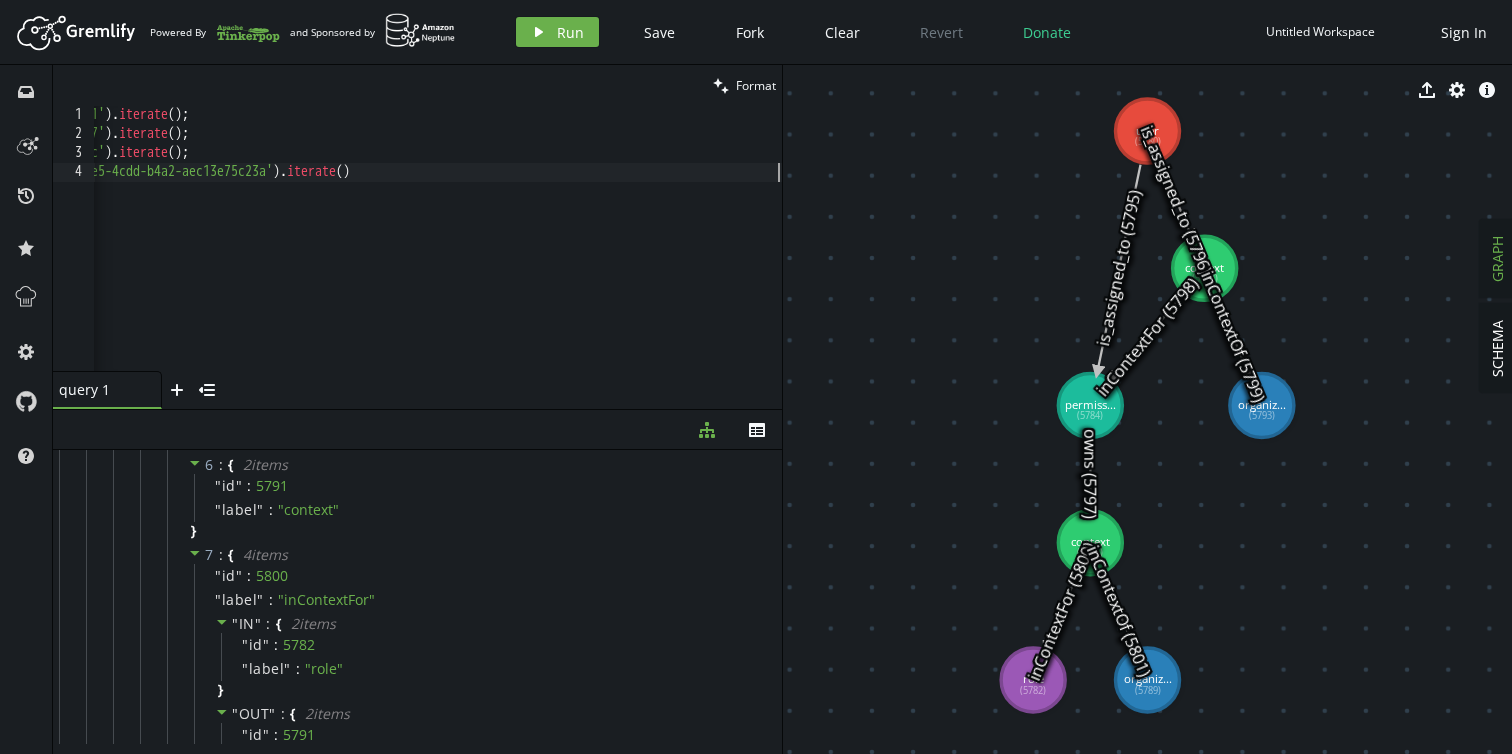 scroll, scrollTop: 0, scrollLeft: 1883, axis: horizontal 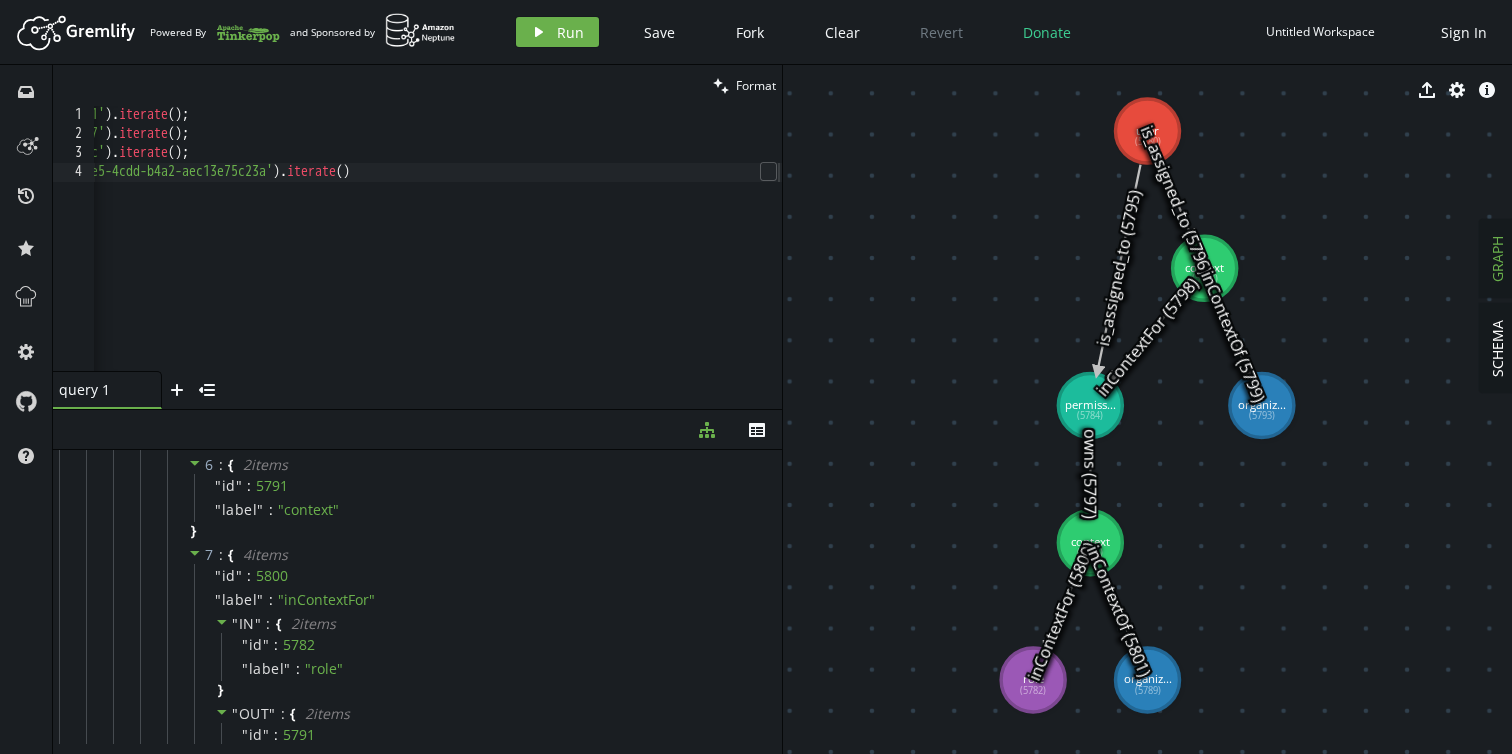 click on "diagram-tree th" at bounding box center [417, 430] 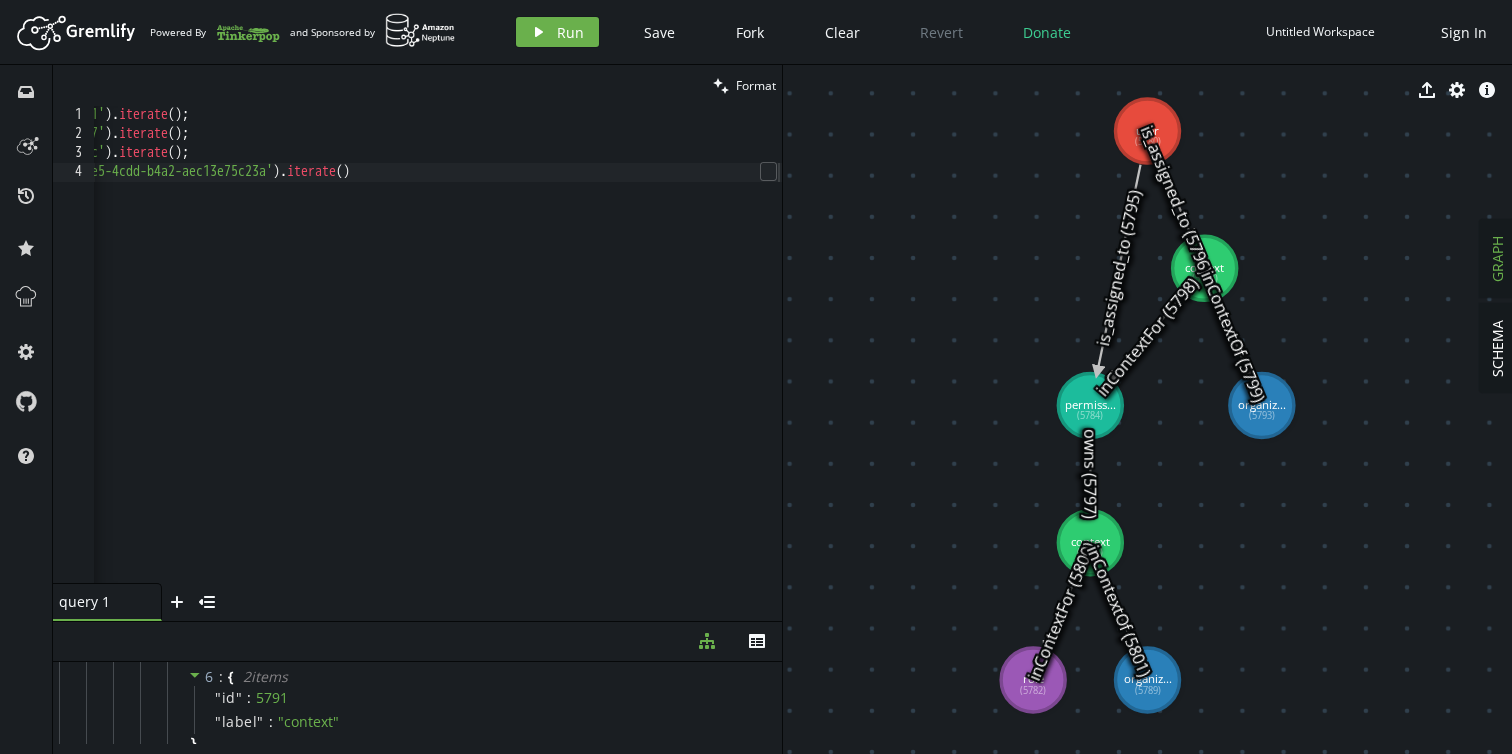 drag, startPoint x: 533, startPoint y: 408, endPoint x: 533, endPoint y: 620, distance: 212 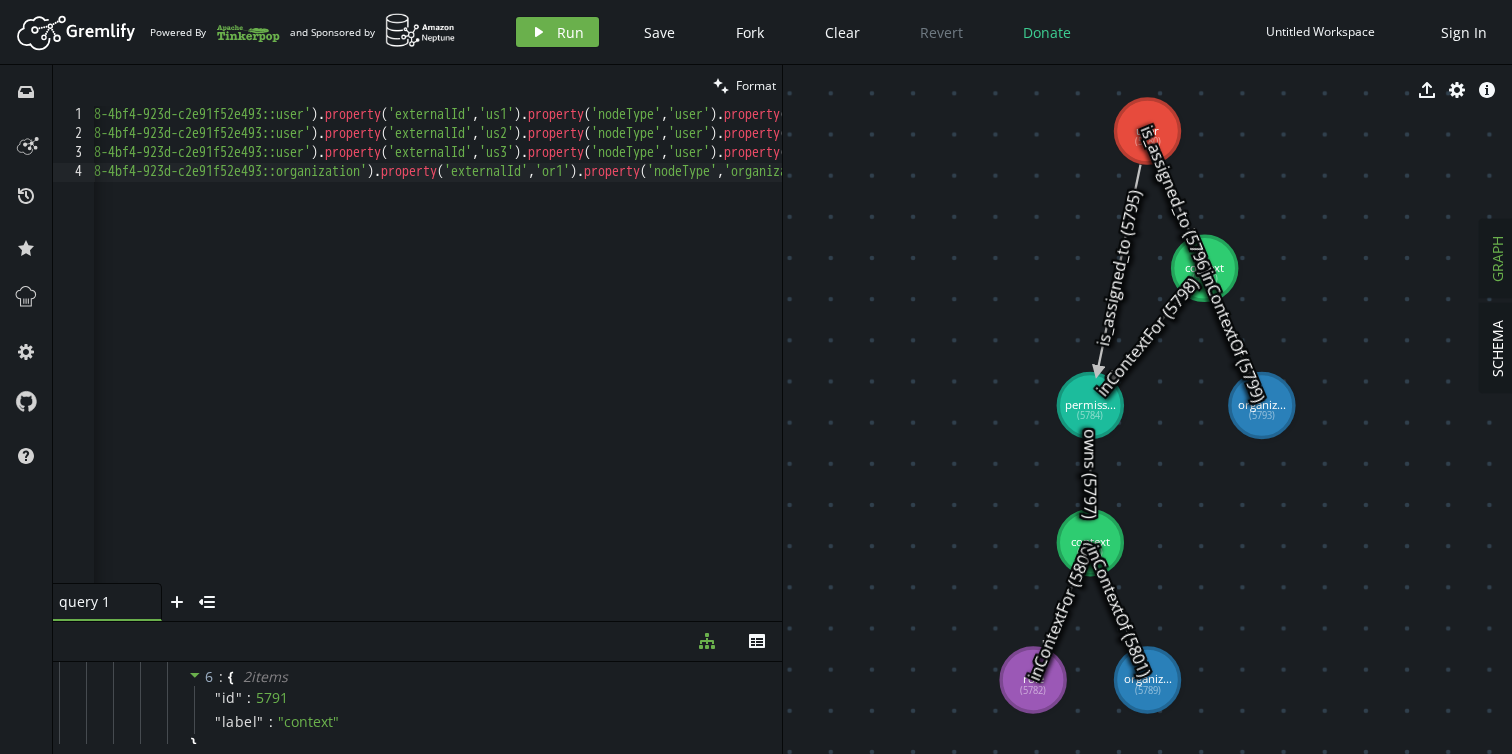 scroll, scrollTop: 0, scrollLeft: 0, axis: both 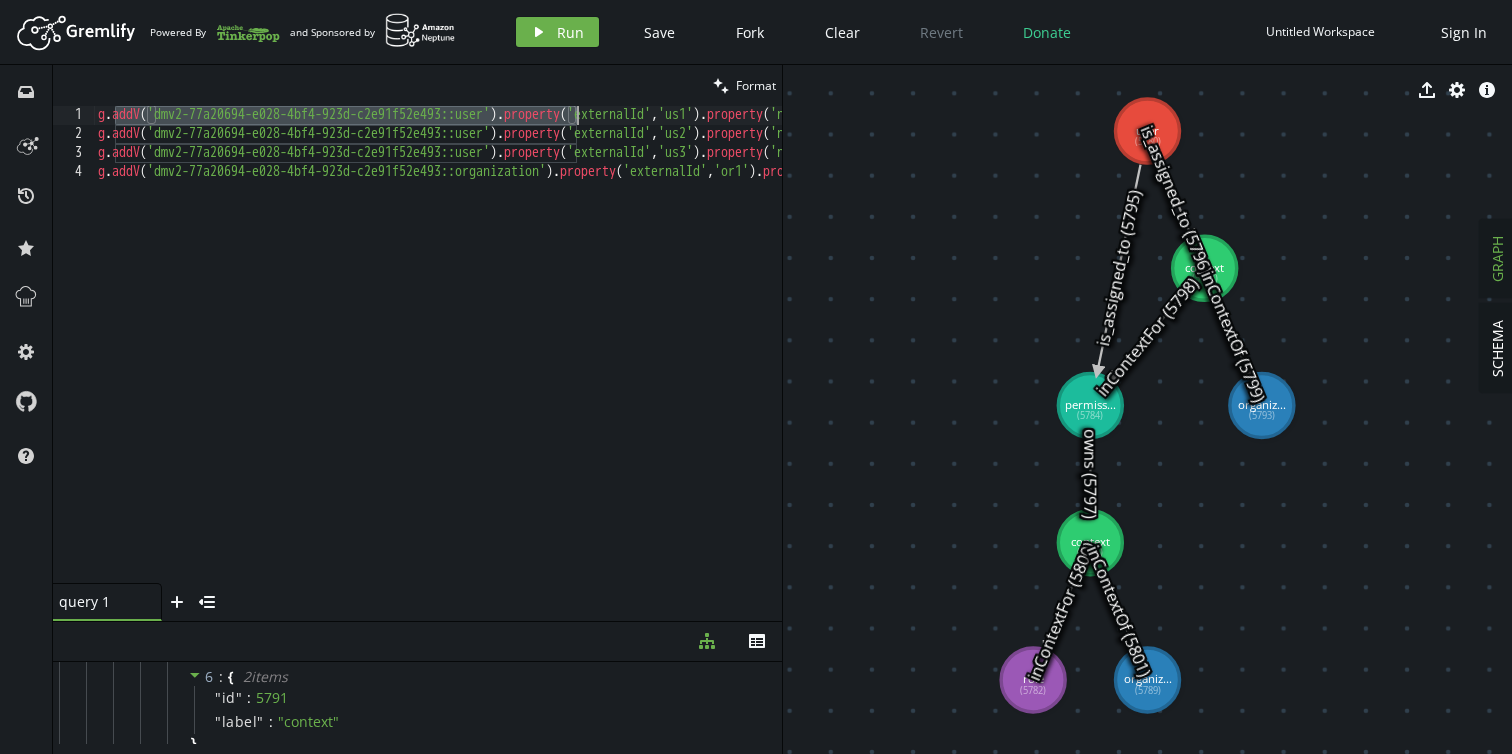 drag, startPoint x: 113, startPoint y: 118, endPoint x: 578, endPoint y: 119, distance: 465.00107 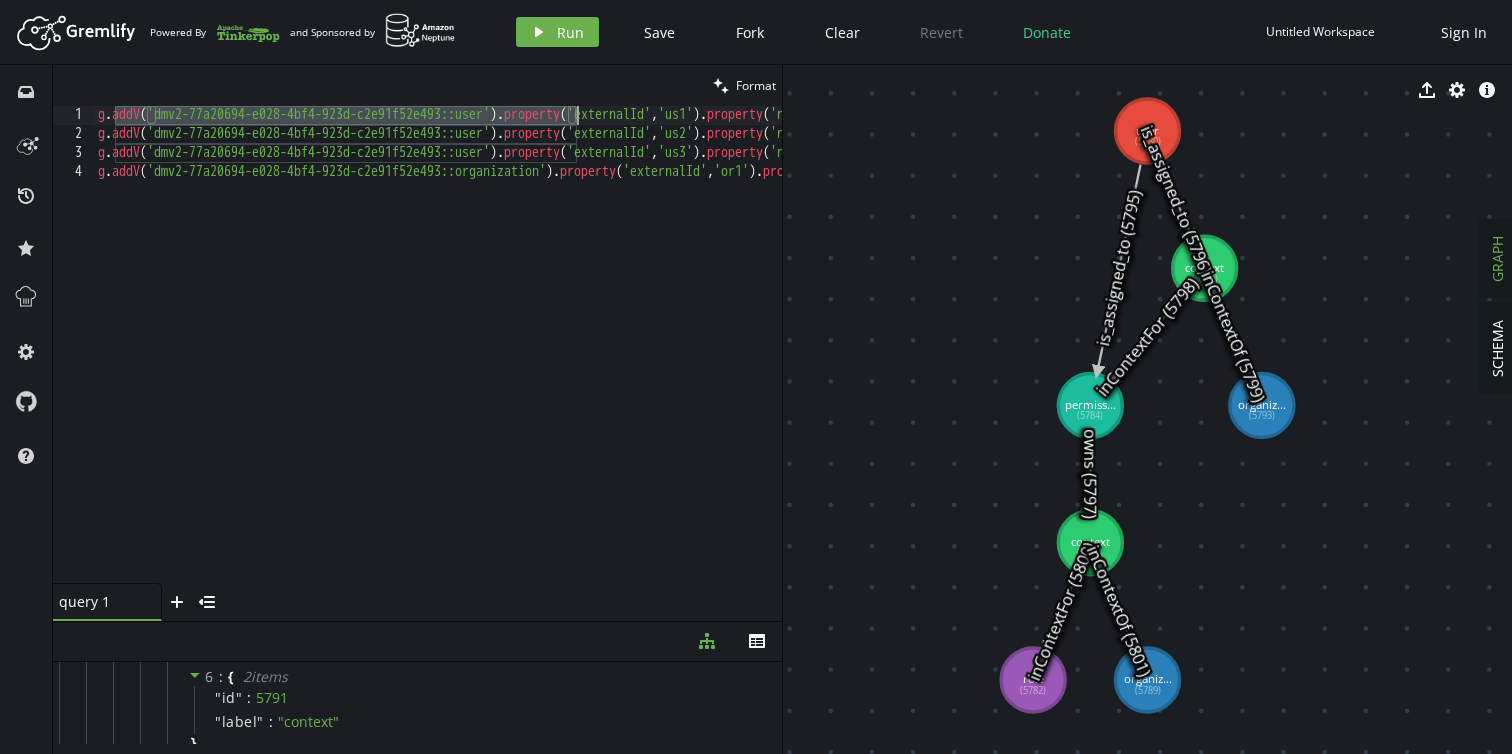 click on "g . addV ( 'dmv2-77a20694-e028-4bf4-923d-c2e91f52e493::user' ) . property ( 'externalId' , 'us1' ) . property ( 'nodeType' , 'user' ) . property ( 'nodeId' , 'fd7bfce4-e3e5-4923-8133-24e7907be811' ) . property ( id , 'dmv2-77a20694-e028-4bf4-923d-c2e91f52e493#user#fd7bfce4-e3e5-4923-8133-24e7907be811' ) . iterate ( ) ; g . addV ( 'dmv2-77a20694-e028-4bf4-923d-c2e91f52e493::user' ) . property ( 'externalId' , 'us2' ) . property ( 'nodeType' , 'user' ) . property ( 'nodeId' , '70e09855-3bb5-4c6f-9773-d00ee30e2b37' ) . property ( id , 'dmv2-77a20694-e028-4bf4-923d-c2e91f52e493#user#70e09855-3bb5-4c6f-9773-d00ee30e2b37' ) . iterate ( ) ; g . addV ( 'dmv2-77a20694-e028-4bf4-923d-c2e91f52e493::user' ) . property ( 'externalId' , 'us3' ) . property ( 'nodeType' , 'user' ) . property ( 'nodeId' , '421d7afc-59df-4d15-853a-fdb911fd137c' ) . property ( id , 'dmv2-77a20694-e028-4bf4-923d-c2e91f52e493#user#421d7afc-59df-4d15-853a-fdb911fd137c' ) . iterate ( ) ; g . addV ( ) . property ( 'externalId' , 'or1' ) . property (" at bounding box center (1379, 359) 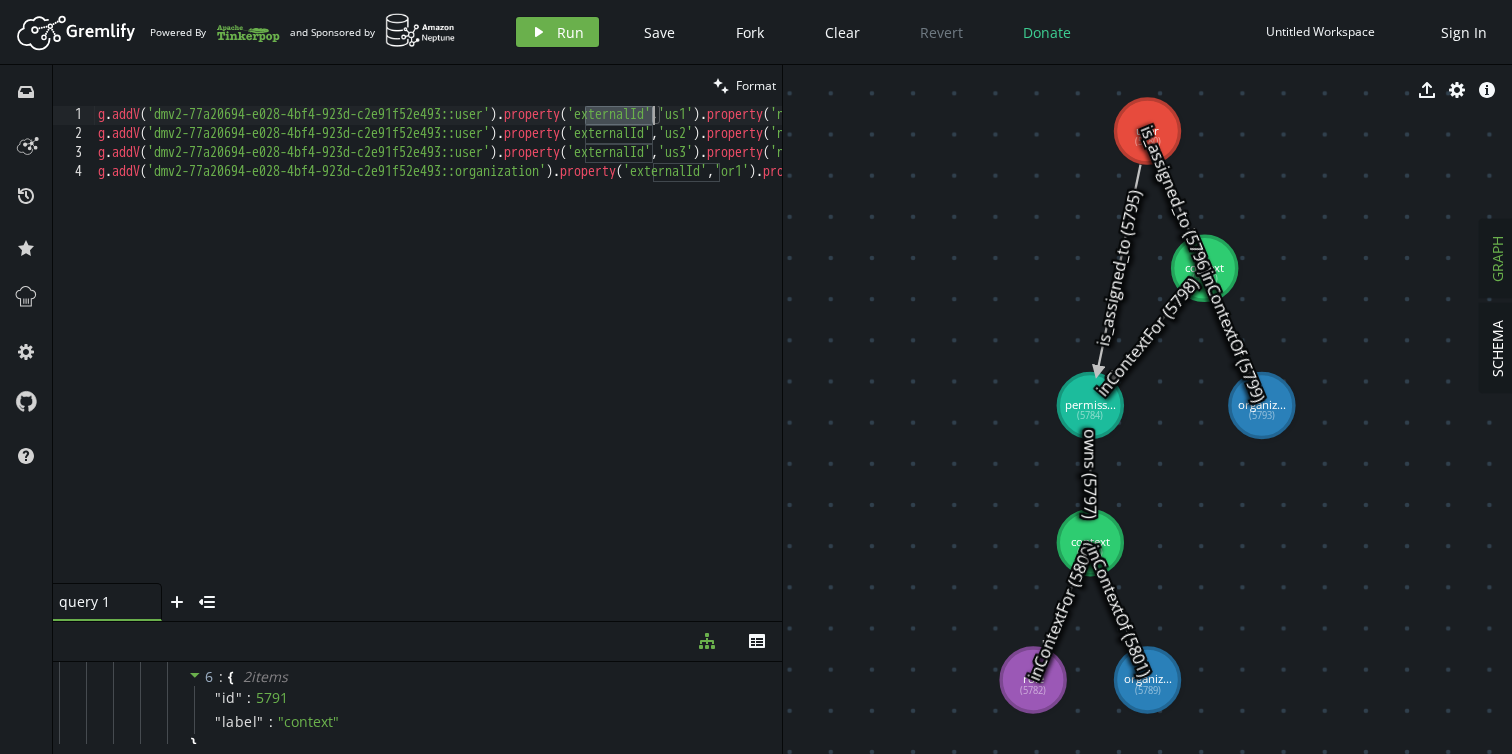 click on "g . addV ( 'dmv2-77a20694-e028-4bf4-923d-c2e91f52e493::user' ) . property ( 'externalId' , 'us1' ) . property ( 'nodeType' , 'user' ) . property ( 'nodeId' , 'fd7bfce4-e3e5-4923-8133-24e7907be811' ) . property ( id , 'dmv2-77a20694-e028-4bf4-923d-c2e91f52e493#user#fd7bfce4-e3e5-4923-8133-24e7907be811' ) . iterate ( ) ; g . addV ( 'dmv2-77a20694-e028-4bf4-923d-c2e91f52e493::user' ) . property ( 'externalId' , 'us2' ) . property ( 'nodeType' , 'user' ) . property ( 'nodeId' , '70e09855-3bb5-4c6f-9773-d00ee30e2b37' ) . property ( id , 'dmv2-77a20694-e028-4bf4-923d-c2e91f52e493#user#70e09855-3bb5-4c6f-9773-d00ee30e2b37' ) . iterate ( ) ; g . addV ( 'dmv2-77a20694-e028-4bf4-923d-c2e91f52e493::user' ) . property ( 'externalId' , 'us3' ) . property ( 'nodeType' , 'user' ) . property ( 'nodeId' , '421d7afc-59df-4d15-853a-fdb911fd137c' ) . property ( id , 'dmv2-77a20694-e028-4bf4-923d-c2e91f52e493#user#421d7afc-59df-4d15-853a-fdb911fd137c' ) . iterate ( ) ; g . addV ( ) . property ( 'externalId' , 'or1' ) . property (" at bounding box center (1379, 359) 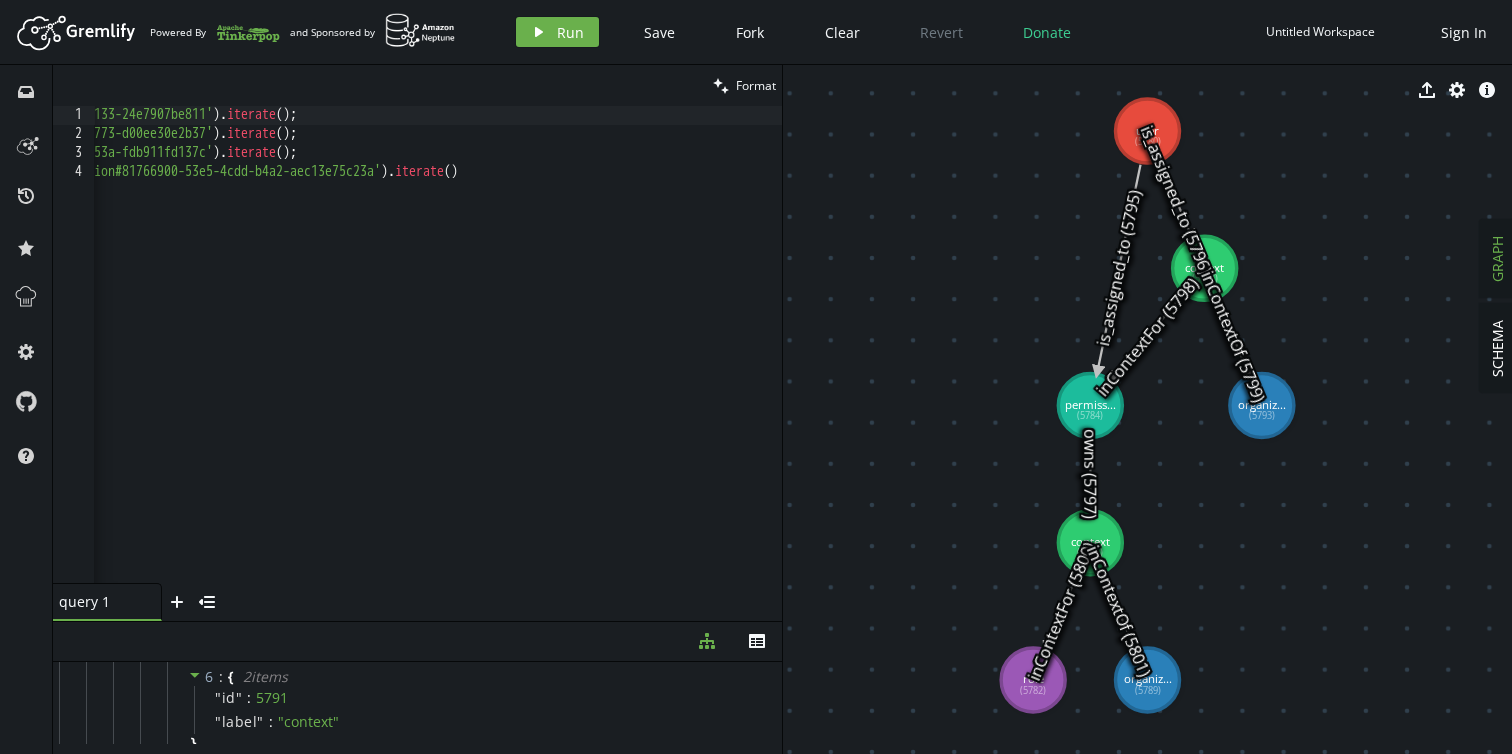scroll, scrollTop: 0, scrollLeft: 1883, axis: horizontal 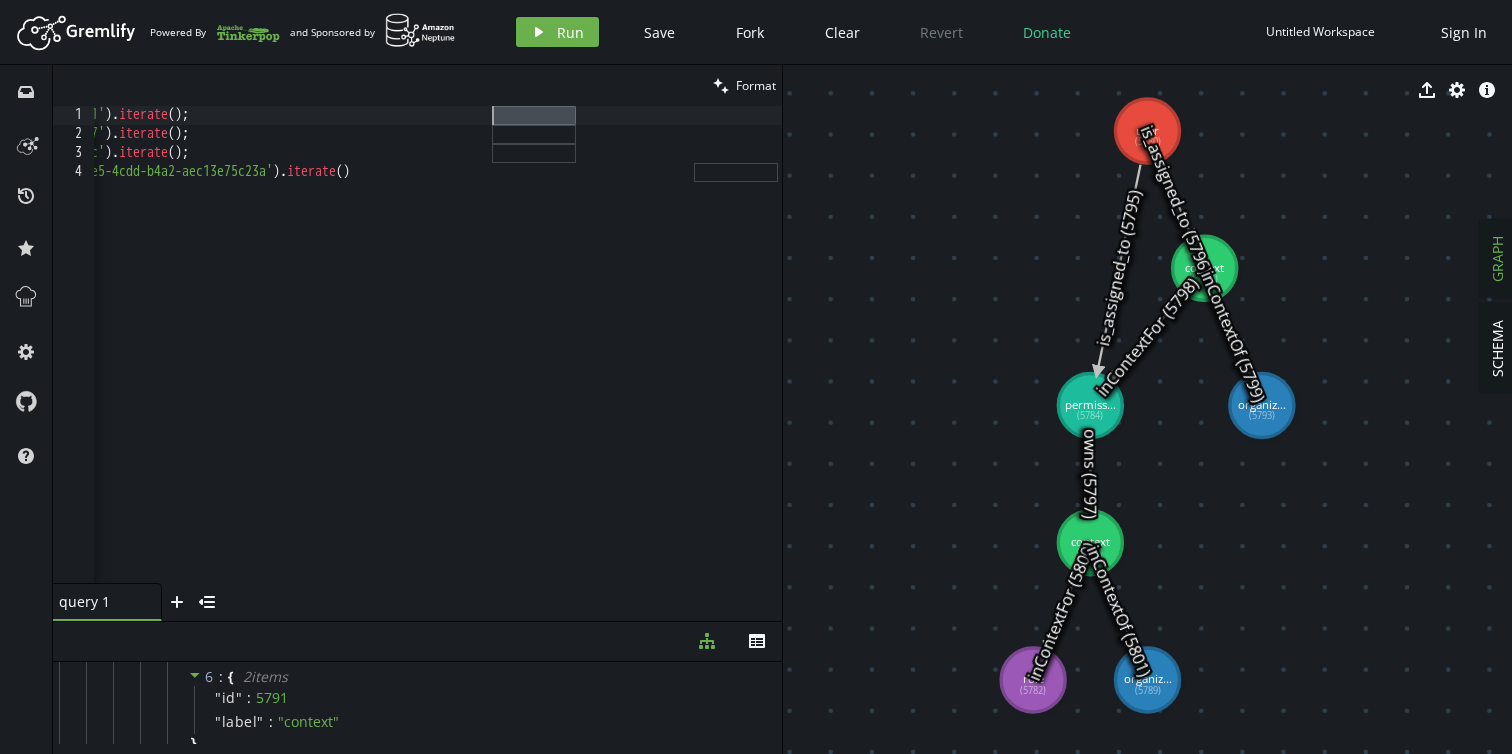 drag, startPoint x: 579, startPoint y: 116, endPoint x: 477, endPoint y: 116, distance: 102 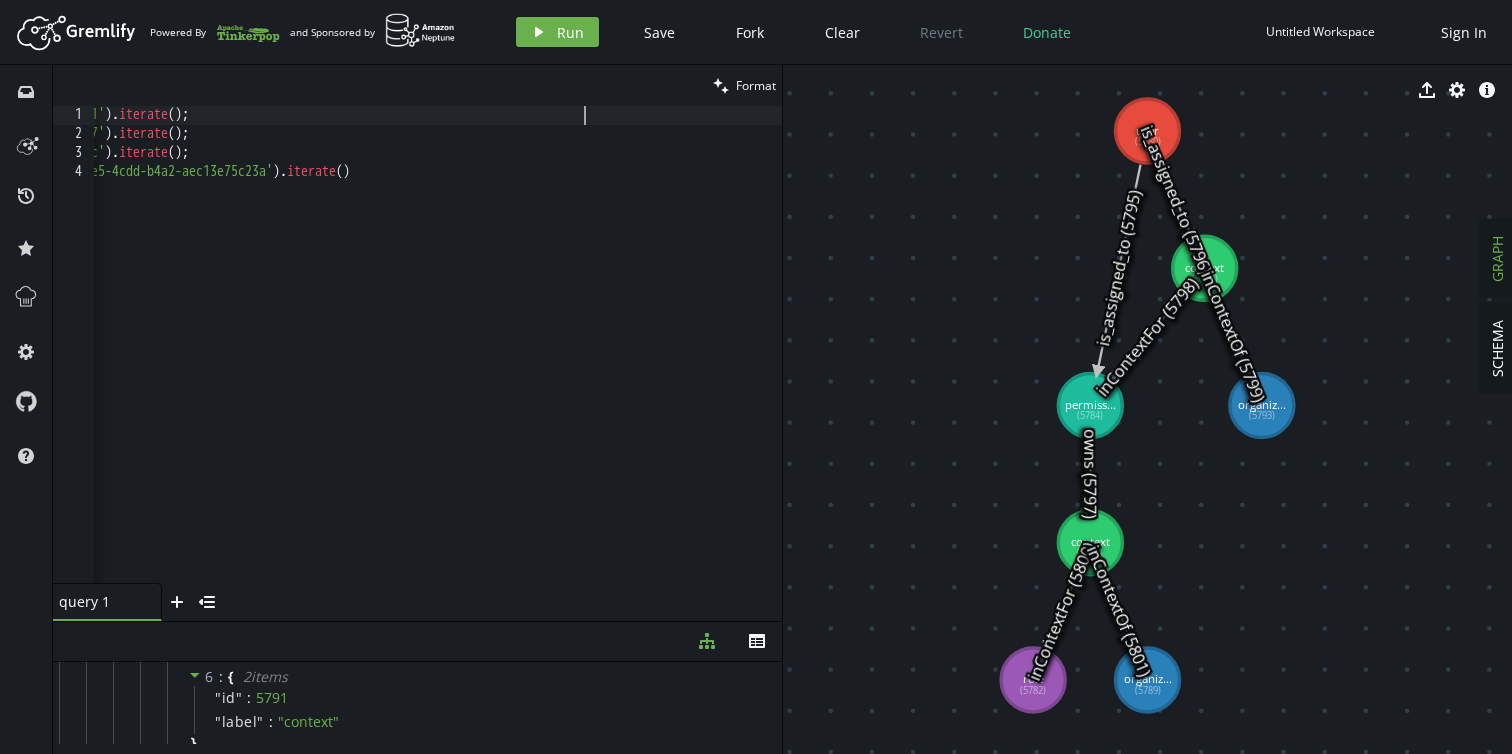 click on "g . addV ( 'dmv2-77a20694-e028-4bf4-923d-c2e91f52e493::user' ) . property ( 'externalId' , 'us1' ) . property ( 'nodeType' , 'user' ) . property ( 'nodeId' , 'fd7bfce4-e3e5-4923-8133-24e7907be811' ) . property ( id , 'dmv2-77a20694-e028-4bf4-923d-c2e91f52e493#user#fd7bfce4-e3e5-4923-8133-24e7907be811' ) . iterate ( ) ; g . addV ( 'dmv2-77a20694-e028-4bf4-923d-c2e91f52e493::user' ) . property ( 'externalId' , 'us2' ) . property ( 'nodeType' , 'user' ) . property ( 'nodeId' , '70e09855-3bb5-4c6f-9773-d00ee30e2b37' ) . property ( id , 'dmv2-77a20694-e028-4bf4-923d-c2e91f52e493#user#70e09855-3bb5-4c6f-9773-d00ee30e2b37' ) . iterate ( ) ; g . addV ( 'dmv2-77a20694-e028-4bf4-923d-c2e91f52e493::user' ) . property ( 'externalId' , 'us3' ) . property ( 'nodeType' , 'user' ) . property ( 'nodeId' , '421d7afc-59df-4d15-853a-fdb911fd137c' ) . property ( id , 'dmv2-77a20694-e028-4bf4-923d-c2e91f52e493#user#421d7afc-59df-4d15-853a-fdb911fd137c' ) . iterate ( ) ; g . addV ( ) . property ( 'externalId' , 'or1' ) . property (" at bounding box center (-504, 359) 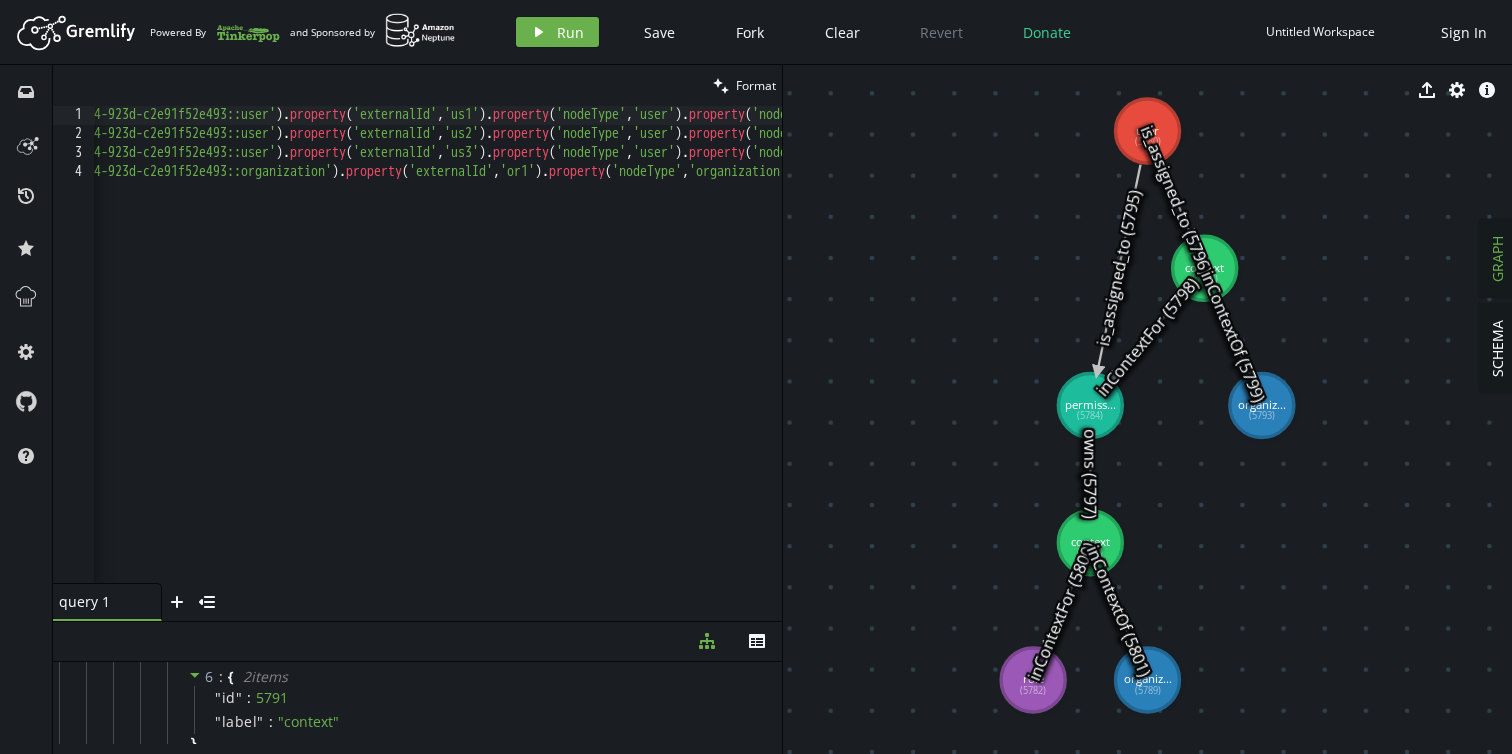 scroll, scrollTop: 0, scrollLeft: 214, axis: horizontal 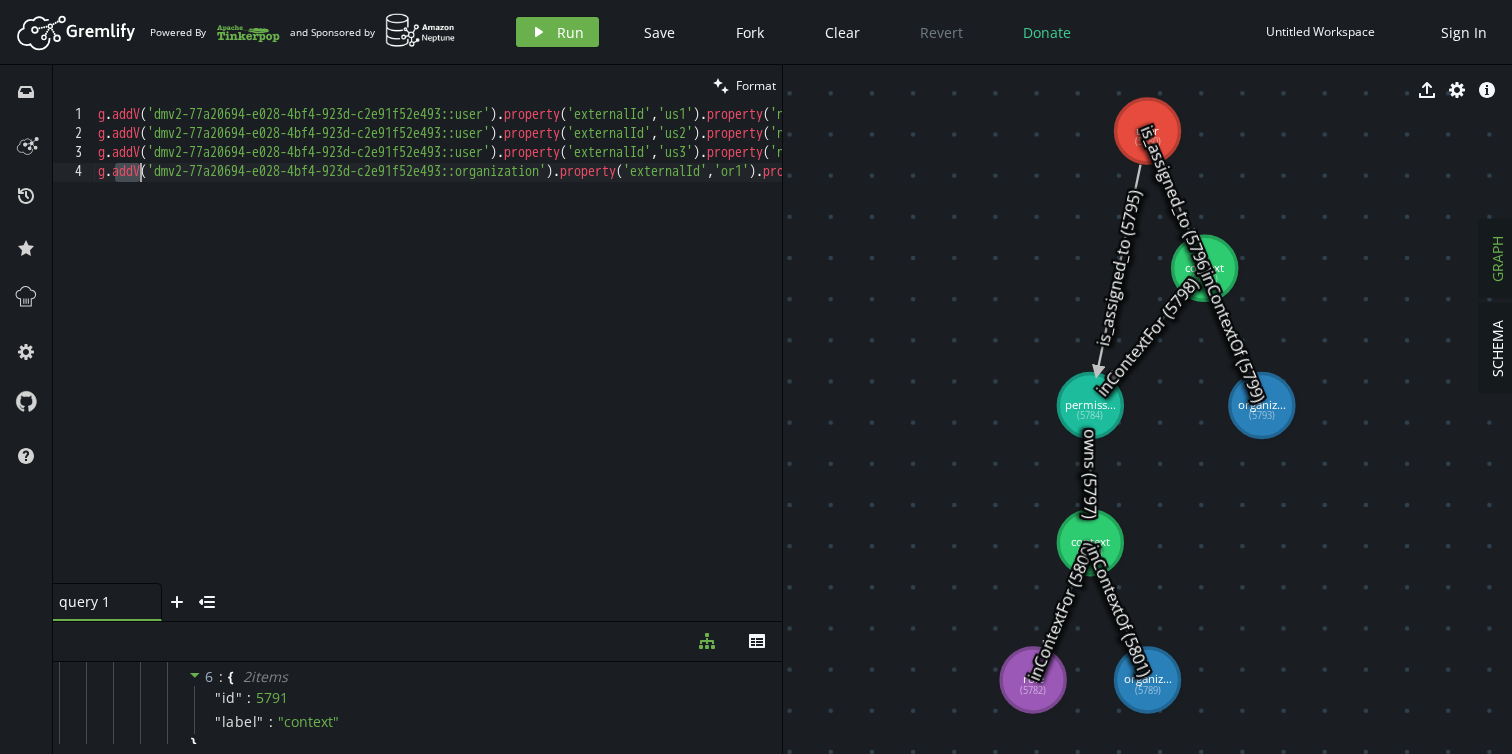 drag, startPoint x: 112, startPoint y: 173, endPoint x: 140, endPoint y: 172, distance: 28.01785 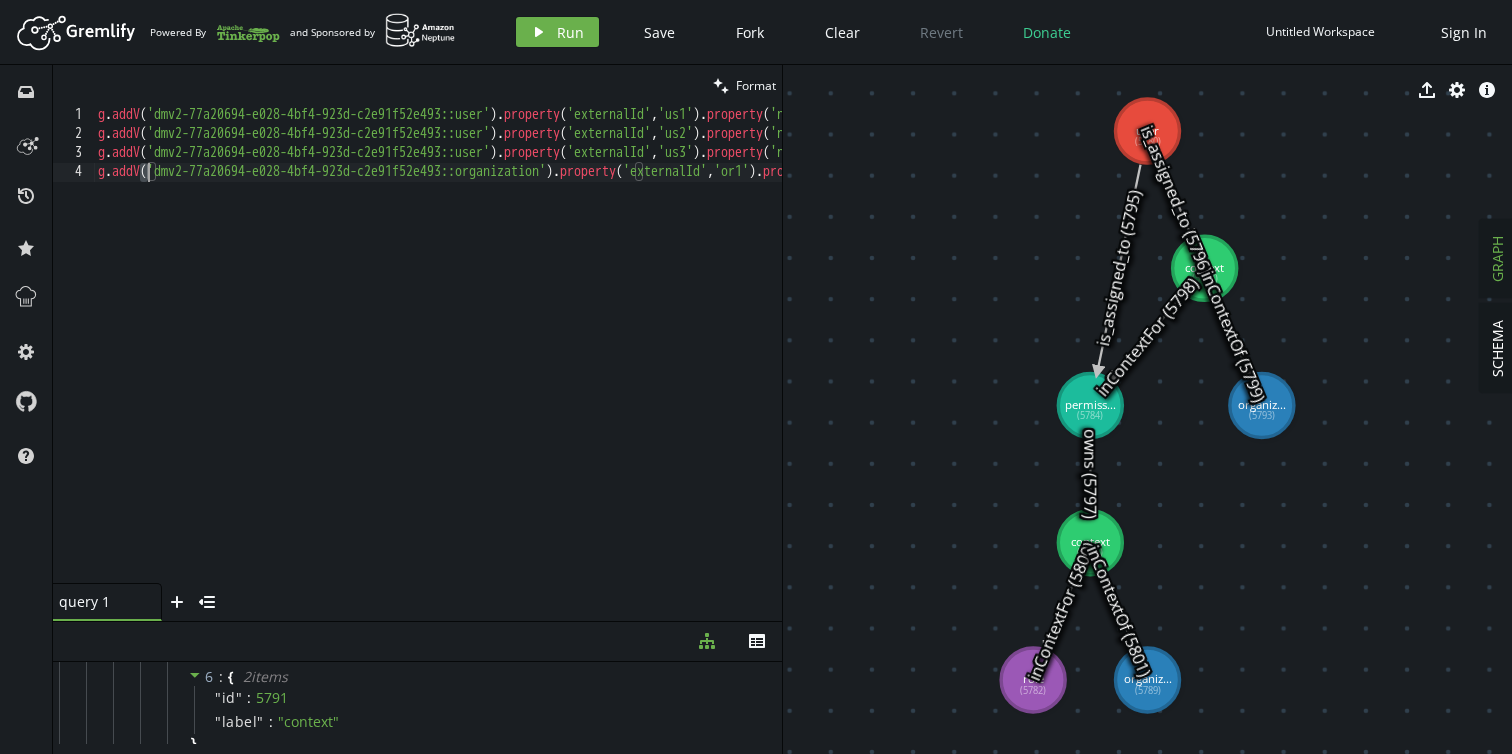 scroll, scrollTop: 0, scrollLeft: 1883, axis: horizontal 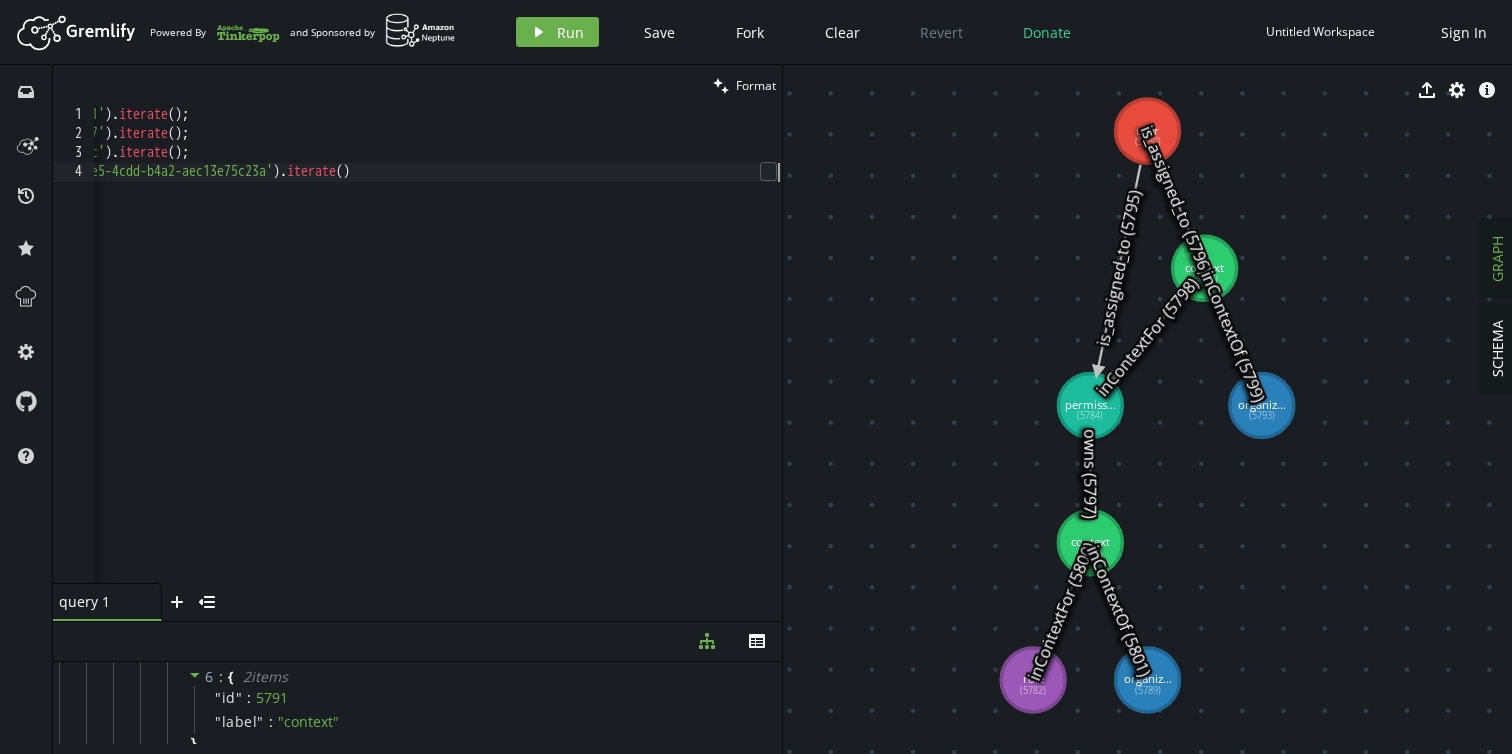 click on "g . addV ( 'dmv2-77a20694-e028-4bf4-923d-c2e91f52e493::user' ) . property ( 'externalId' , 'us1' ) . property ( 'nodeType' , 'user' ) . property ( 'nodeId' , 'fd7bfce4-e3e5-4923-8133-24e7907be811' ) . property ( id , 'dmv2-77a20694-e028-4bf4-923d-c2e91f52e493#user#fd7bfce4-e3e5-4923-8133-24e7907be811' ) . iterate ( ) ; g . addV ( 'dmv2-77a20694-e028-4bf4-923d-c2e91f52e493::user' ) . property ( 'externalId' , 'us2' ) . property ( 'nodeType' , 'user' ) . property ( 'nodeId' , '70e09855-3bb5-4c6f-9773-d00ee30e2b37' ) . property ( id , 'dmv2-77a20694-e028-4bf4-923d-c2e91f52e493#user#70e09855-3bb5-4c6f-9773-d00ee30e2b37' ) . iterate ( ) ; g . addV ( 'dmv2-77a20694-e028-4bf4-923d-c2e91f52e493::user' ) . property ( 'externalId' , 'us3' ) . property ( 'nodeType' , 'user' ) . property ( 'nodeId' , '421d7afc-59df-4d15-853a-fdb911fd137c' ) . property ( id , 'dmv2-77a20694-e028-4bf4-923d-c2e91f52e493#user#421d7afc-59df-4d15-853a-fdb911fd137c' ) . iterate ( ) ; g . addV ( ) . property ( 'externalId' , 'or1' ) . property (" at bounding box center [-504, 359] 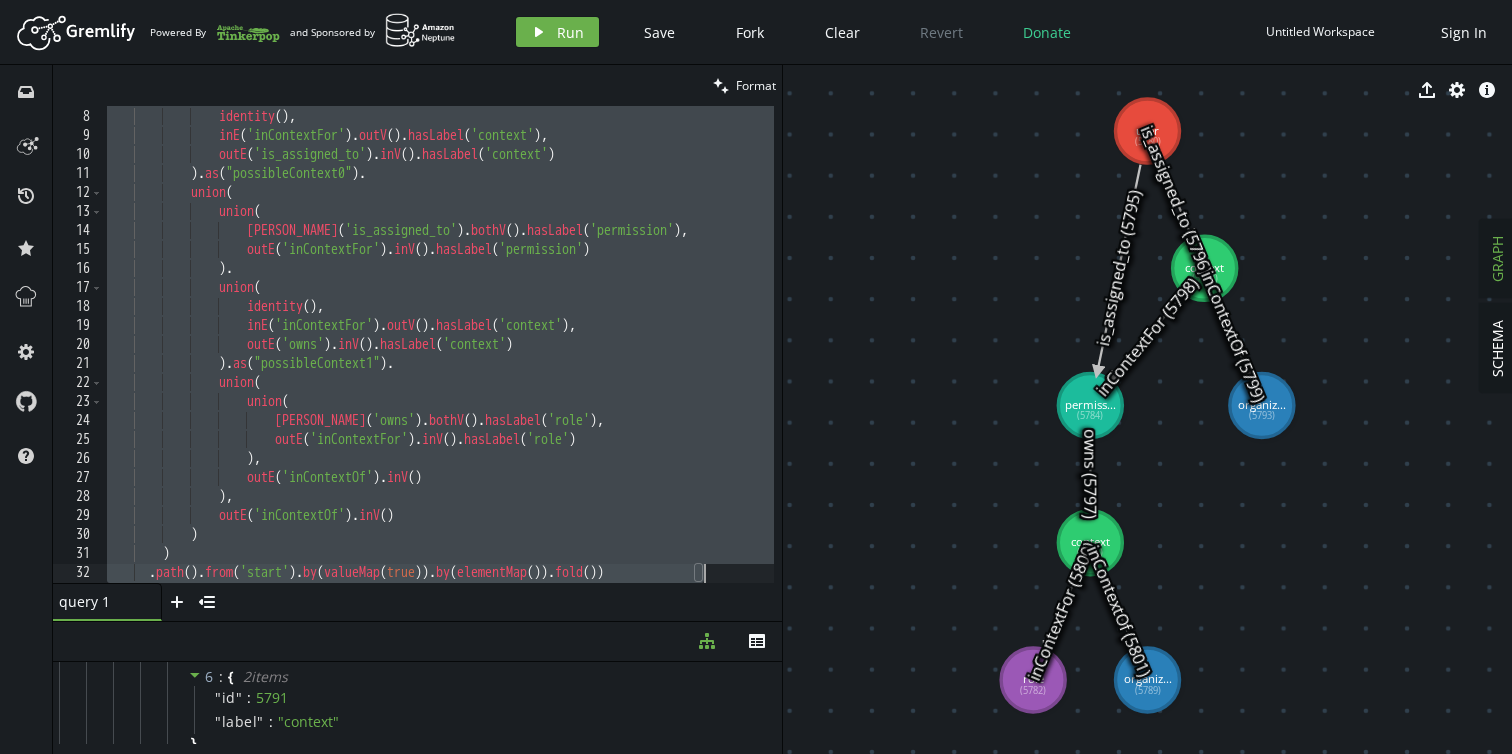 click on "union (                     identity ( ) ,                     inE ( 'inContextFor' ) . outV ( ) . hasLabel ( 'context' ) ,                     outE ( 'is_assigned_to' ) . inV ( ) . hasLabel ( 'context' )                ) . as ( "possibleContext0" ) .                union (                     union (                          [PERSON_NAME] ( 'is_assigned_to' ) . bothV ( ) . hasLabel ( 'permission' ) ,                          outE ( 'inContextFor' ) . inV ( ) . hasLabel ( 'permission' )                     ) .                     union (                          identity ( ) ,                          inE ( 'inContextFor' ) . outV ( ) . hasLabel ( 'context' ) ,                          outE ( 'owns' ) . inV ( ) . hasLabel ( 'context' )                     ) . as ( "possibleContext1" ) .                     union (                          union (                               [PERSON_NAME] ( 'owns' ) . bothV ( ) . hasLabel ( 'role' ) ,                               outE ( 'inContextFor' ) . inV ( ) . hasLabel" at bounding box center [438, 346] 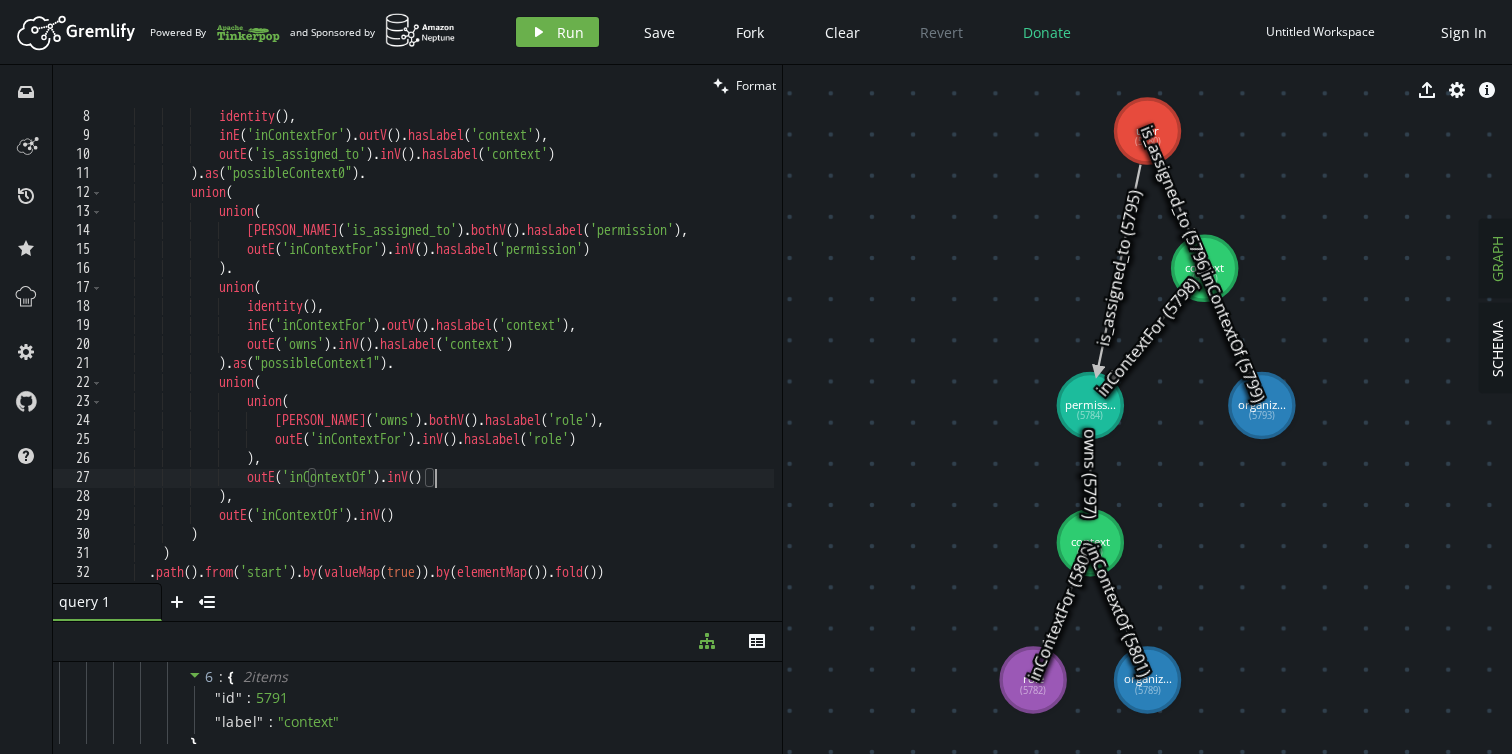 click on "diagram-tree th" at bounding box center [417, 642] 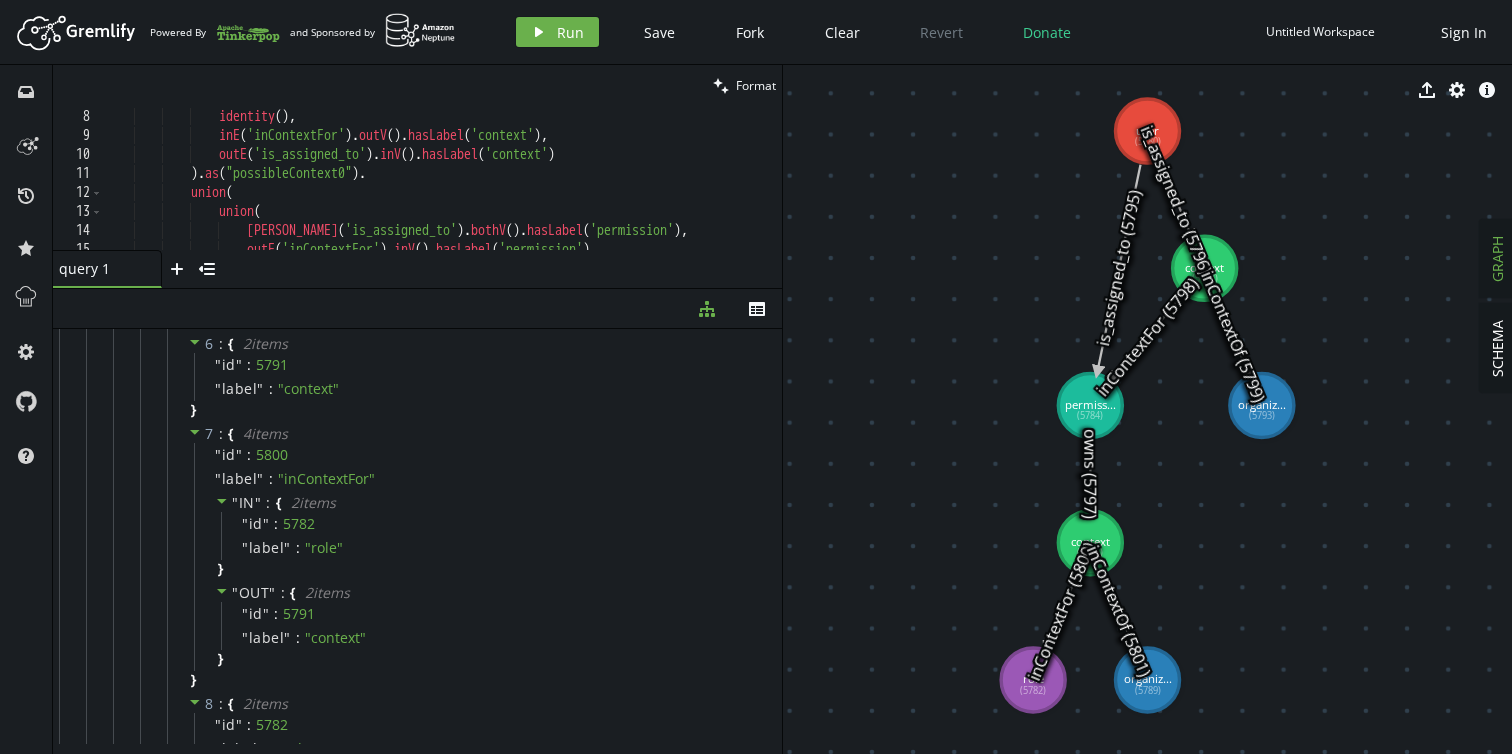 drag, startPoint x: 350, startPoint y: 620, endPoint x: 410, endPoint y: 288, distance: 337.3781 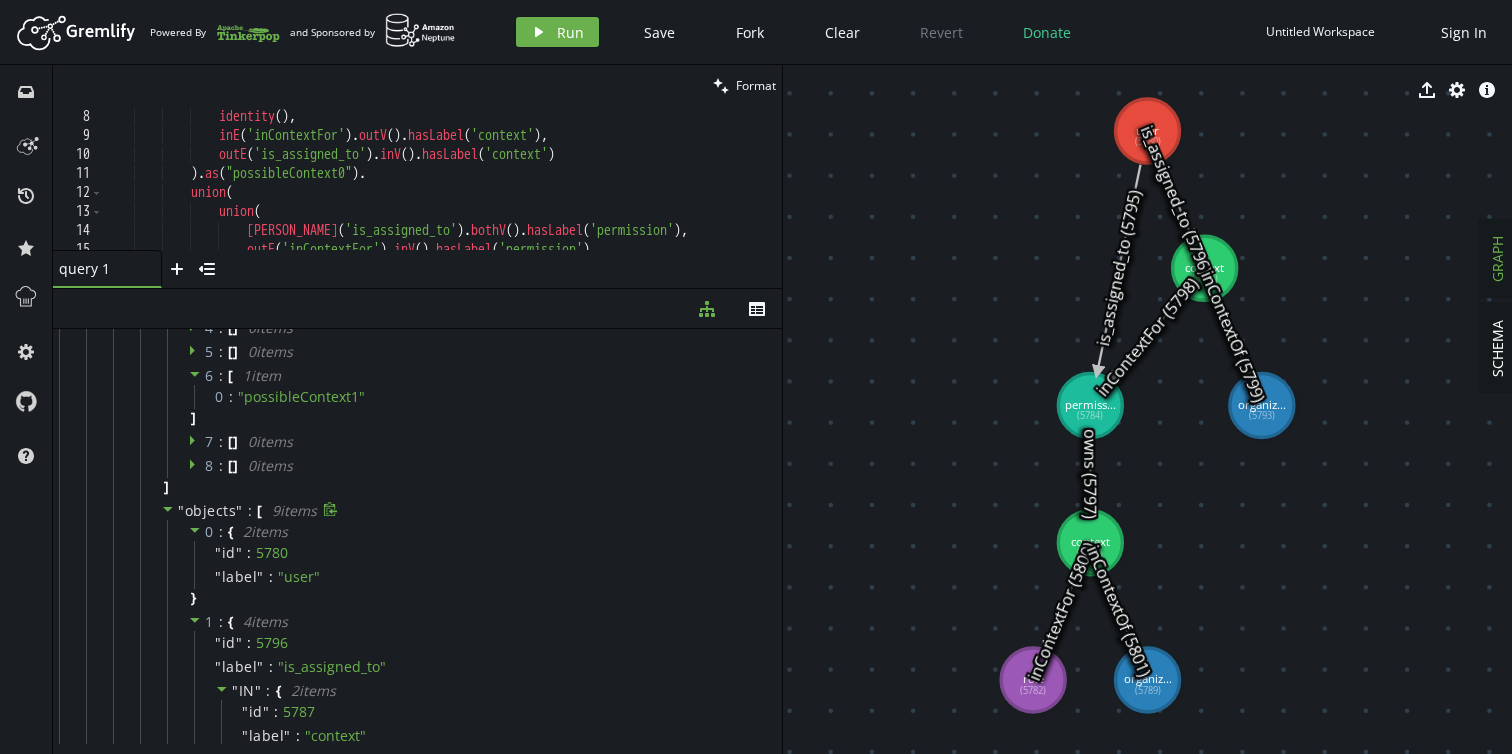scroll, scrollTop: 6628, scrollLeft: 0, axis: vertical 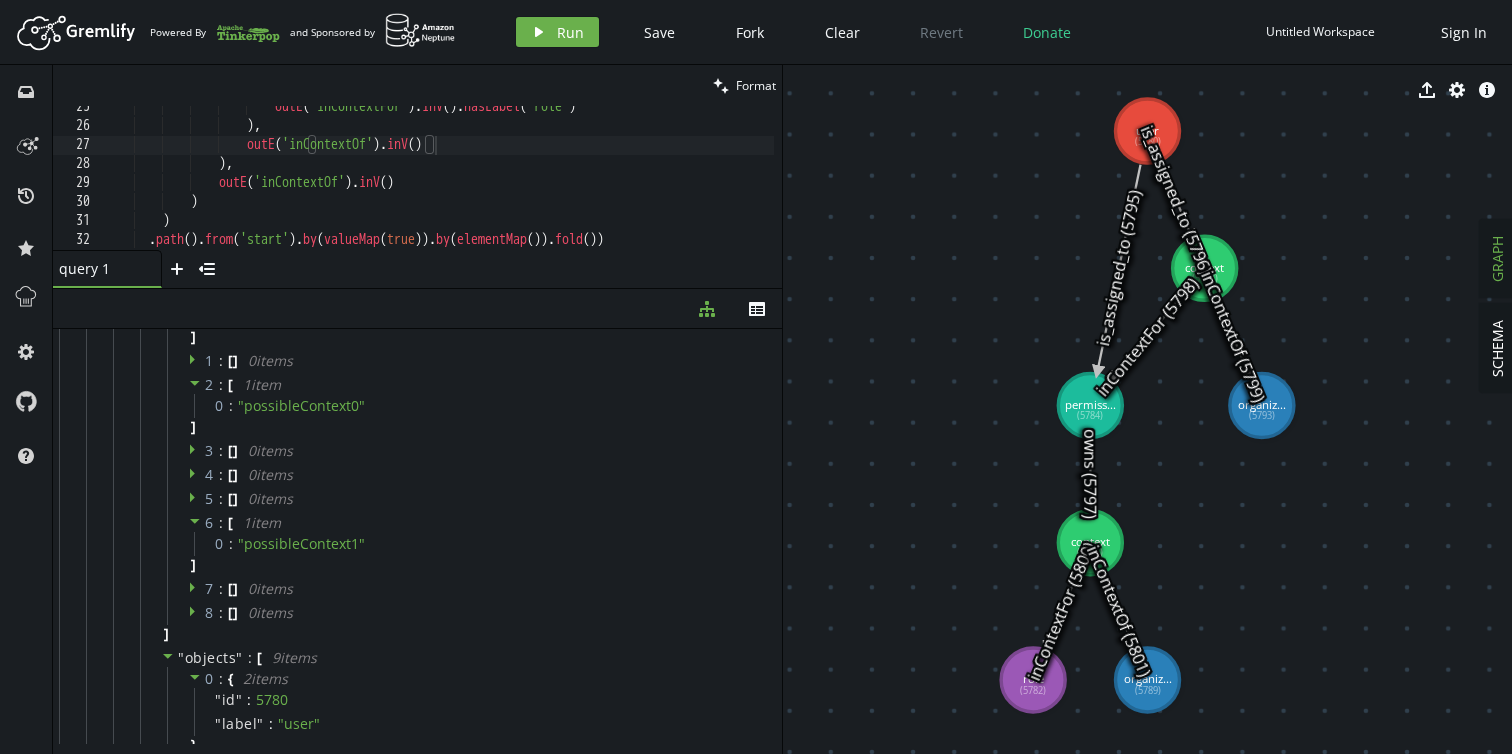 type on ".path().from('start').by(valueMap(true)).by(elementMap()).fold())" 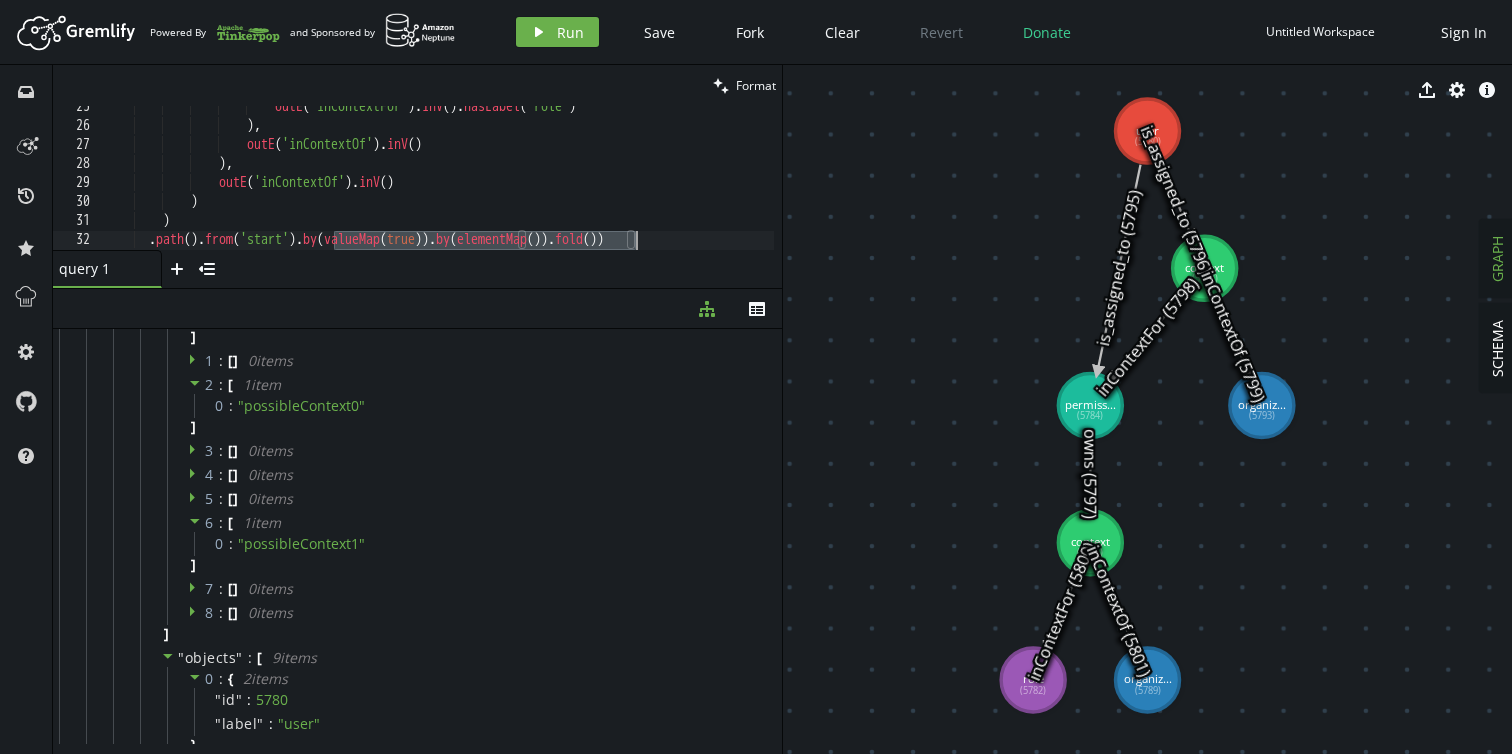 drag, startPoint x: 336, startPoint y: 240, endPoint x: 638, endPoint y: 244, distance: 302.0265 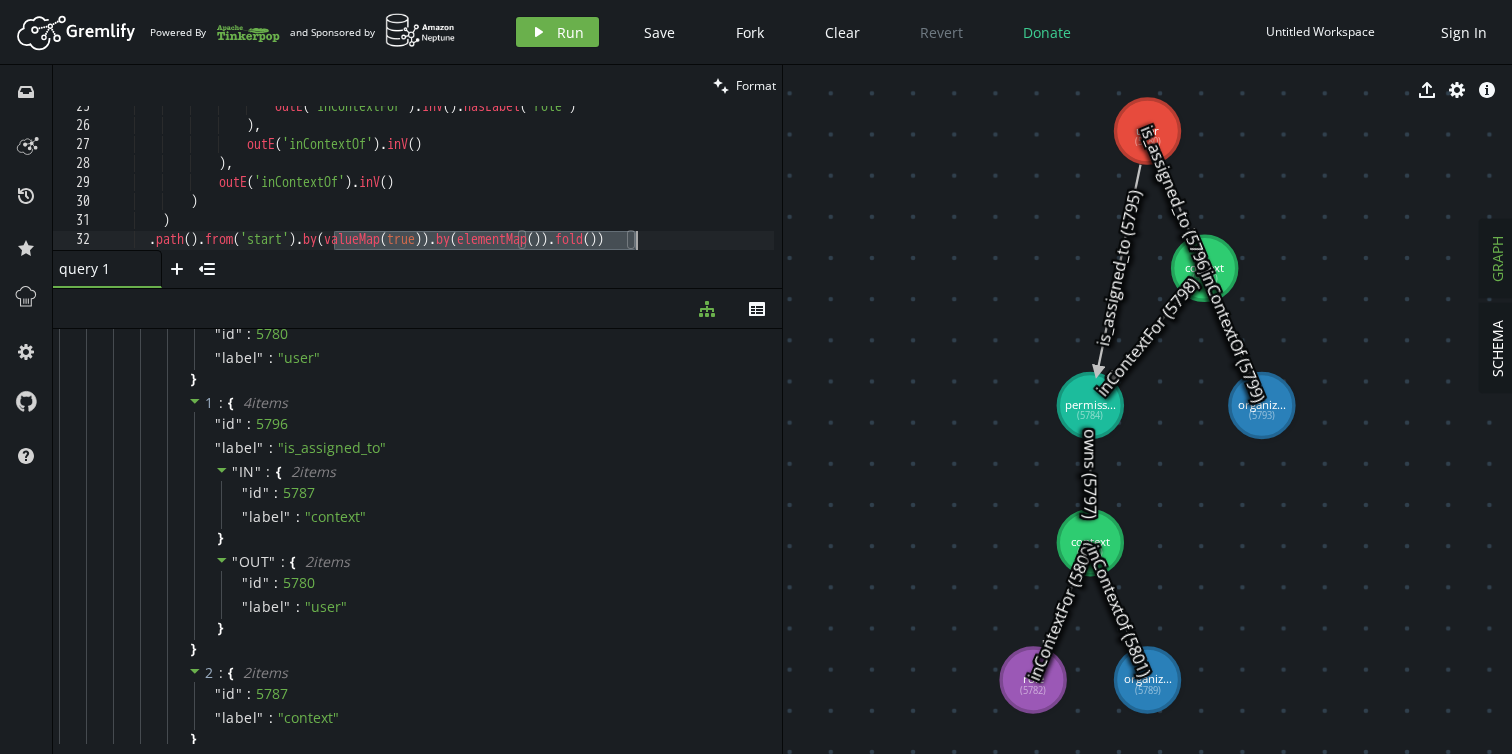 scroll, scrollTop: 7025, scrollLeft: 0, axis: vertical 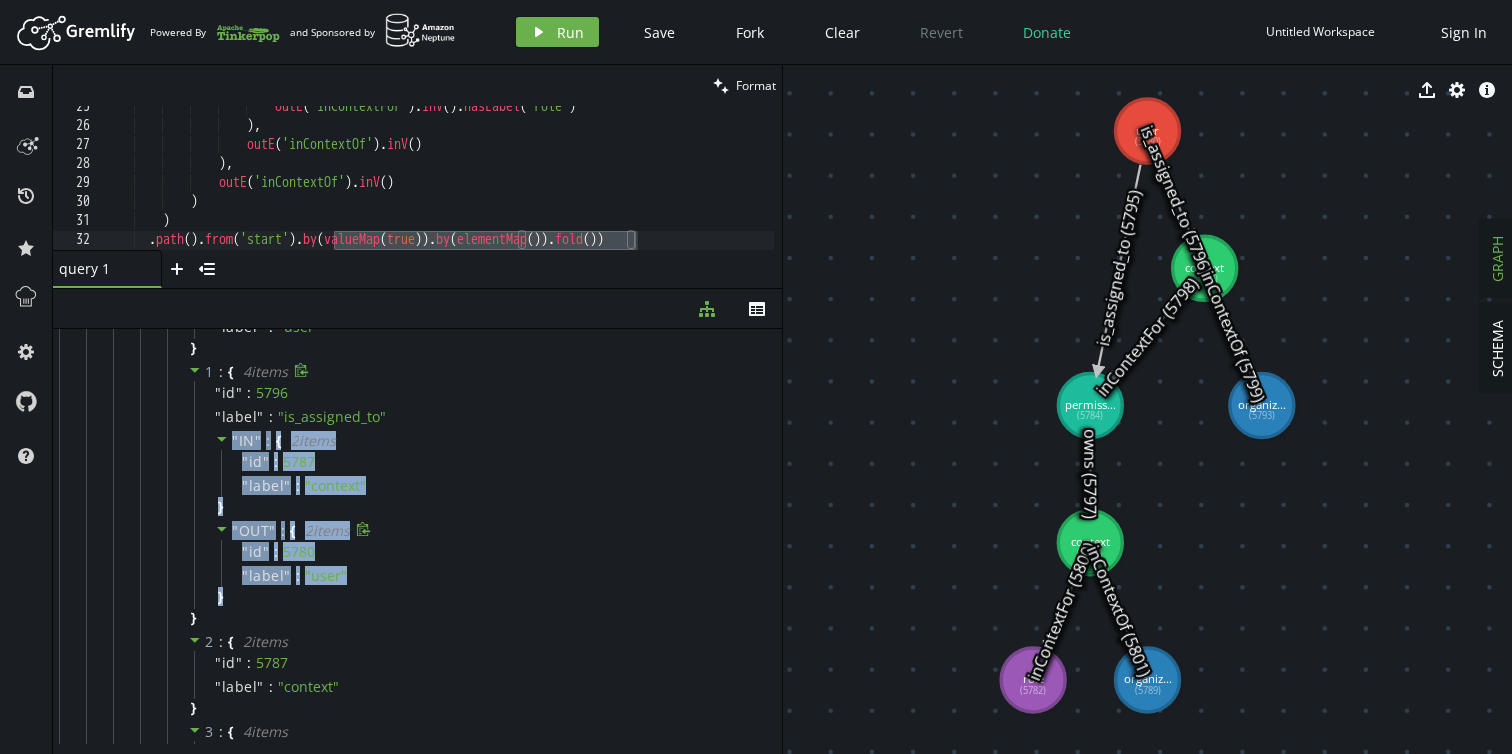drag, startPoint x: 211, startPoint y: 437, endPoint x: 281, endPoint y: 602, distance: 179.23448 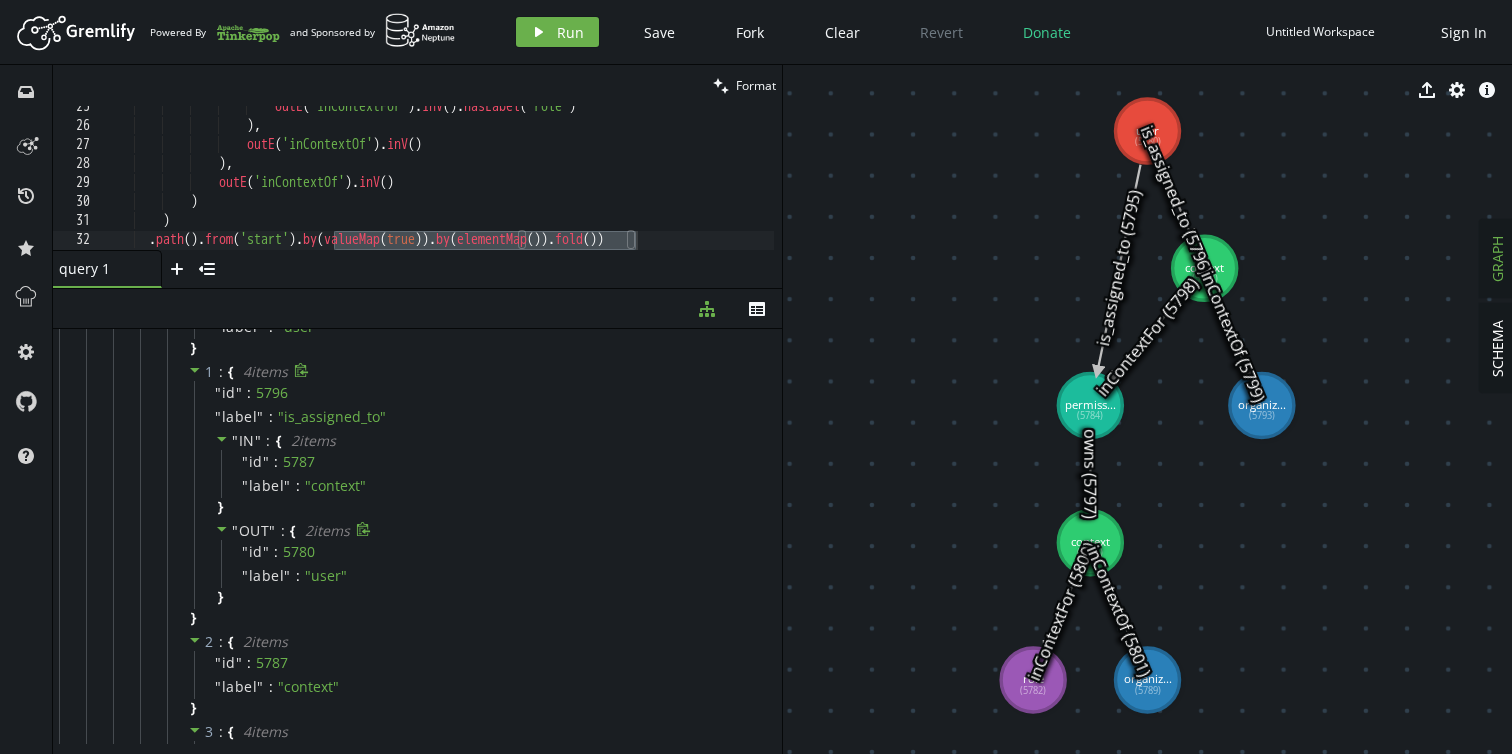 click on "" OUT " : { 2  item s " id " : 5780 " label " : " user " }" at bounding box center (475, 564) 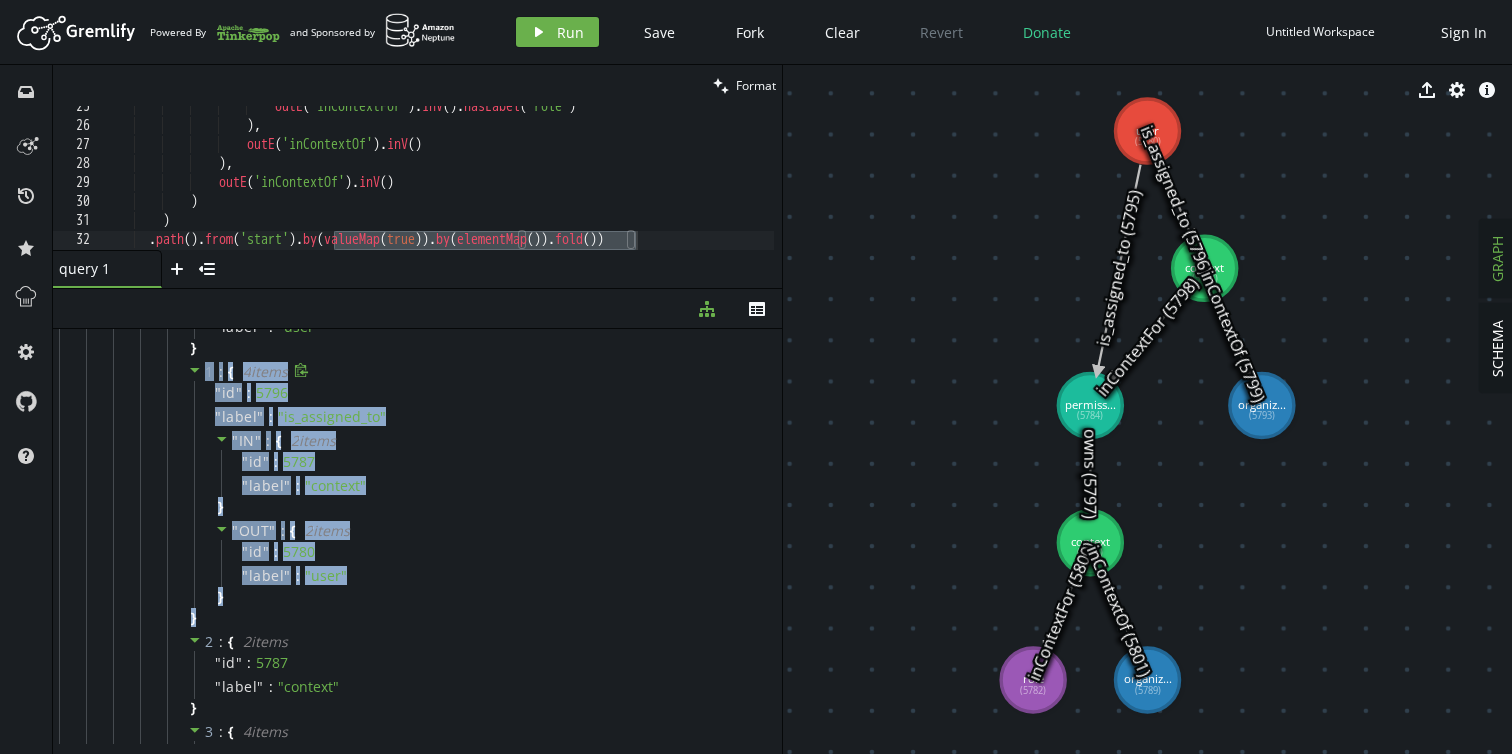 drag, startPoint x: 173, startPoint y: 370, endPoint x: 225, endPoint y: 615, distance: 250.45758 